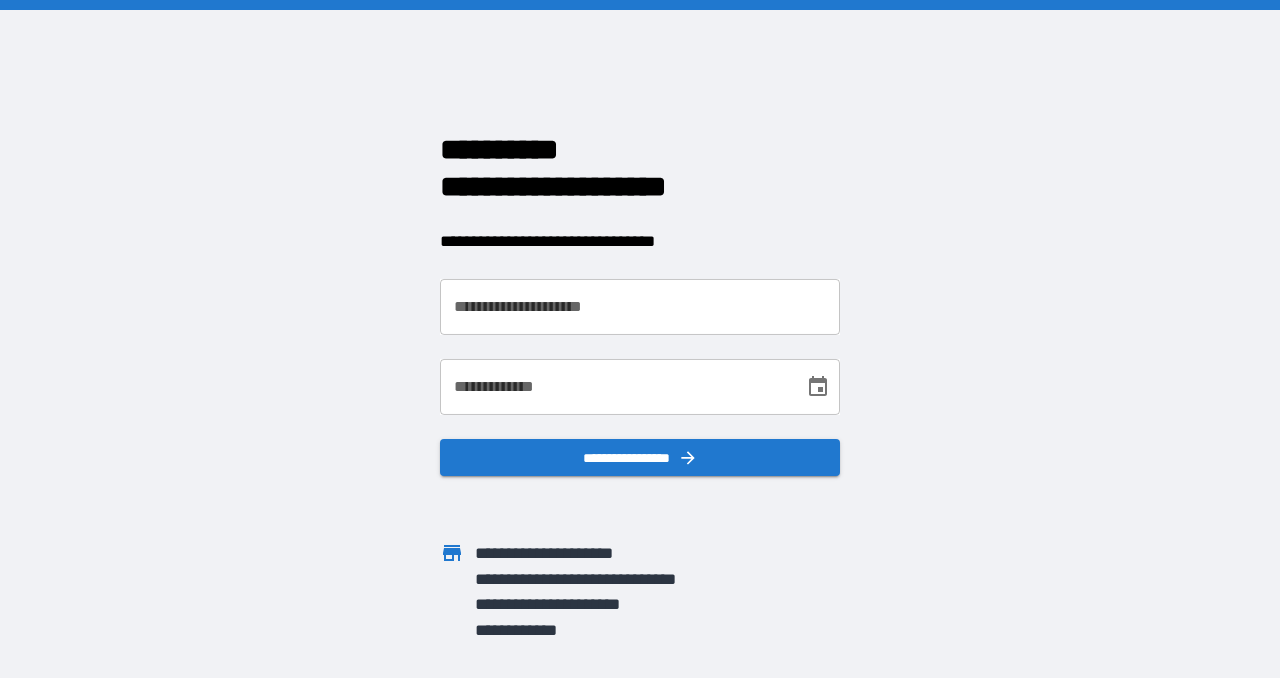 scroll, scrollTop: 0, scrollLeft: 0, axis: both 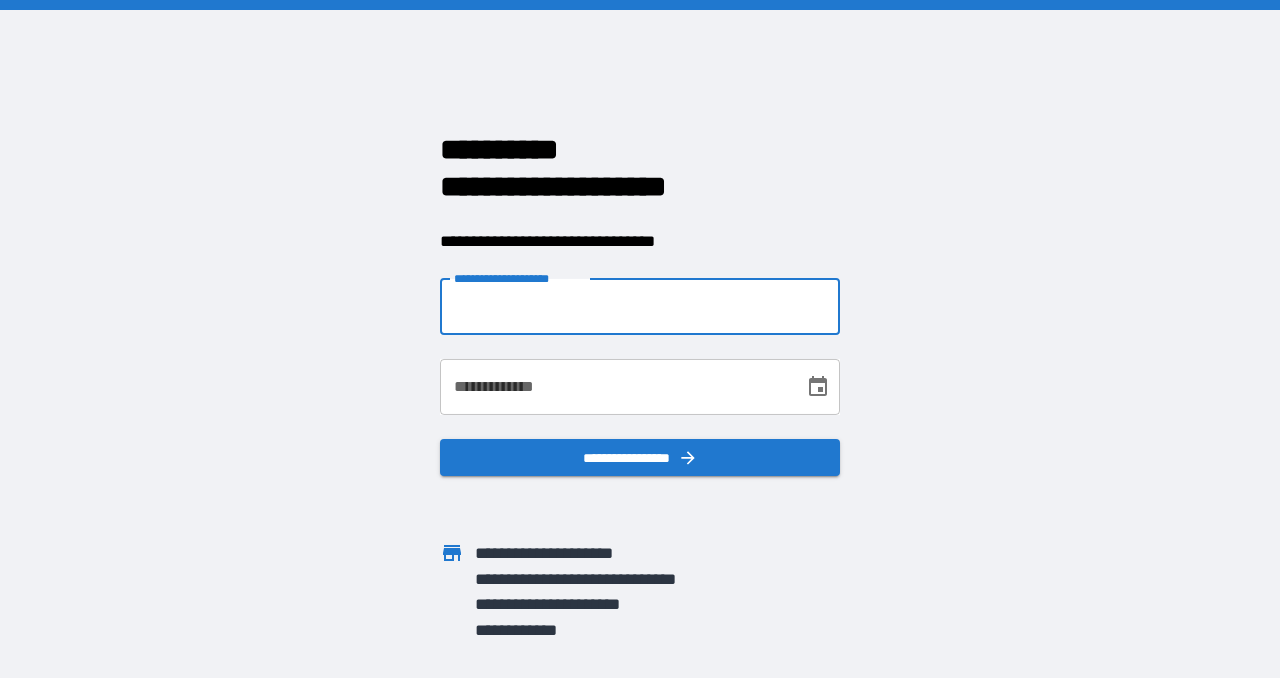 type on "**********" 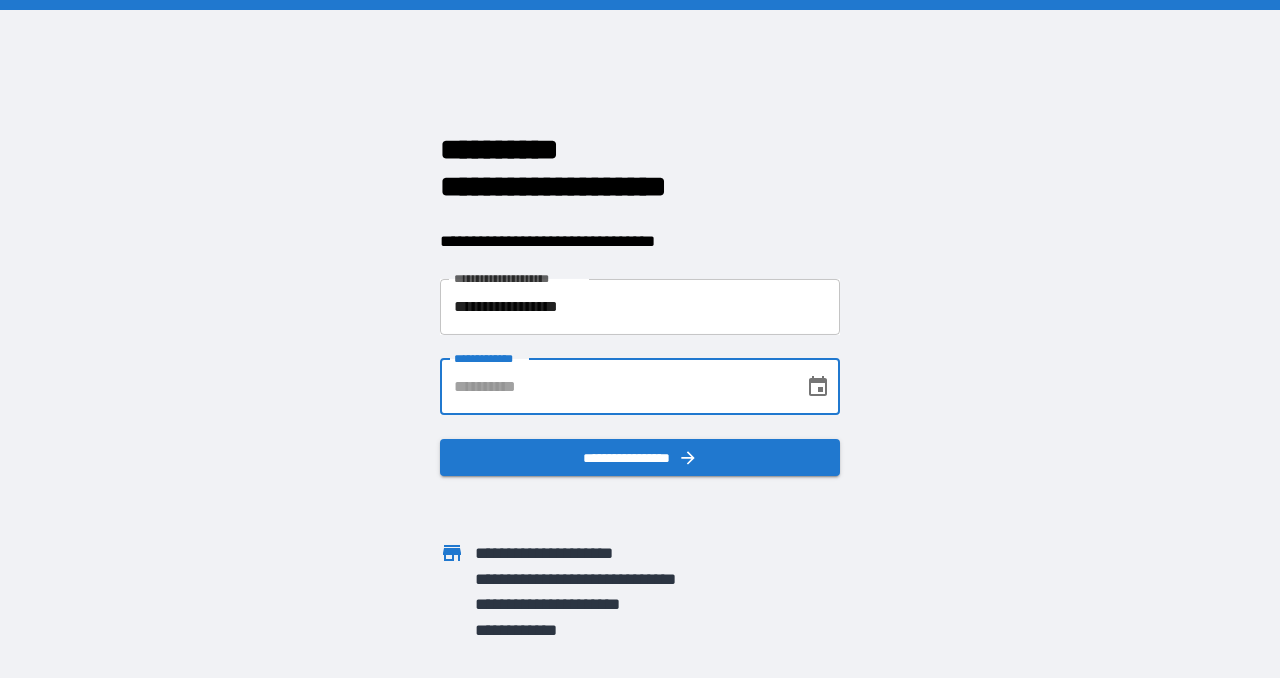 click on "**********" at bounding box center [615, 387] 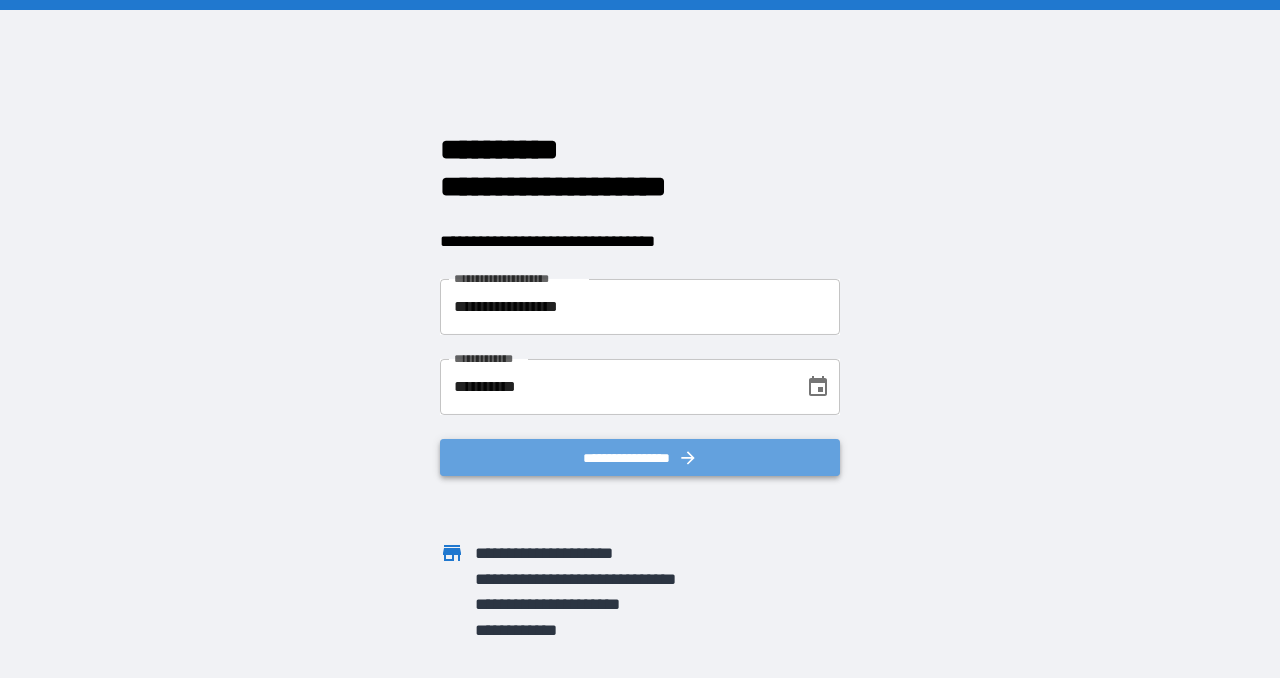 click on "**********" at bounding box center [640, 458] 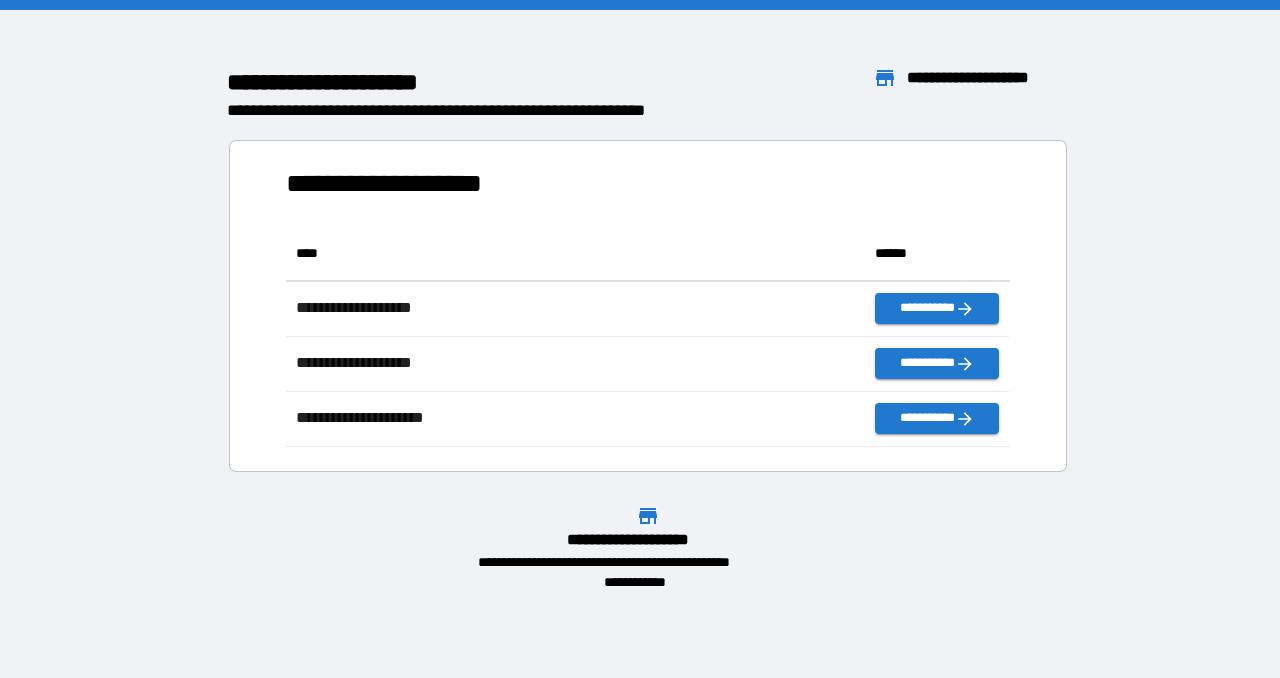 scroll, scrollTop: 1, scrollLeft: 0, axis: vertical 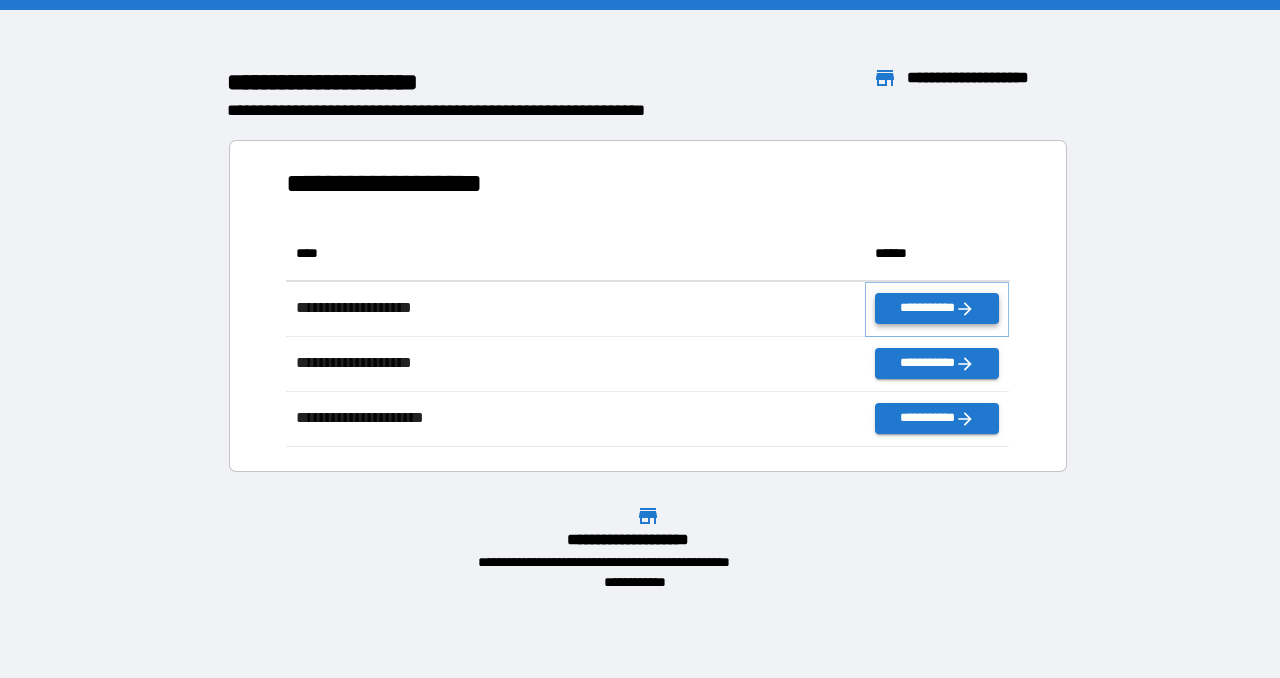 click on "**********" at bounding box center [937, 308] 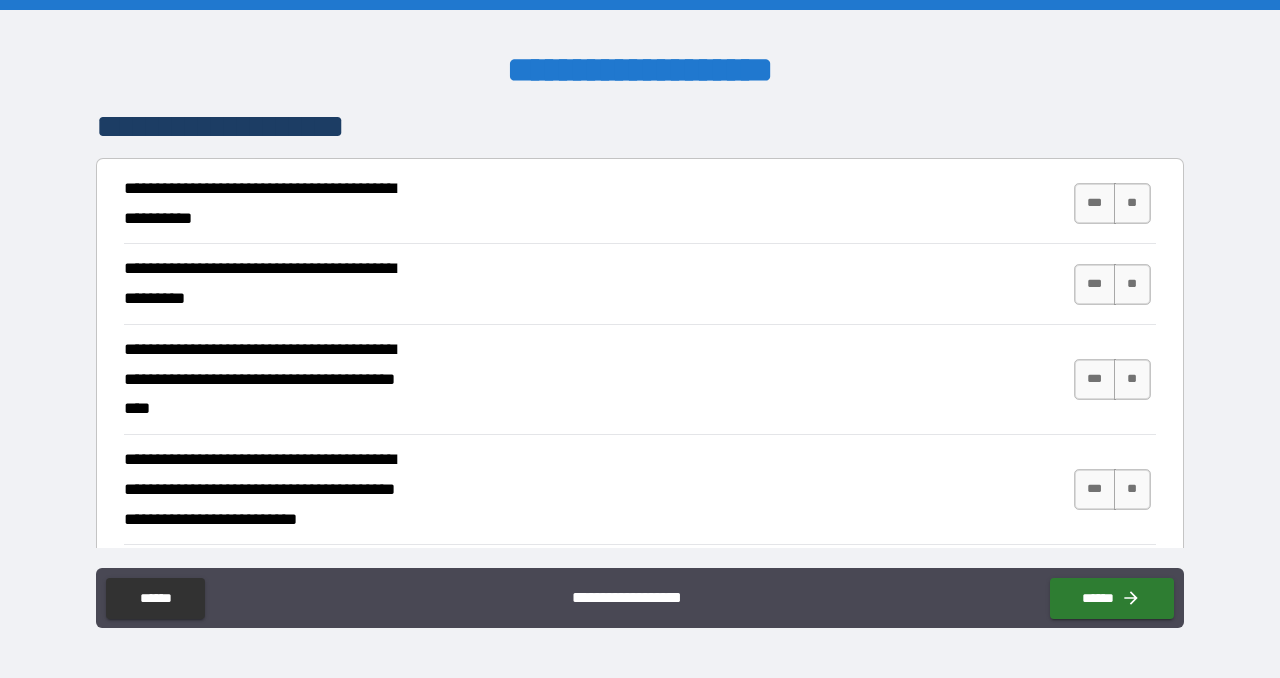 scroll, scrollTop: 271, scrollLeft: 0, axis: vertical 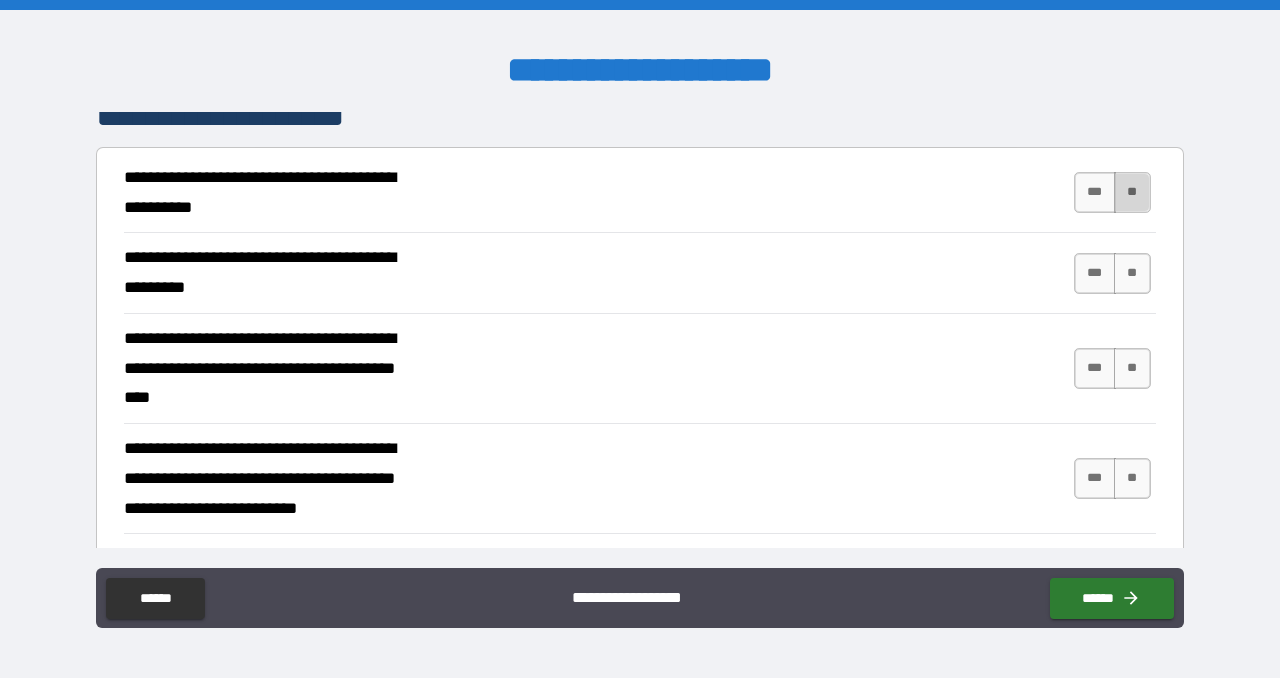 click on "**" at bounding box center [1132, 192] 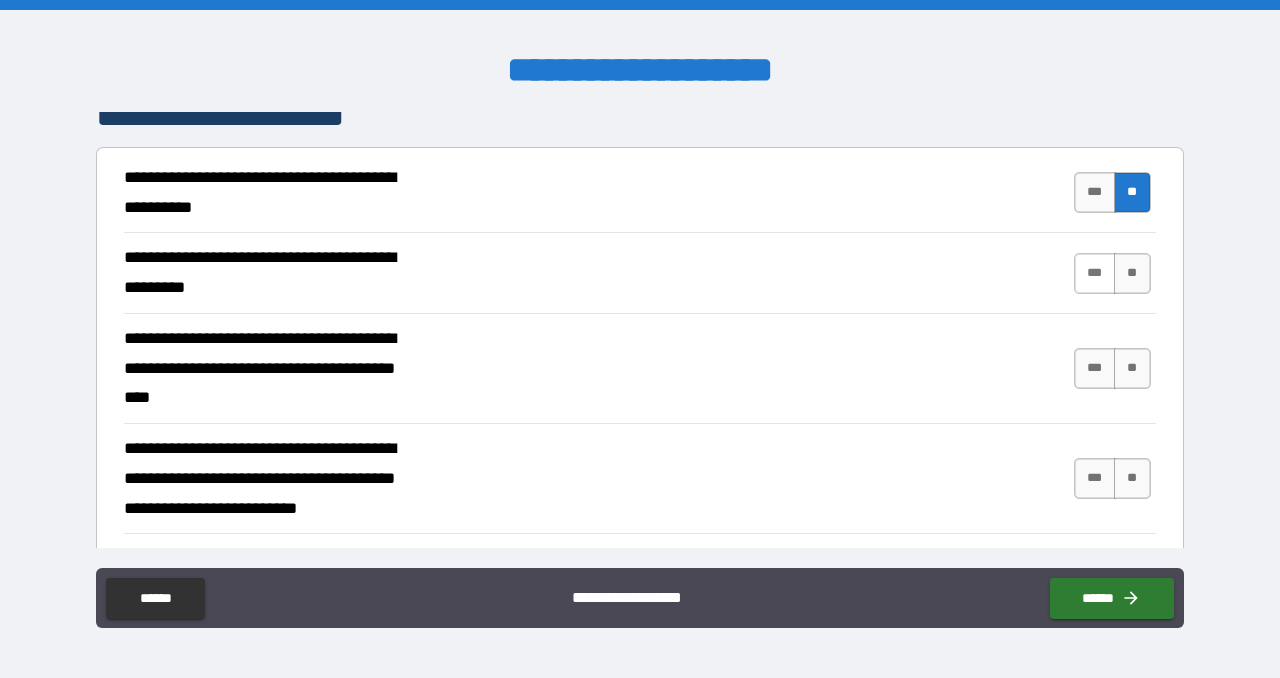 click on "***" at bounding box center [1095, 273] 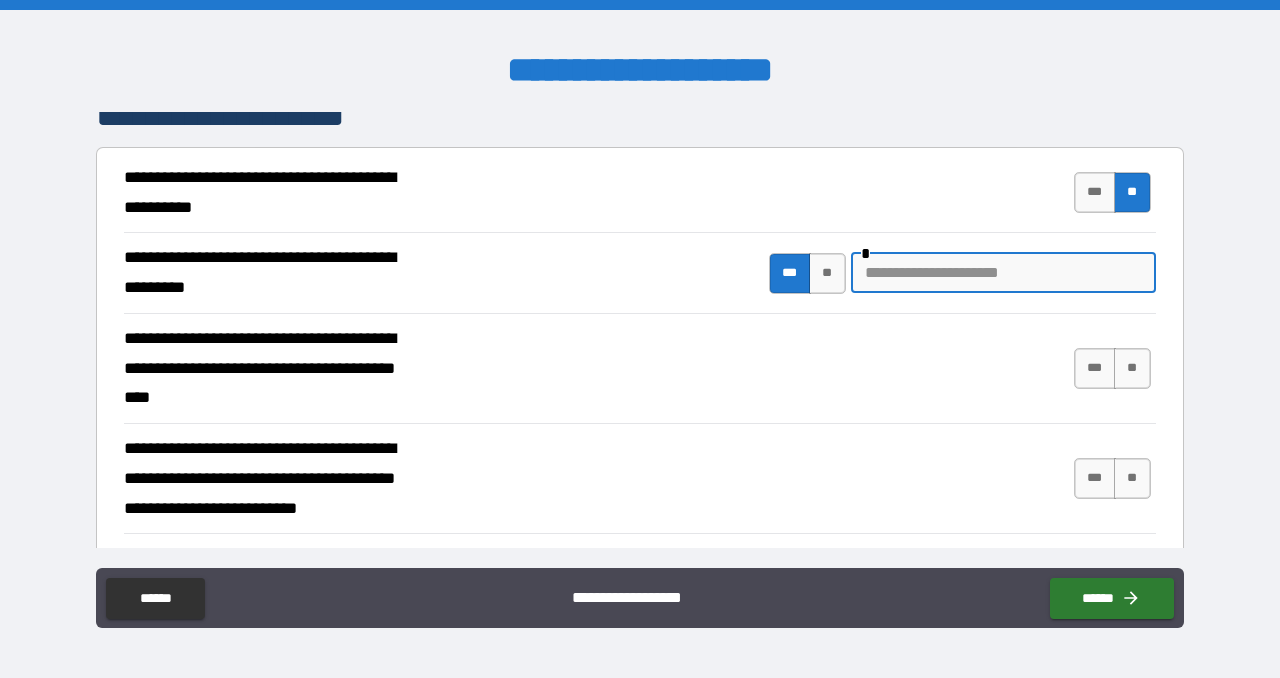 click at bounding box center [1003, 273] 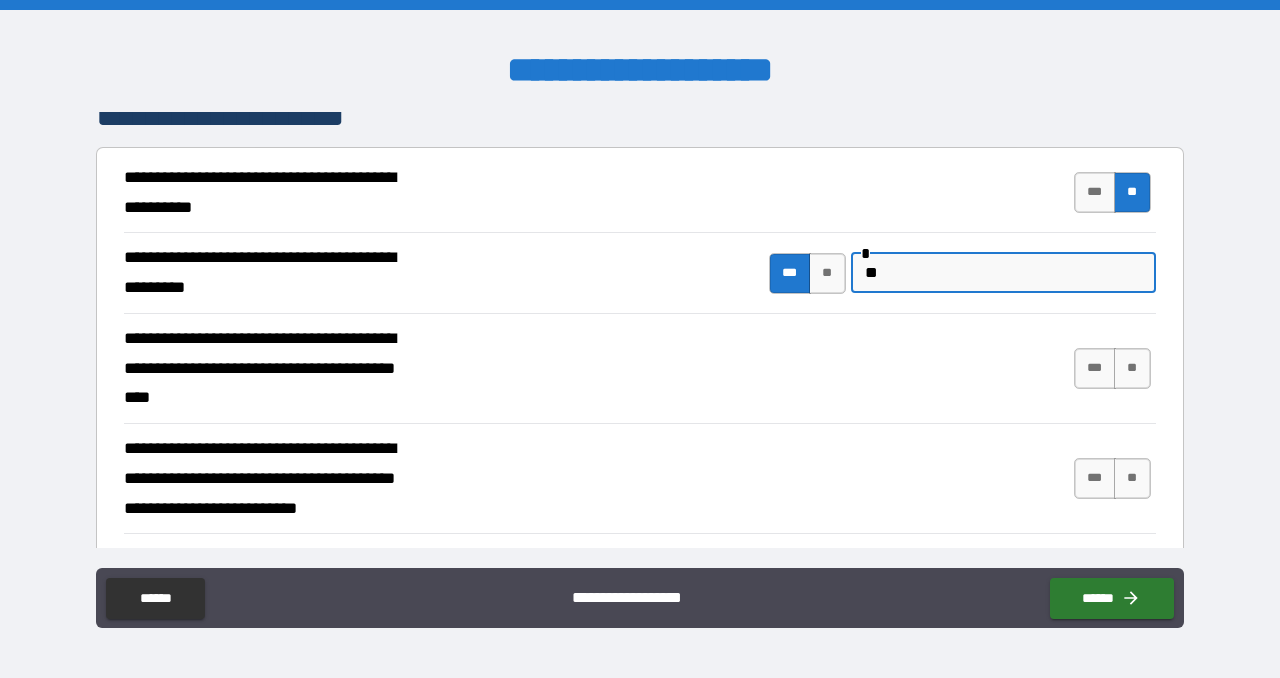 type on "*" 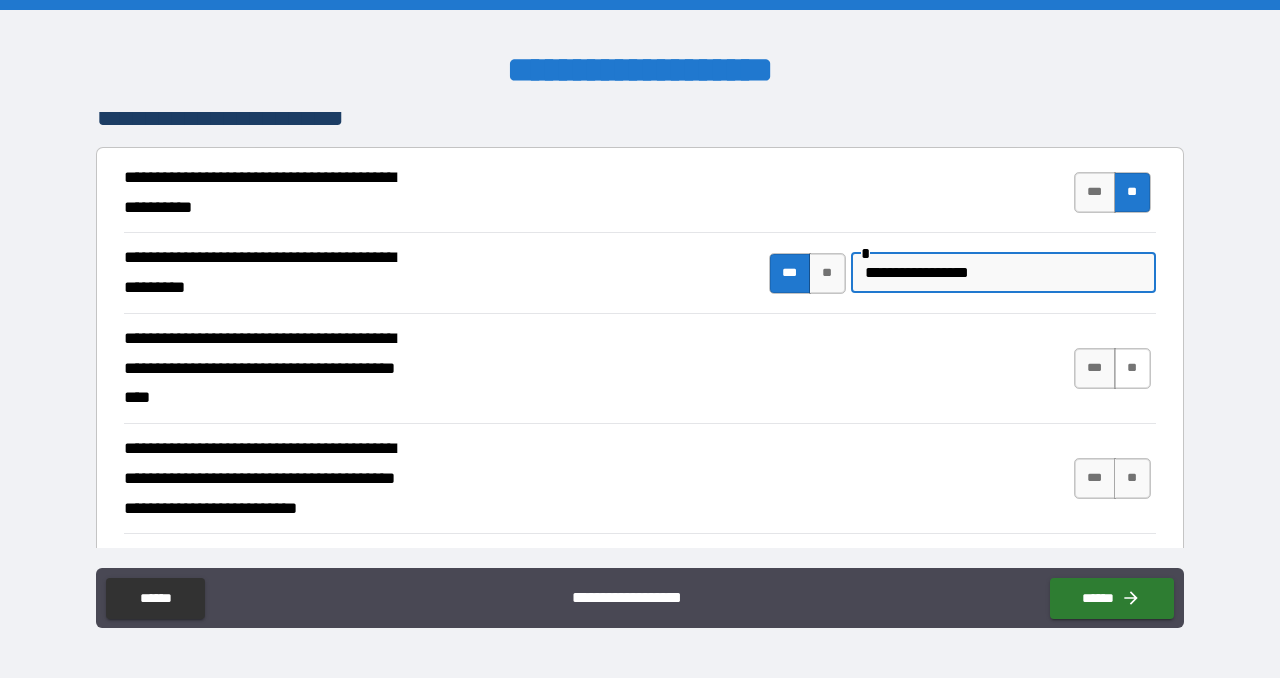 type on "**********" 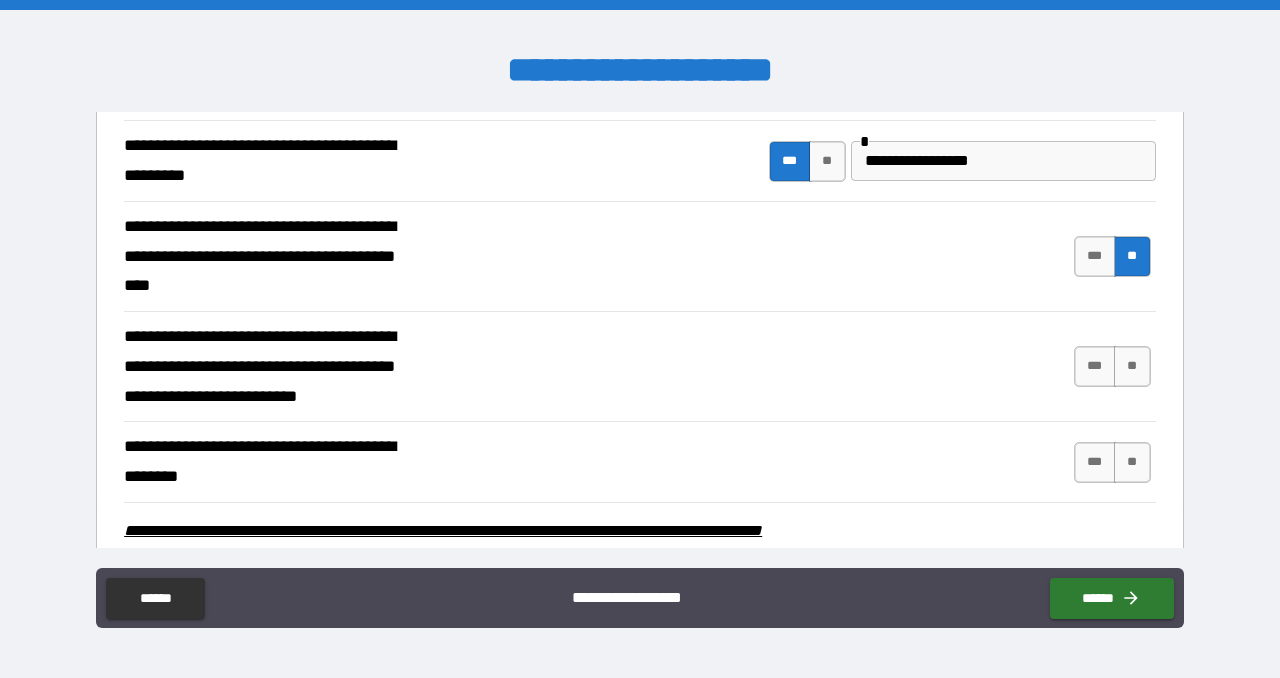 scroll, scrollTop: 393, scrollLeft: 0, axis: vertical 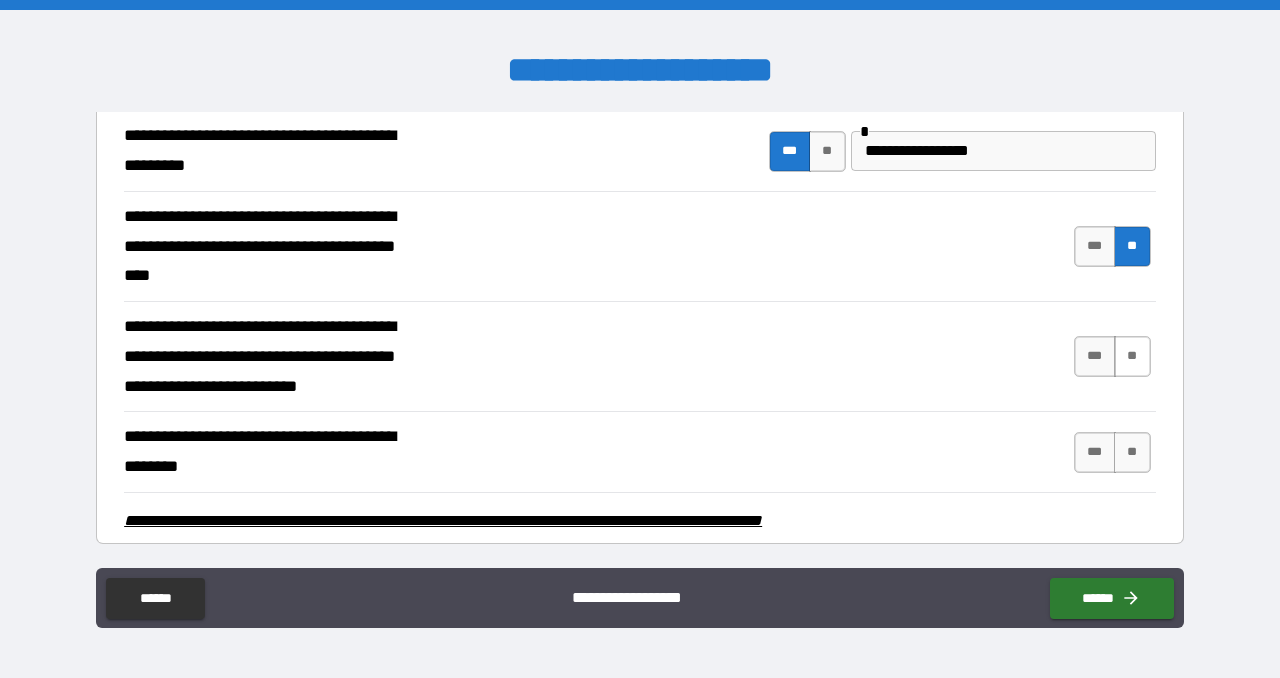 click on "**" at bounding box center [1132, 356] 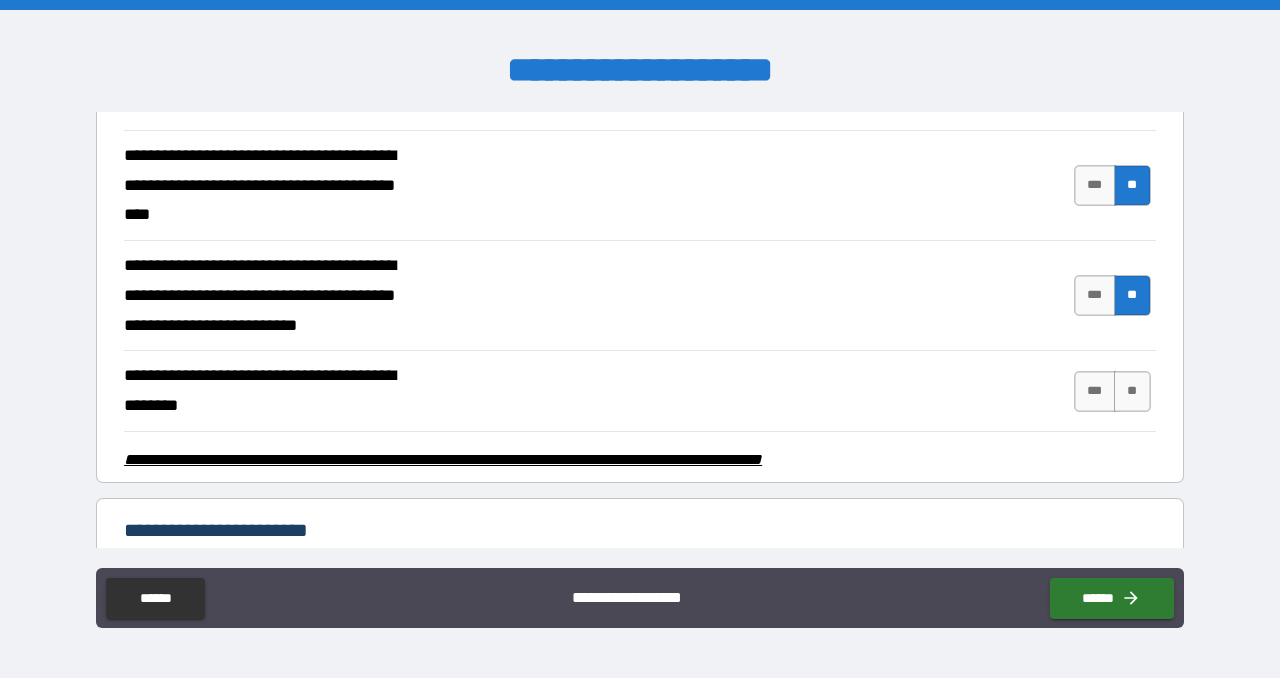 scroll, scrollTop: 463, scrollLeft: 0, axis: vertical 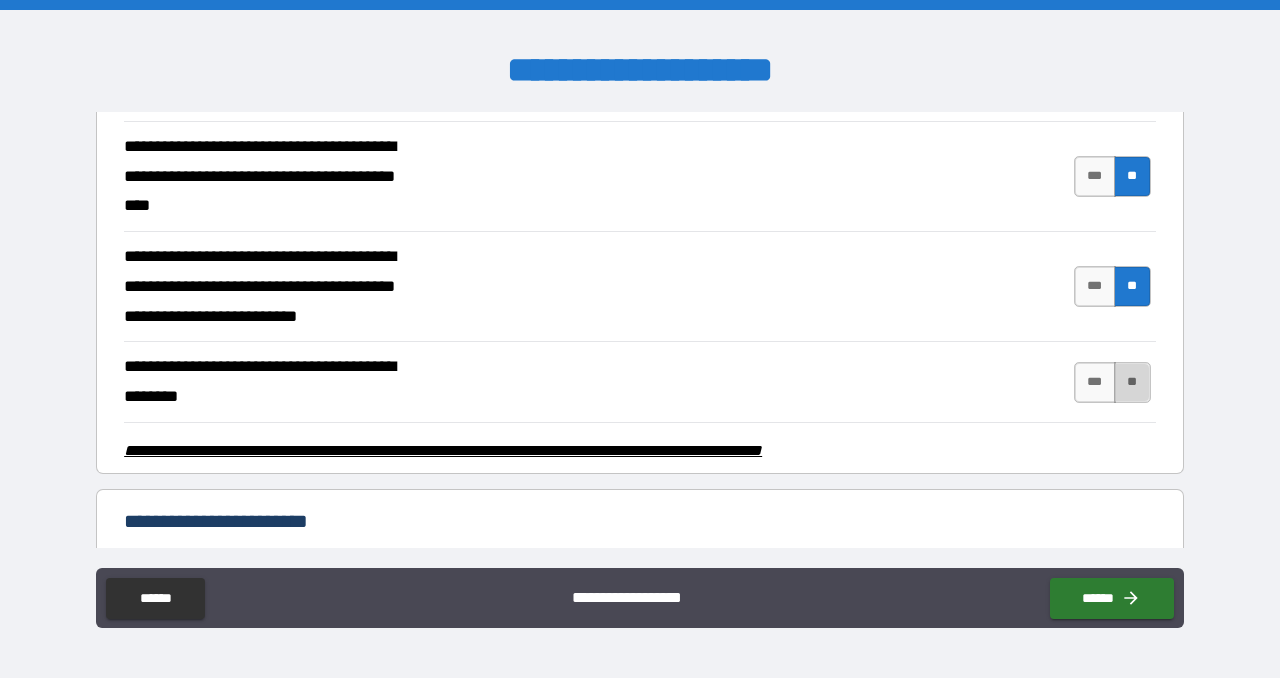 click on "**" at bounding box center [1132, 382] 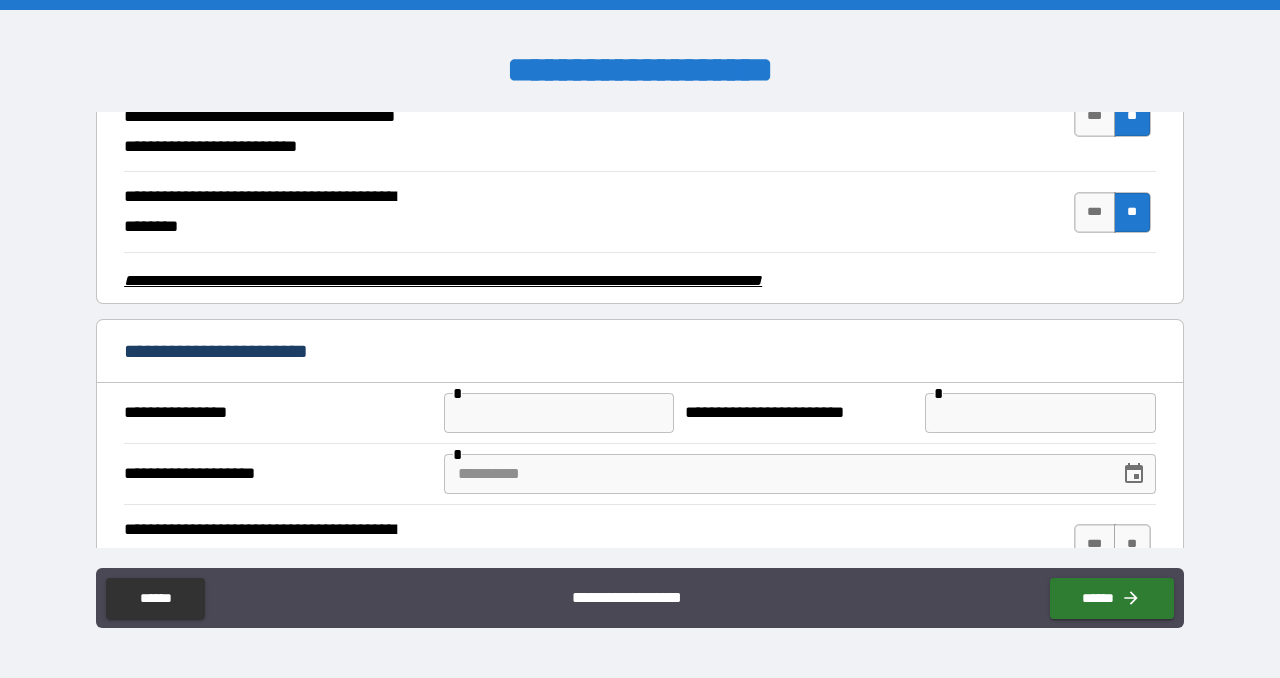 scroll, scrollTop: 631, scrollLeft: 0, axis: vertical 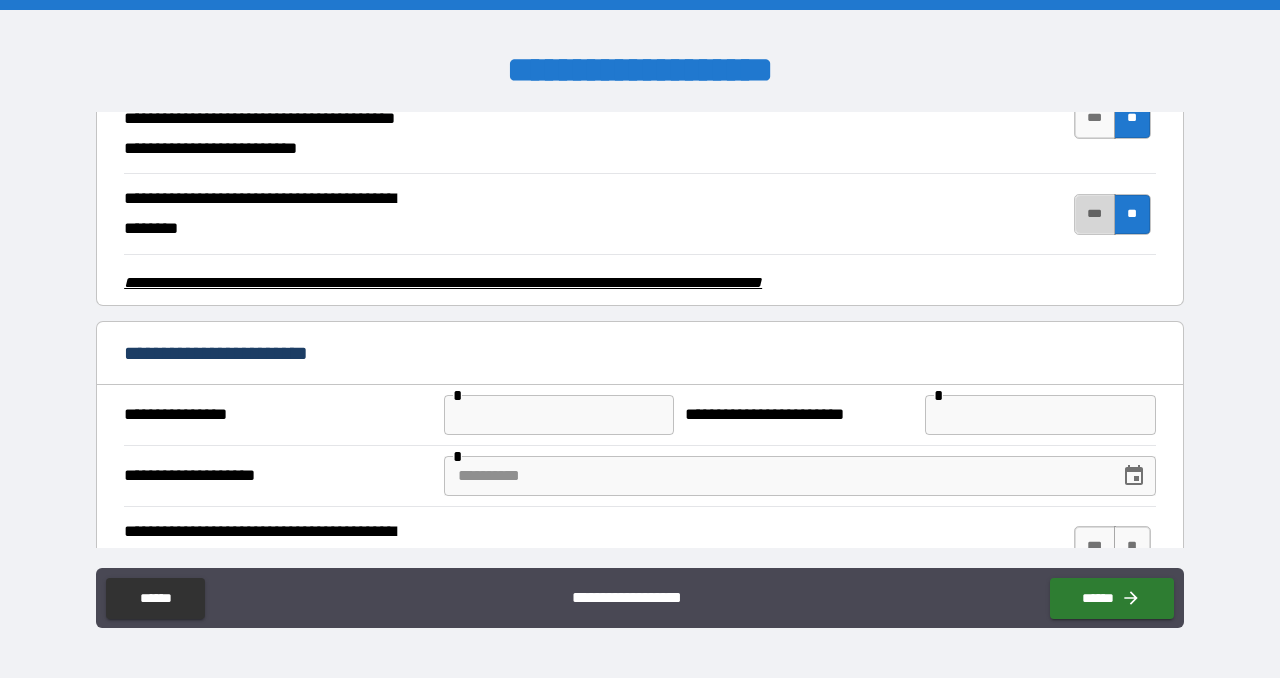 click on "***" at bounding box center (1095, 214) 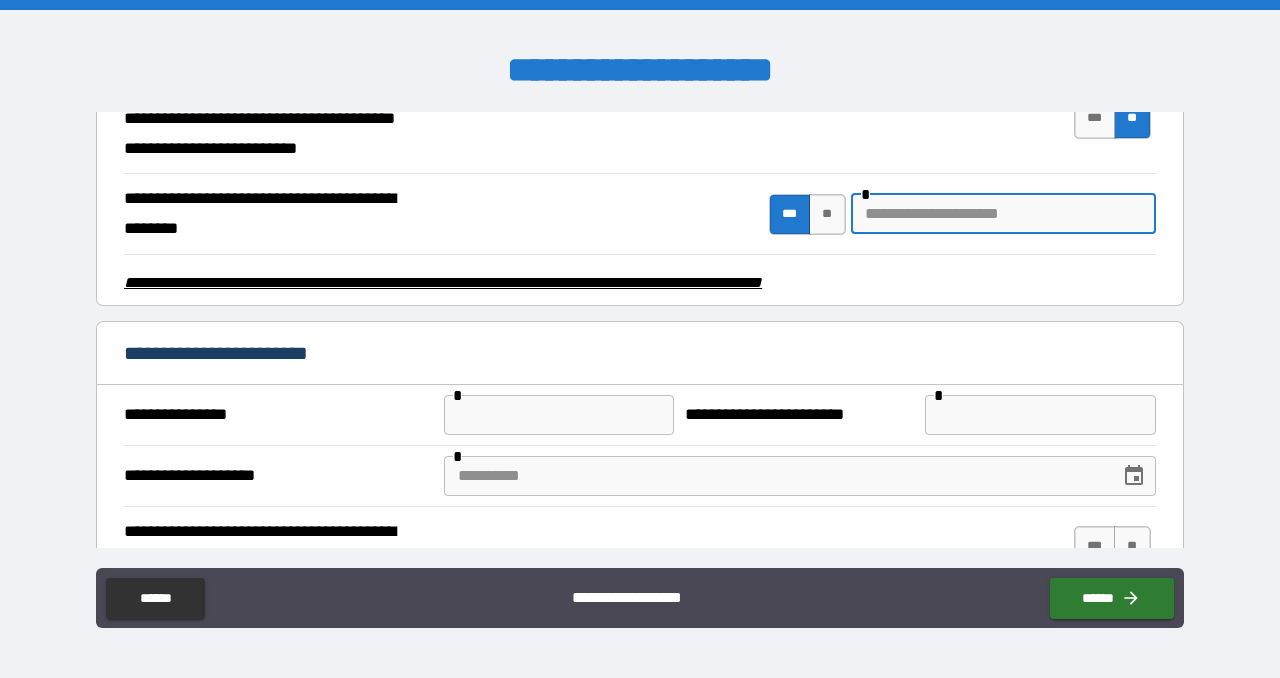 click at bounding box center [1003, 214] 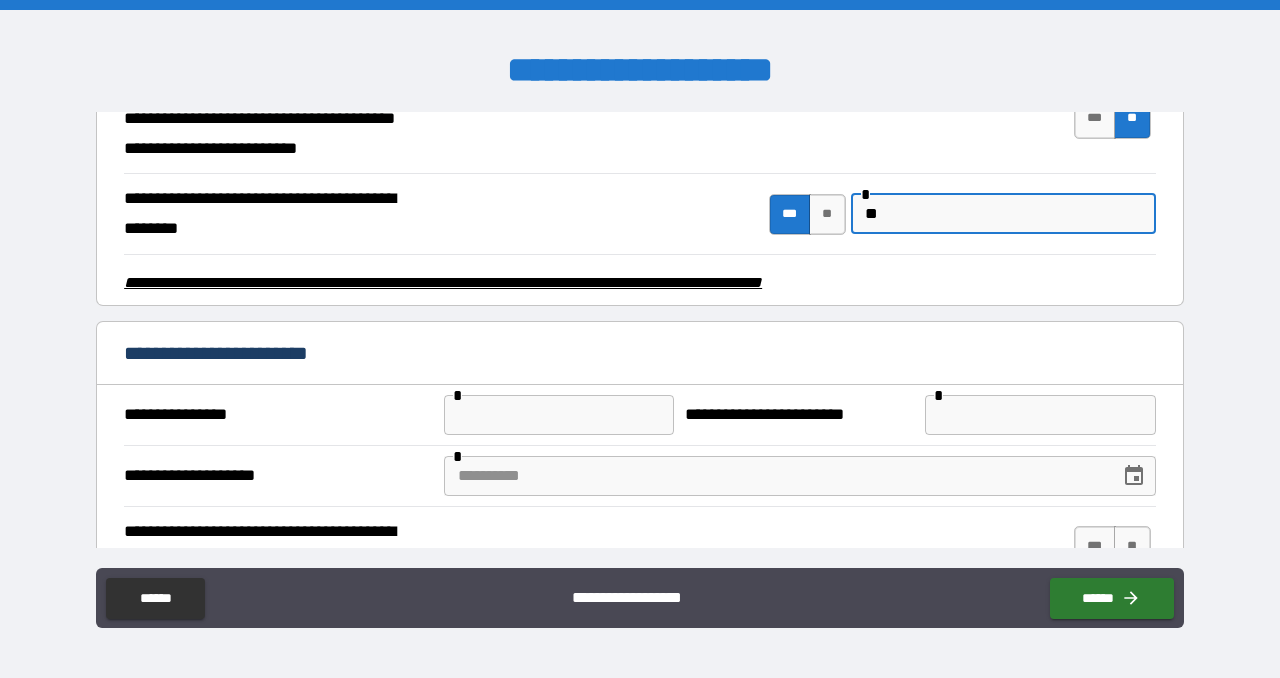 type on "**" 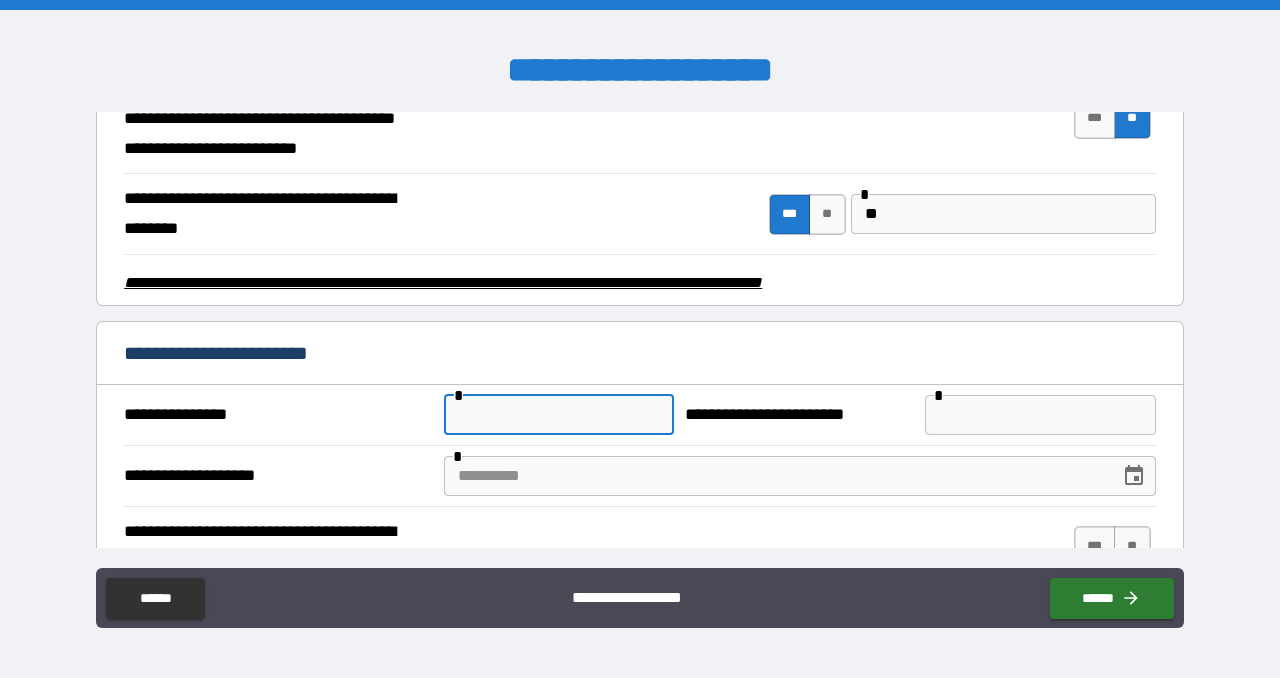 click at bounding box center [559, 415] 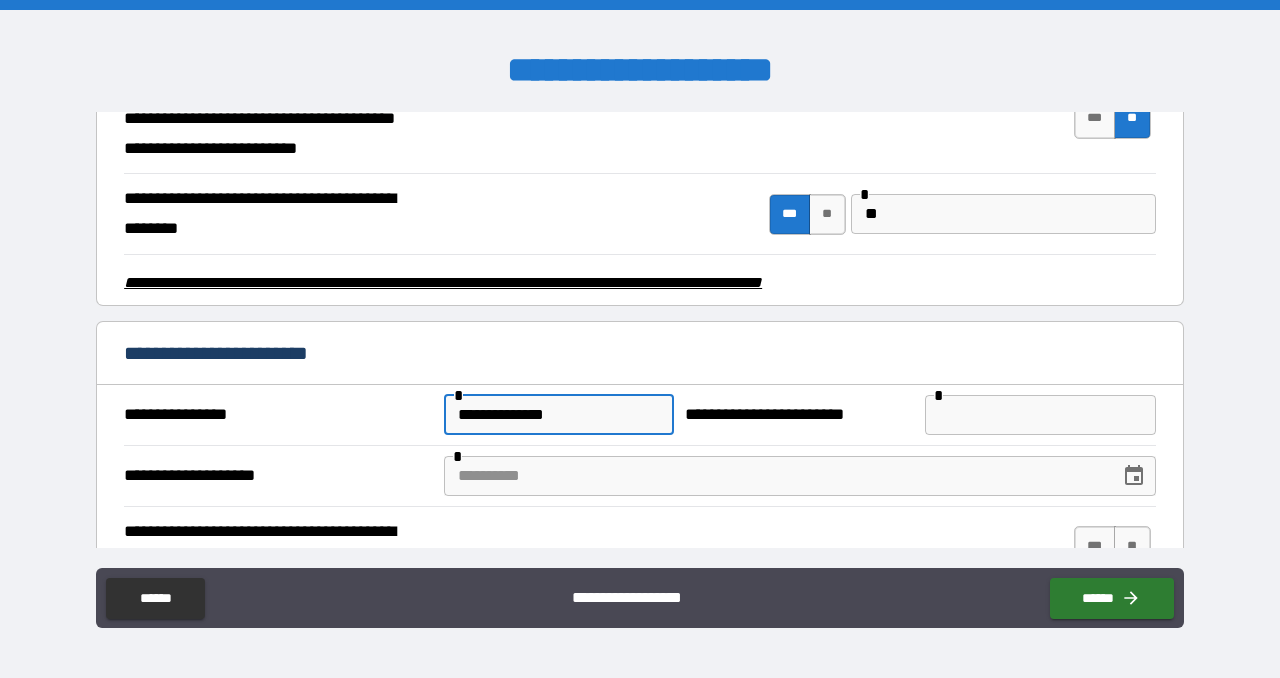 type on "**********" 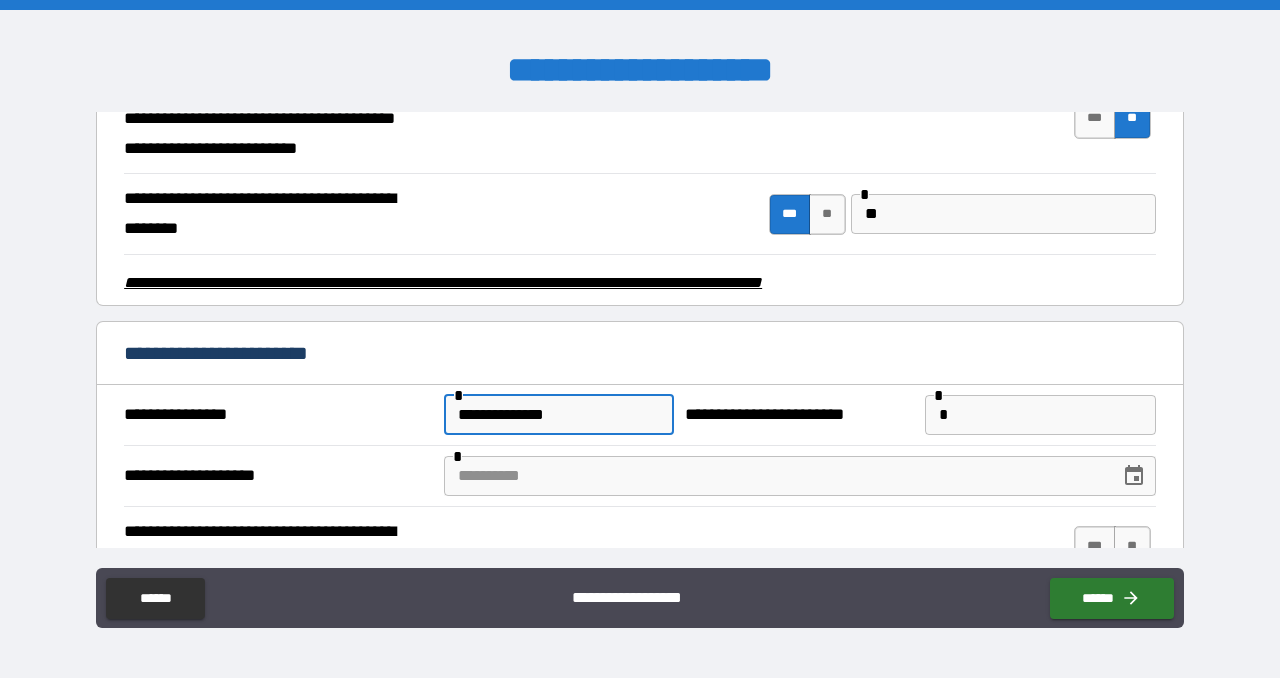 click on "*" at bounding box center [1040, 415] 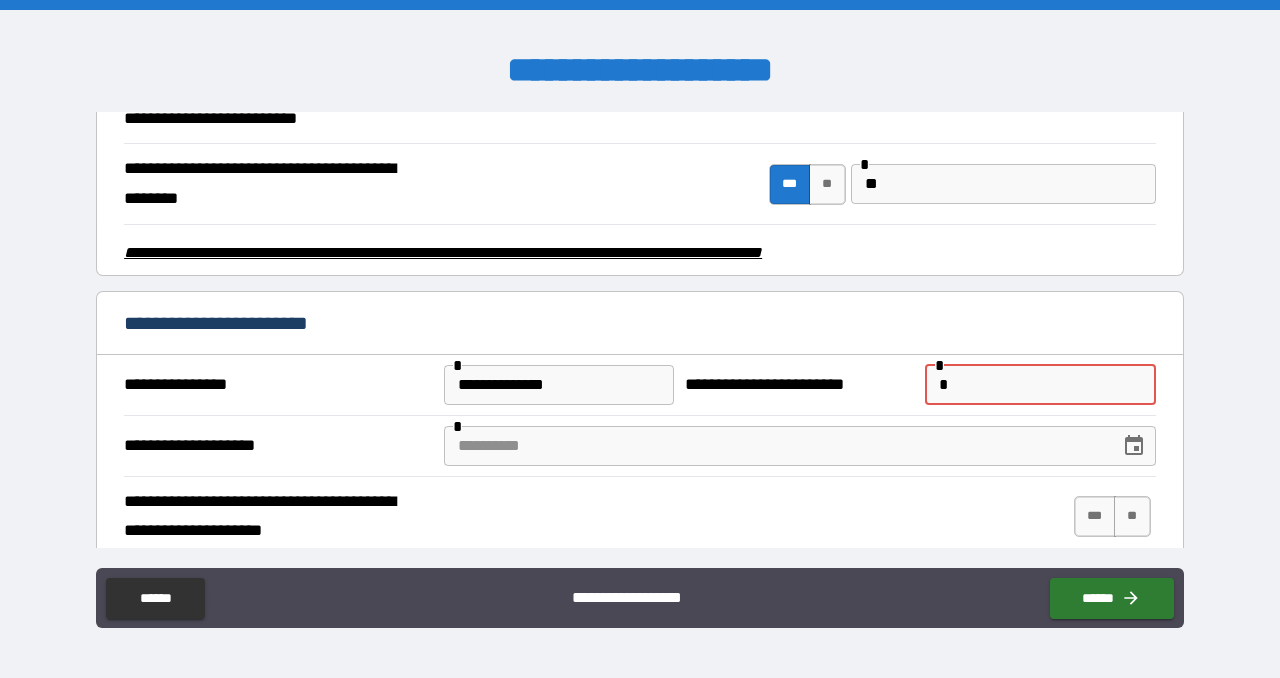 scroll, scrollTop: 660, scrollLeft: 0, axis: vertical 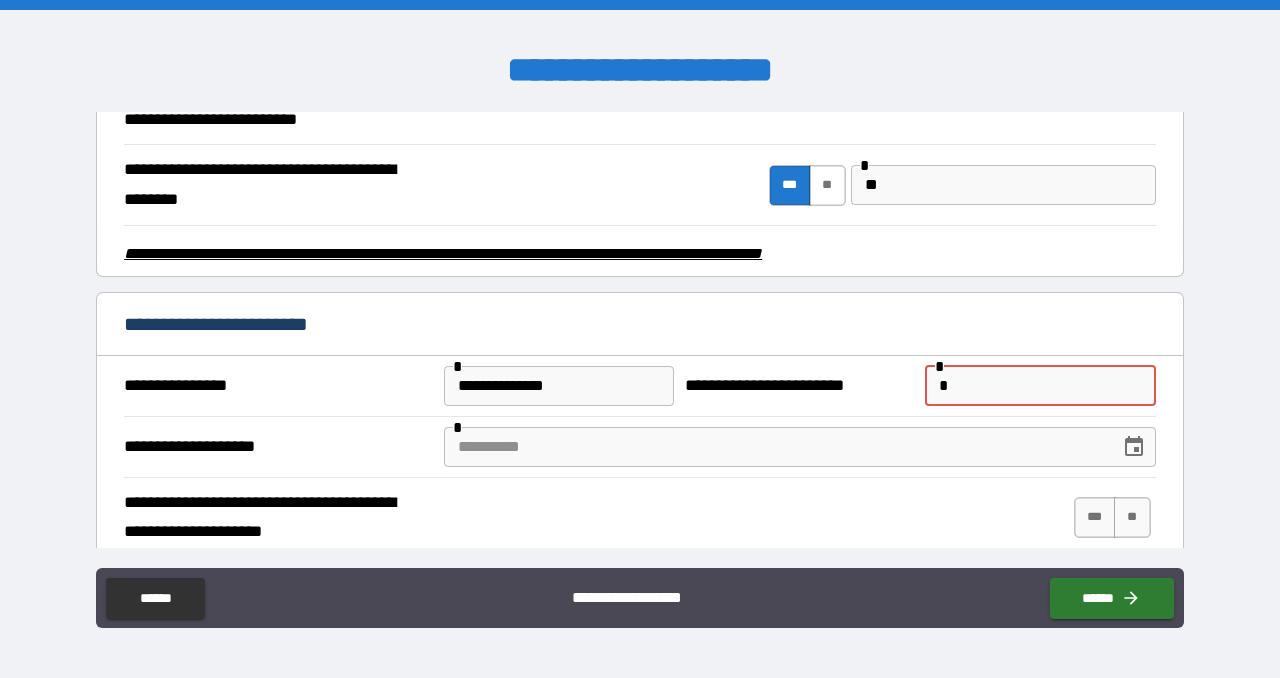 type 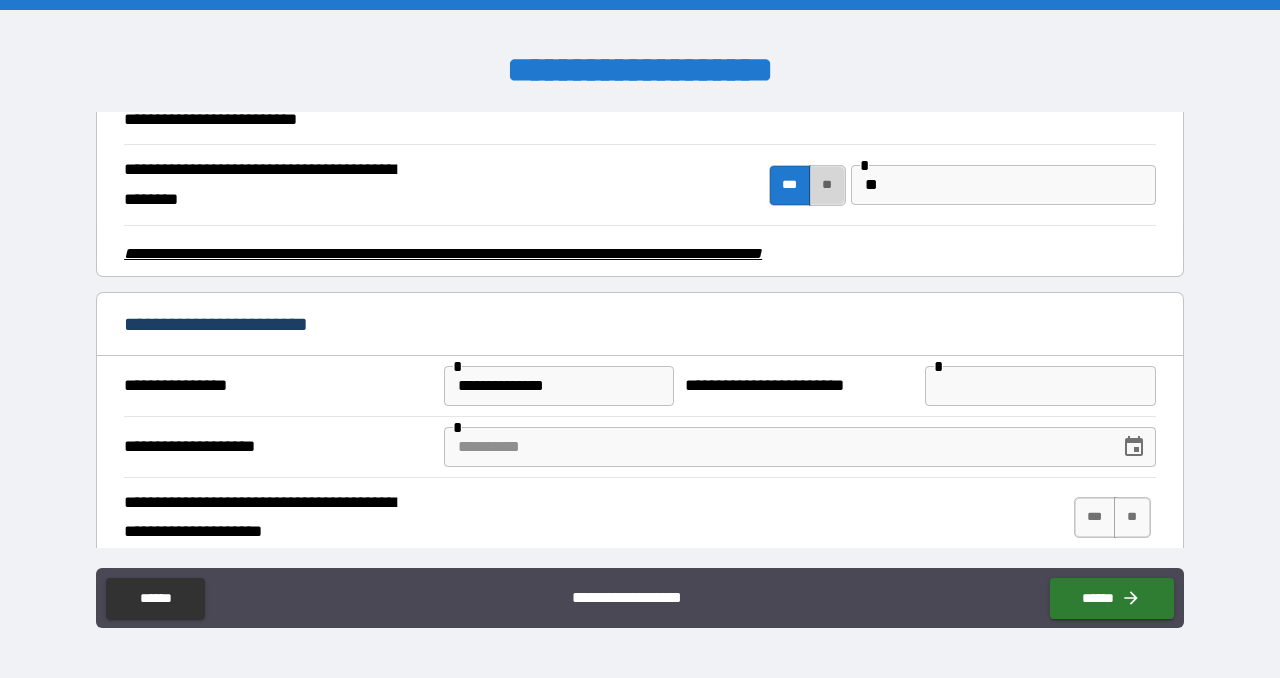 click on "**" at bounding box center [827, 185] 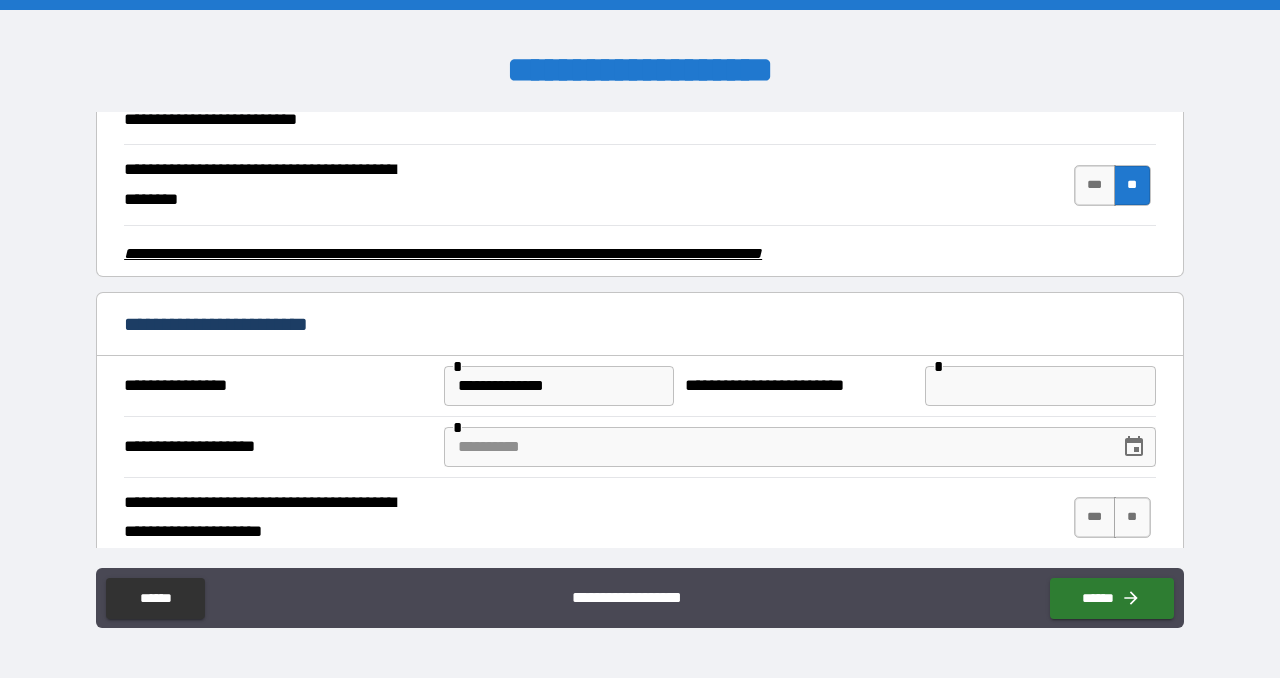 click on "**********" at bounding box center [559, 386] 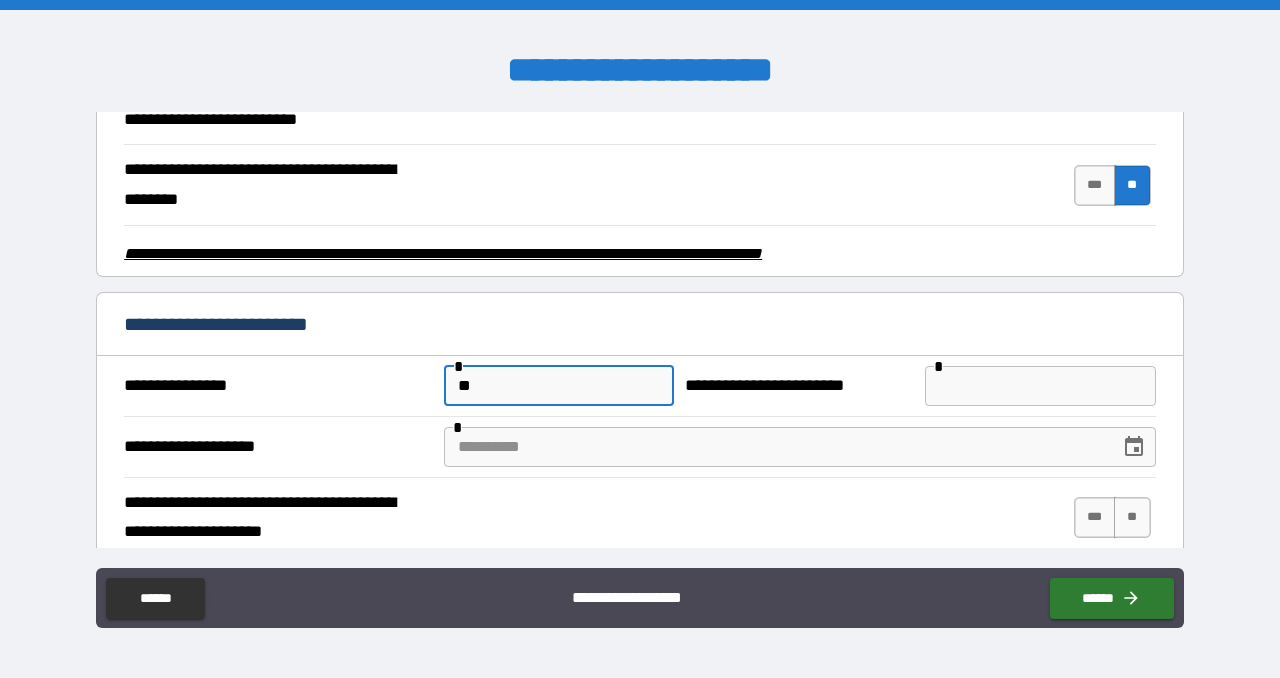 type on "*" 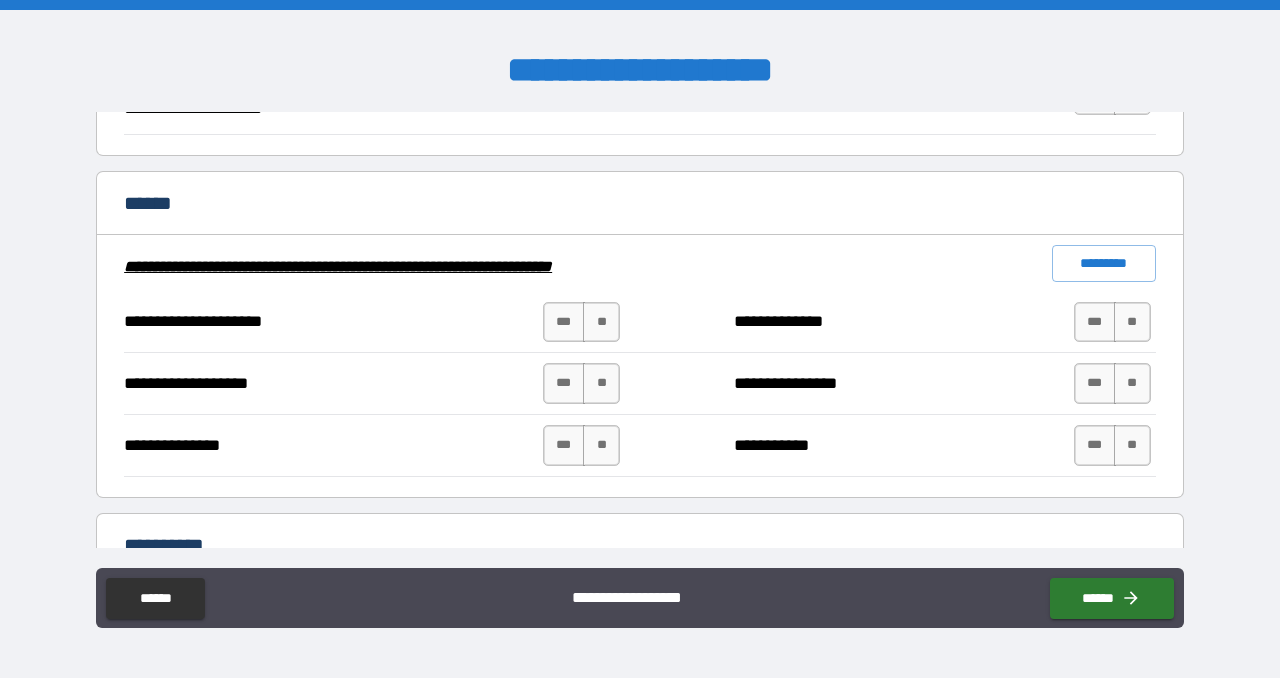 scroll, scrollTop: 1093, scrollLeft: 0, axis: vertical 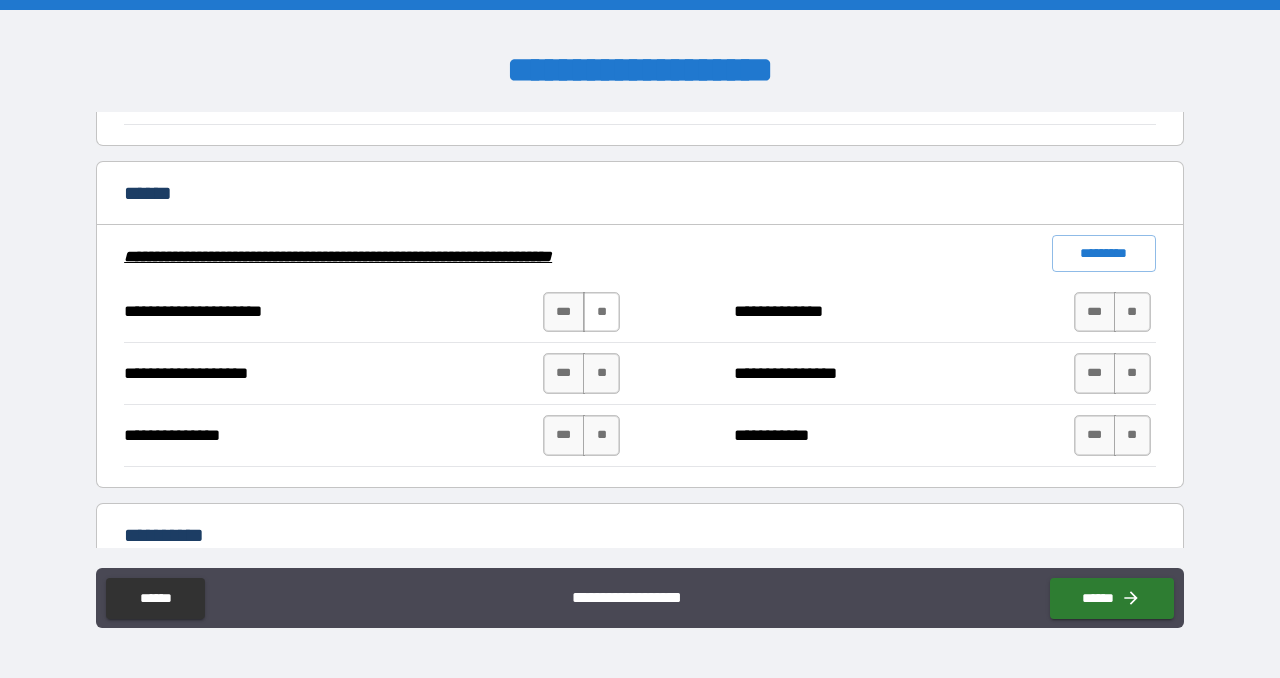 type 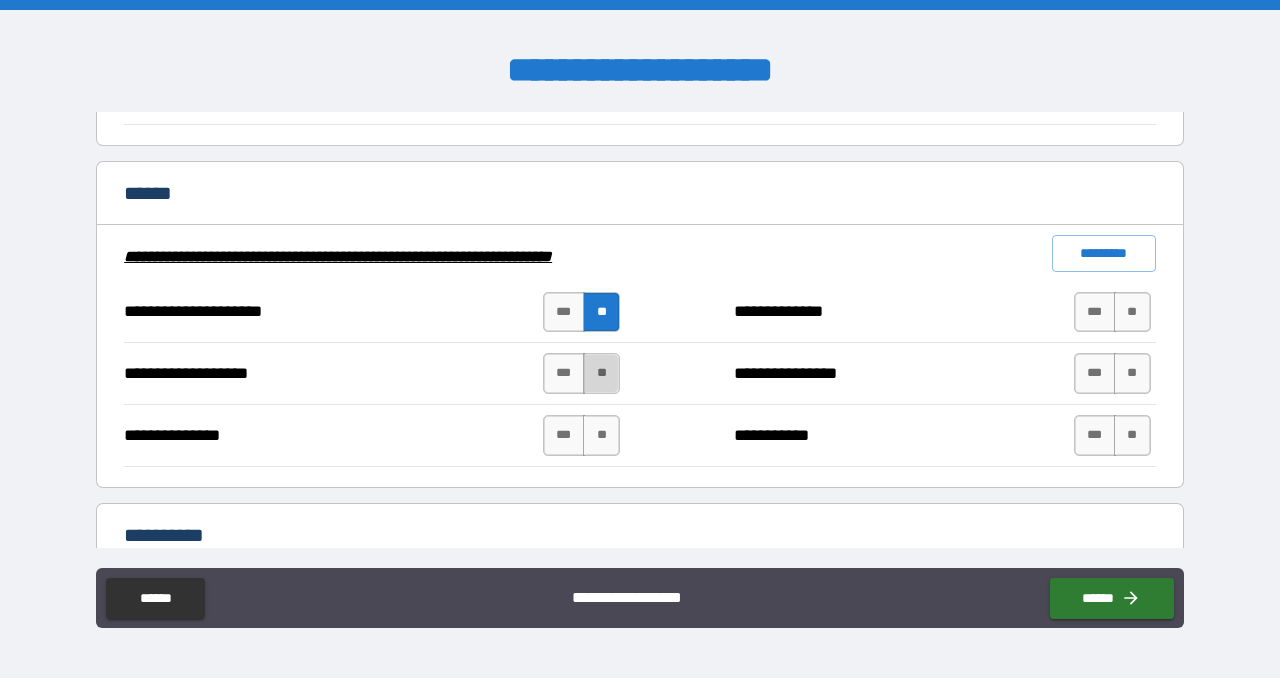 click on "**" at bounding box center [601, 373] 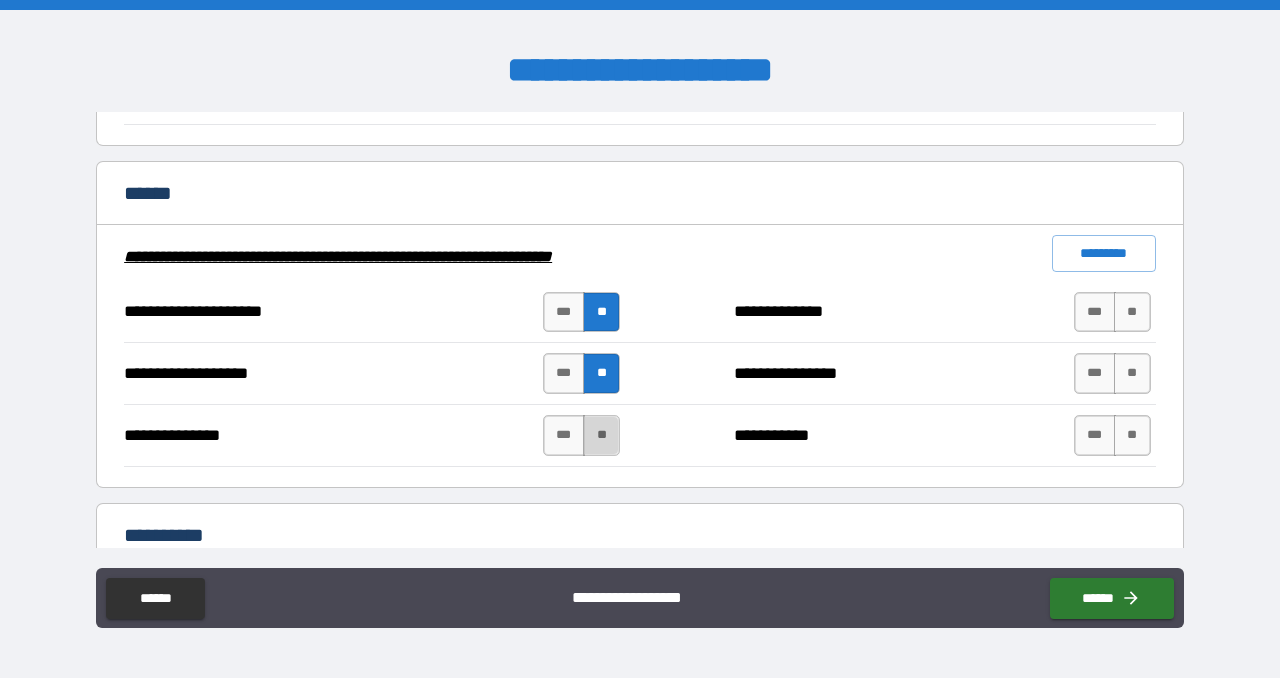 click on "**" at bounding box center [601, 435] 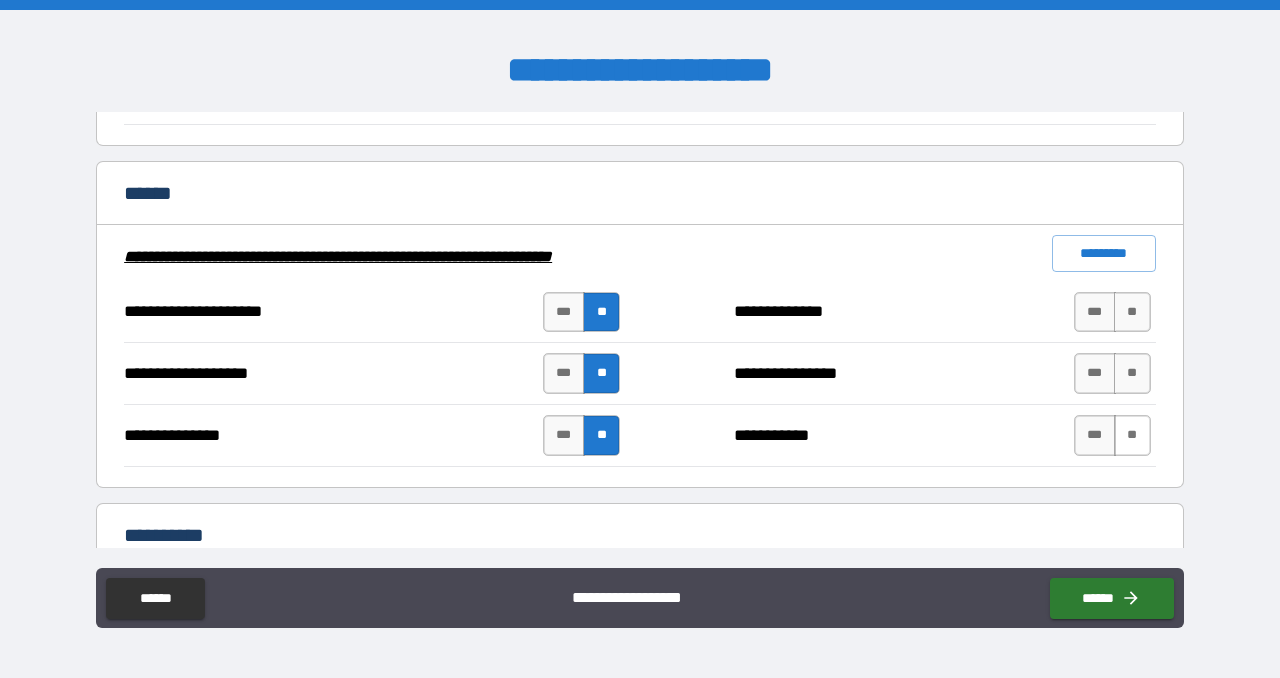 click on "**" at bounding box center (1132, 435) 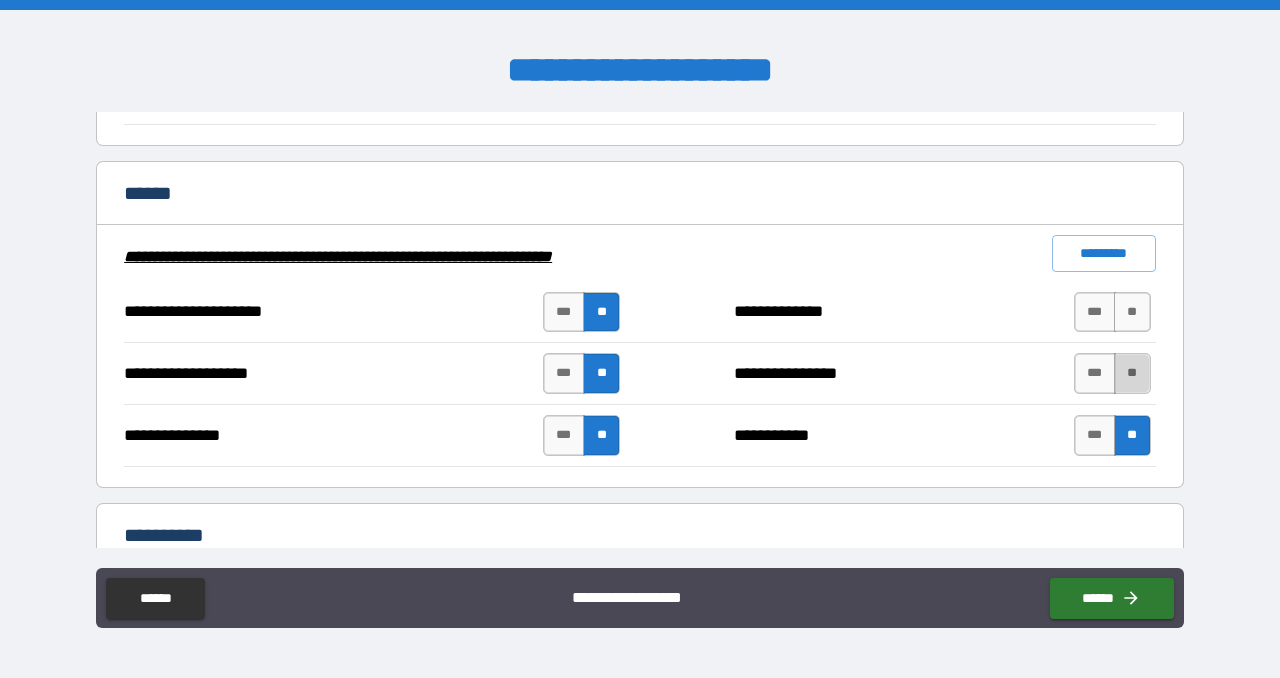 click on "**" at bounding box center (1132, 373) 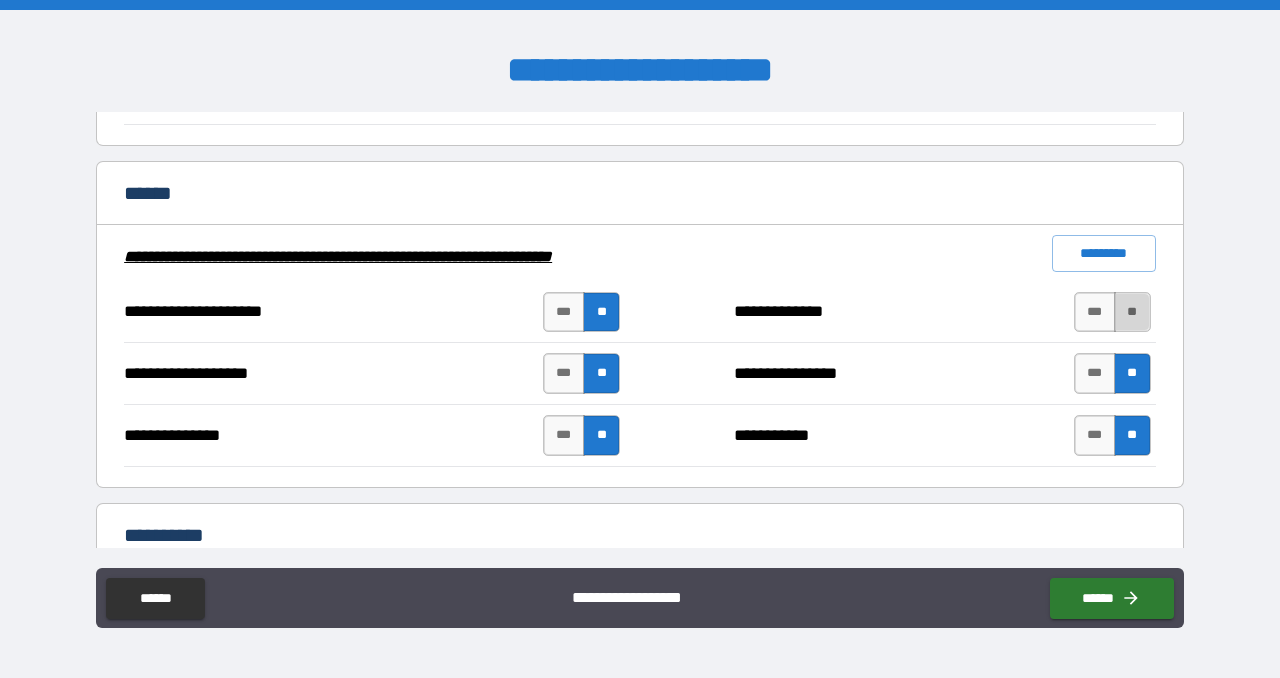 click on "**" at bounding box center (1132, 312) 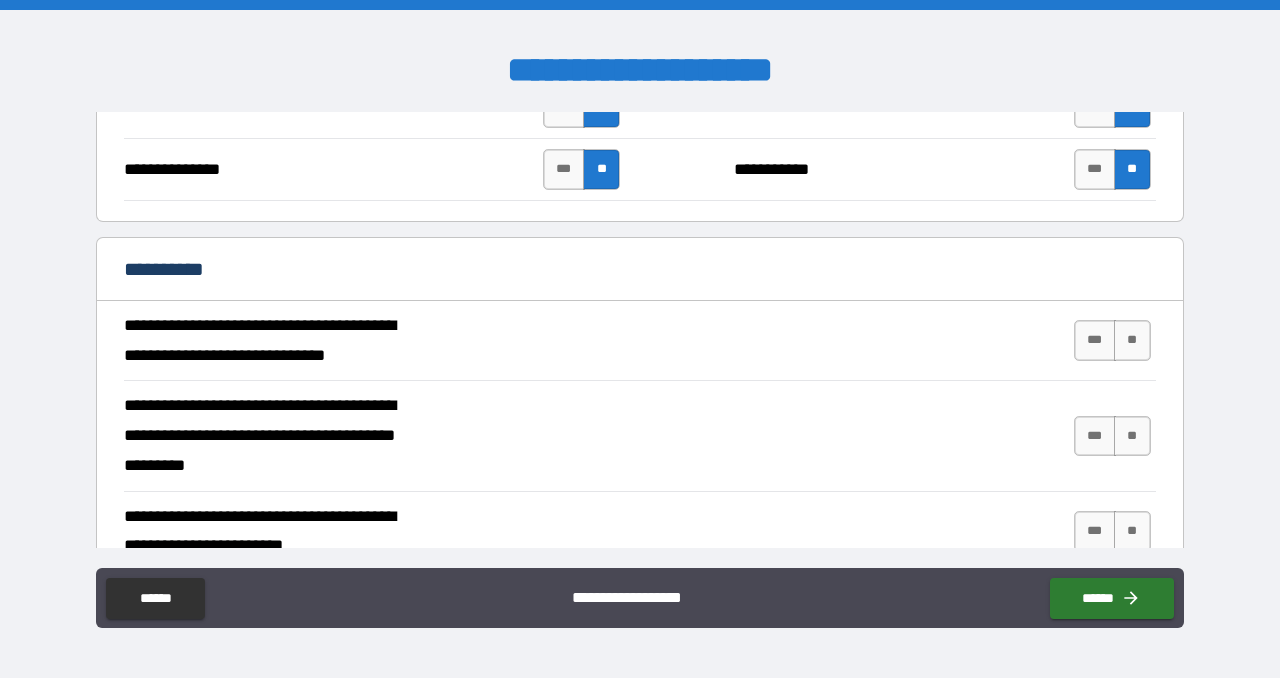 scroll, scrollTop: 1361, scrollLeft: 0, axis: vertical 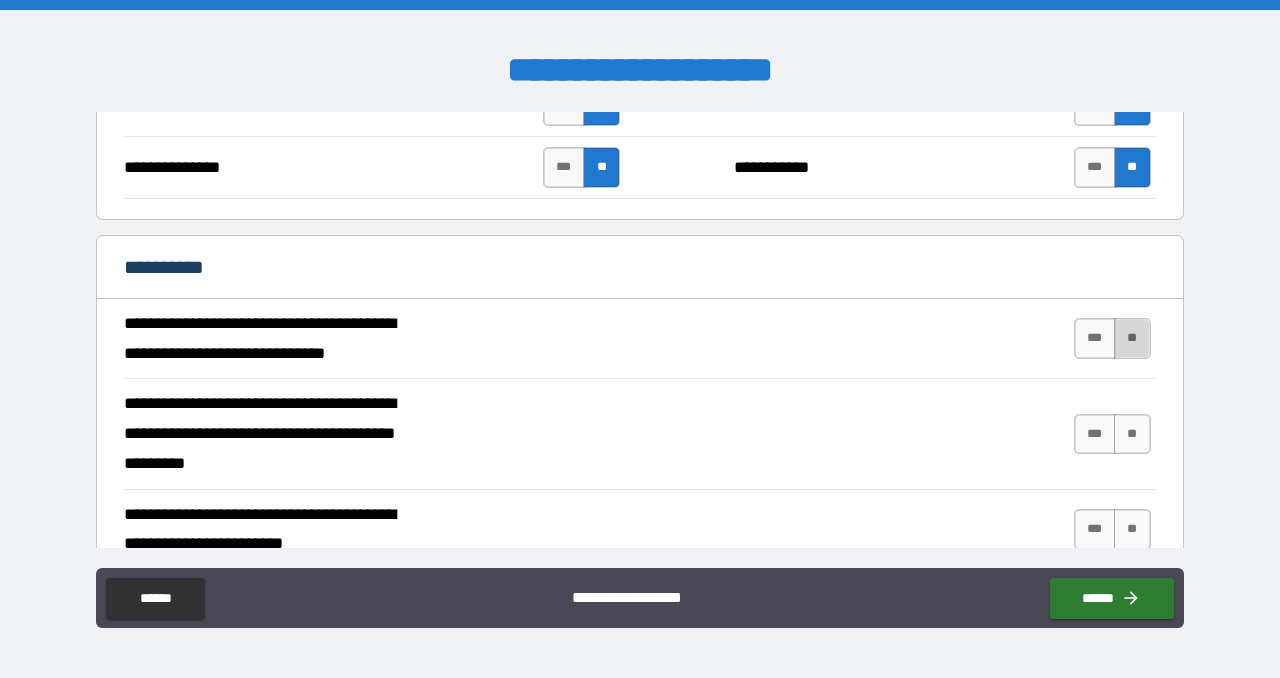 click on "**" at bounding box center (1132, 338) 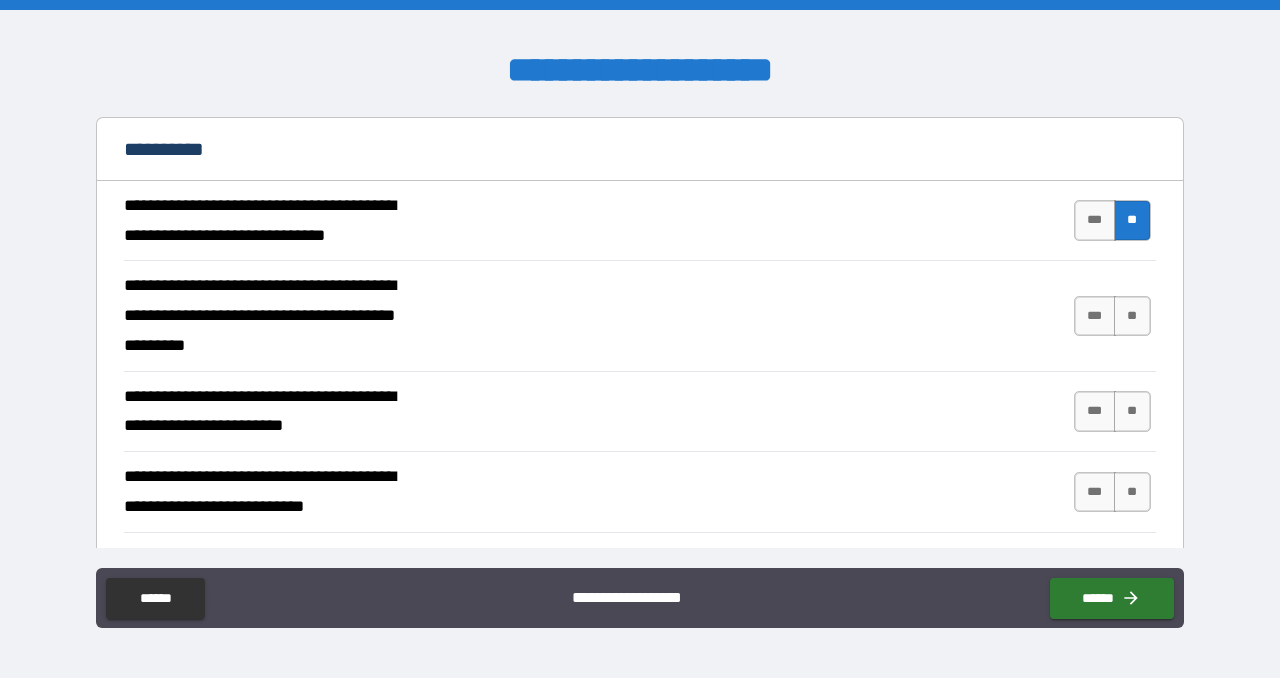 scroll, scrollTop: 1497, scrollLeft: 0, axis: vertical 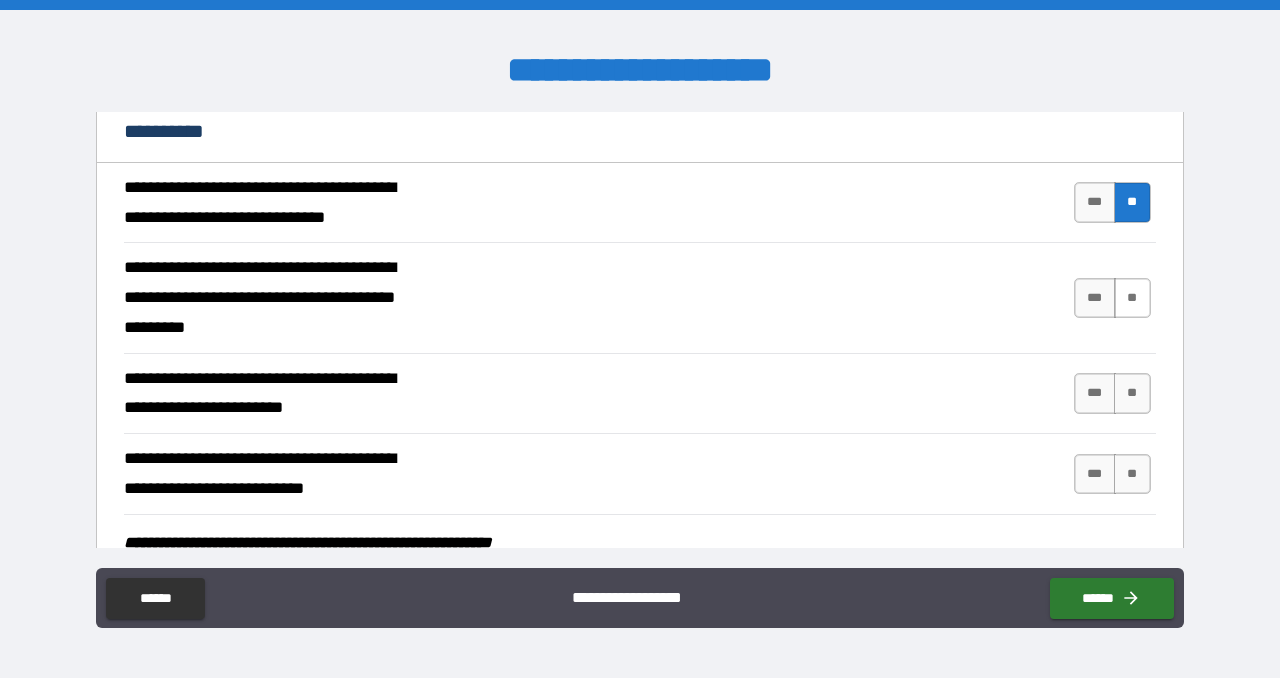 click on "**" at bounding box center (1132, 298) 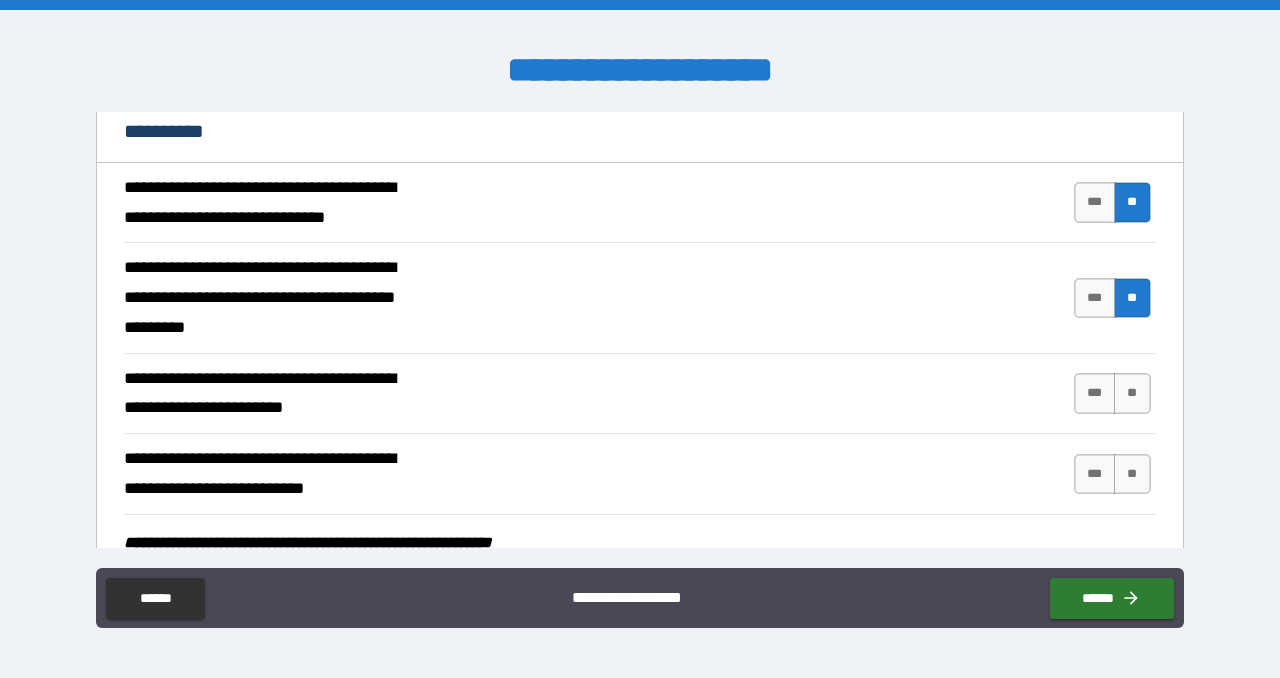 scroll, scrollTop: 1564, scrollLeft: 0, axis: vertical 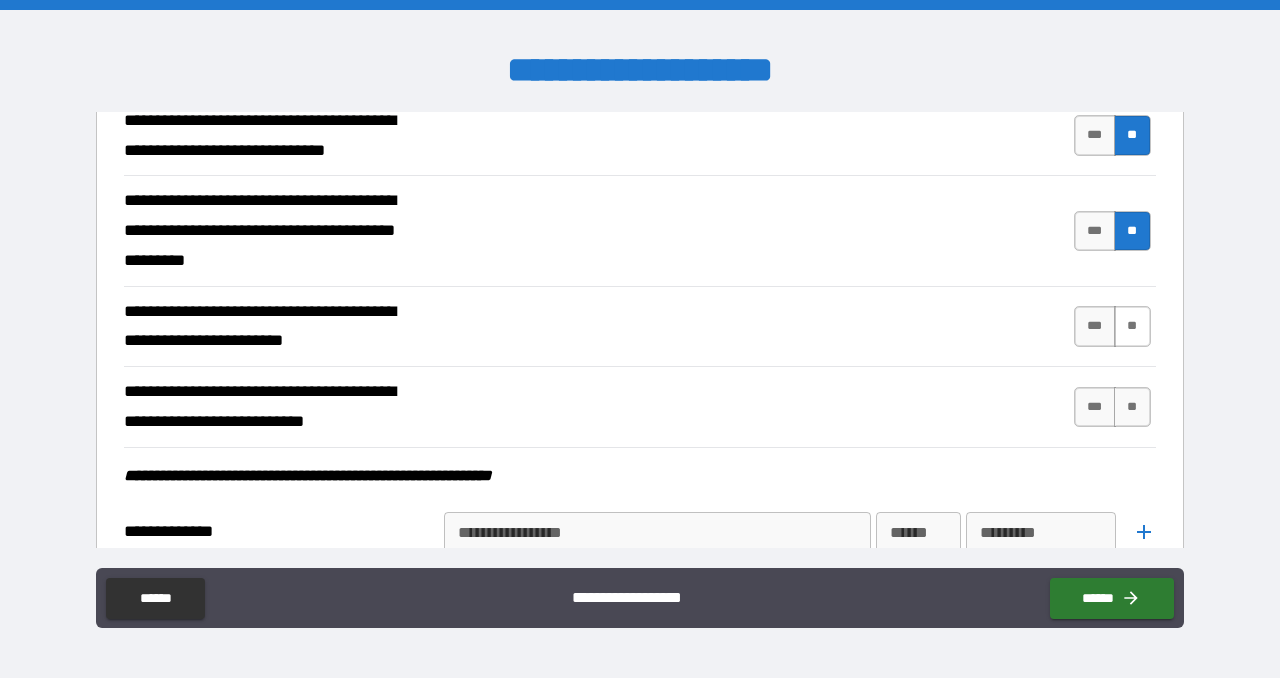 click on "**" at bounding box center (1132, 326) 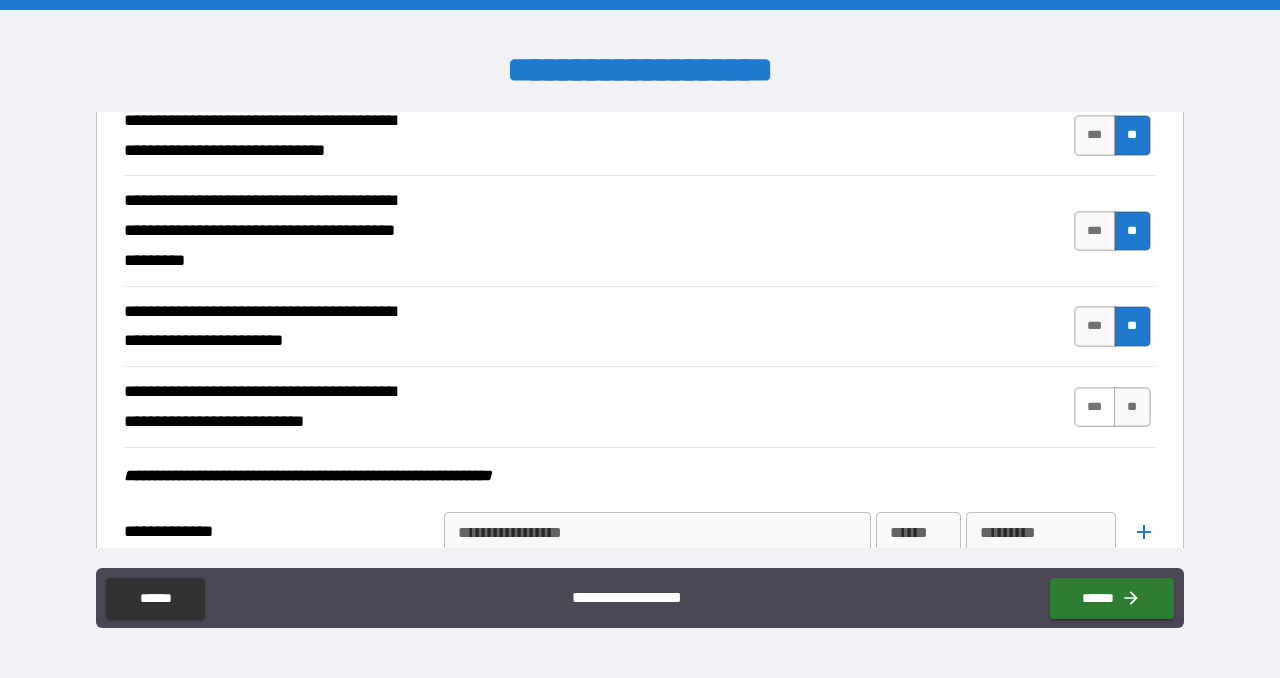 click on "***" at bounding box center (1095, 407) 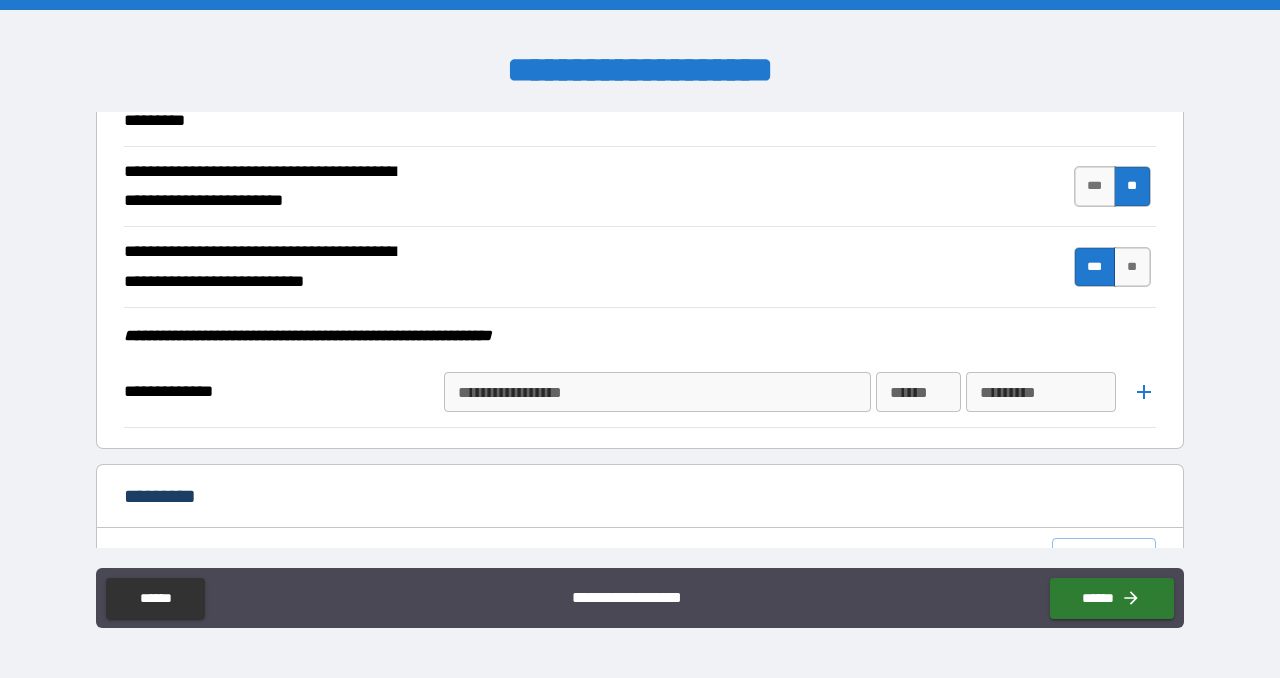 scroll, scrollTop: 1709, scrollLeft: 0, axis: vertical 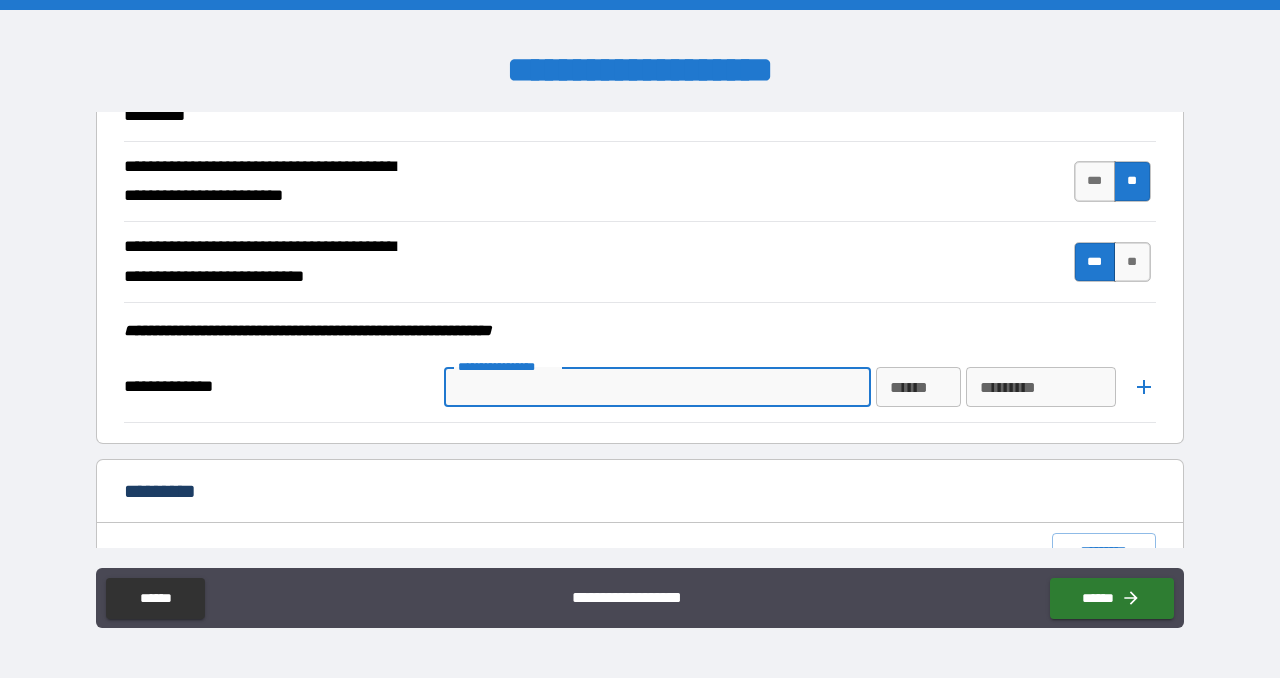 click on "**********" at bounding box center [656, 387] 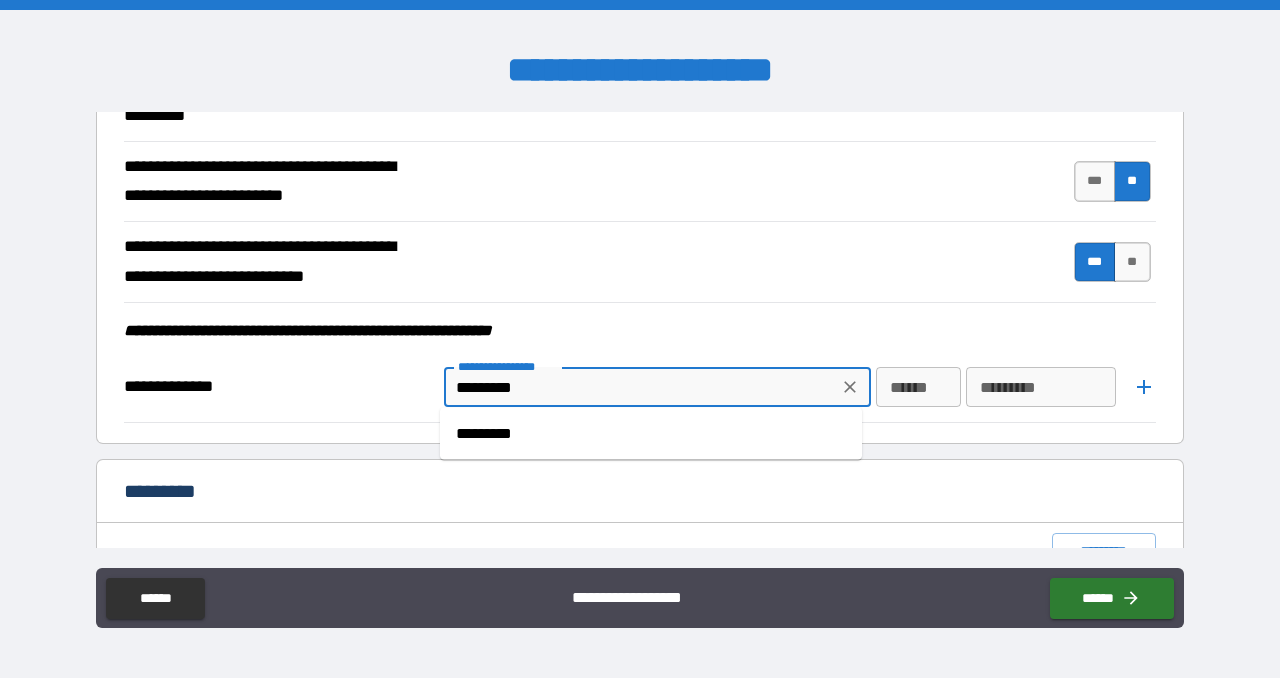 type on "*********" 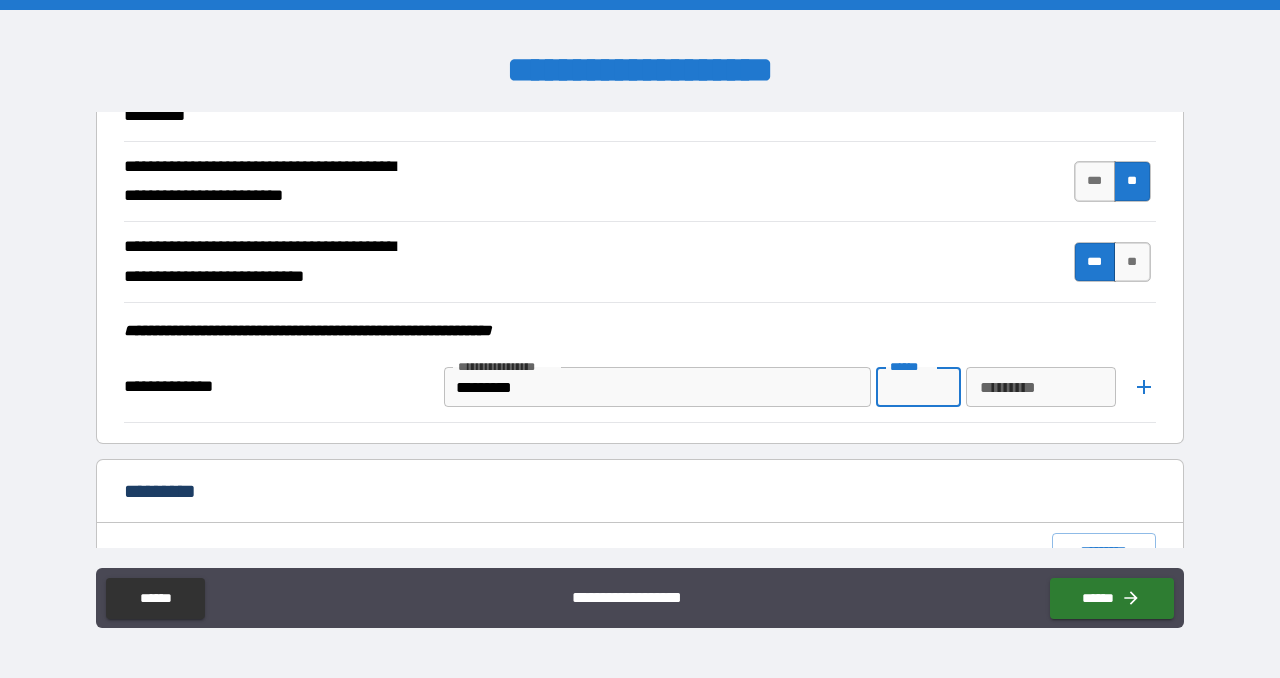 click on "******" at bounding box center [918, 387] 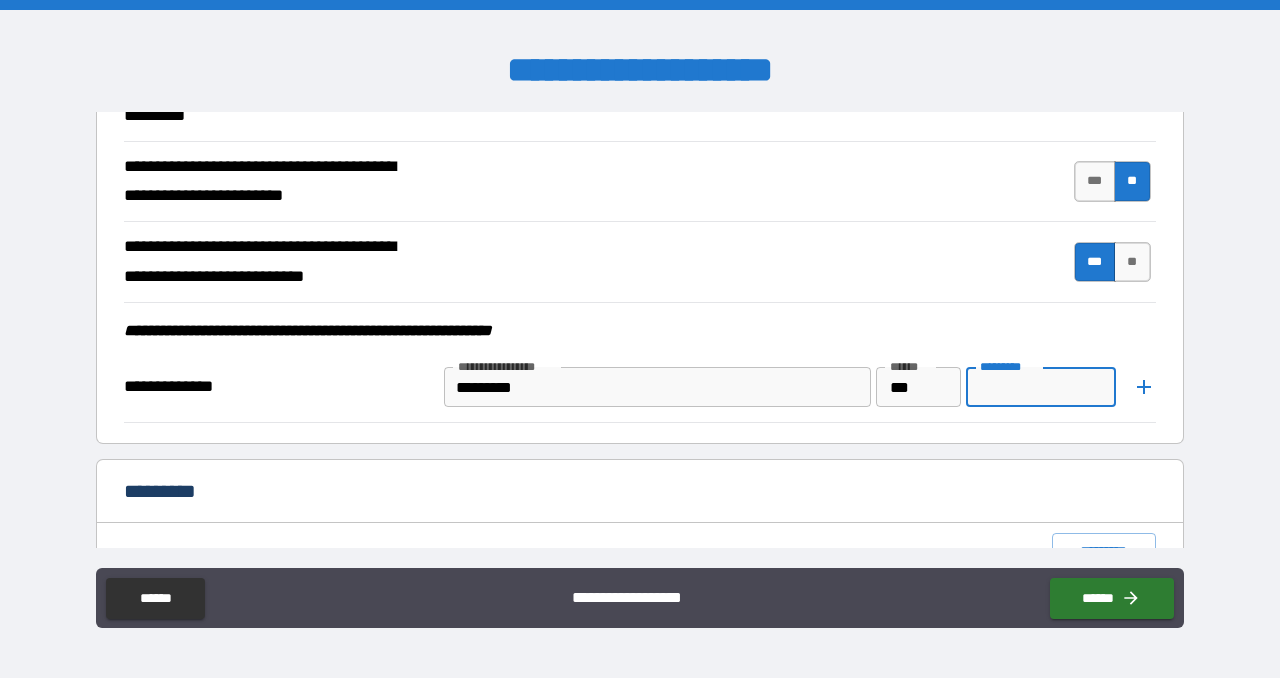 click on "*********" at bounding box center [1040, 387] 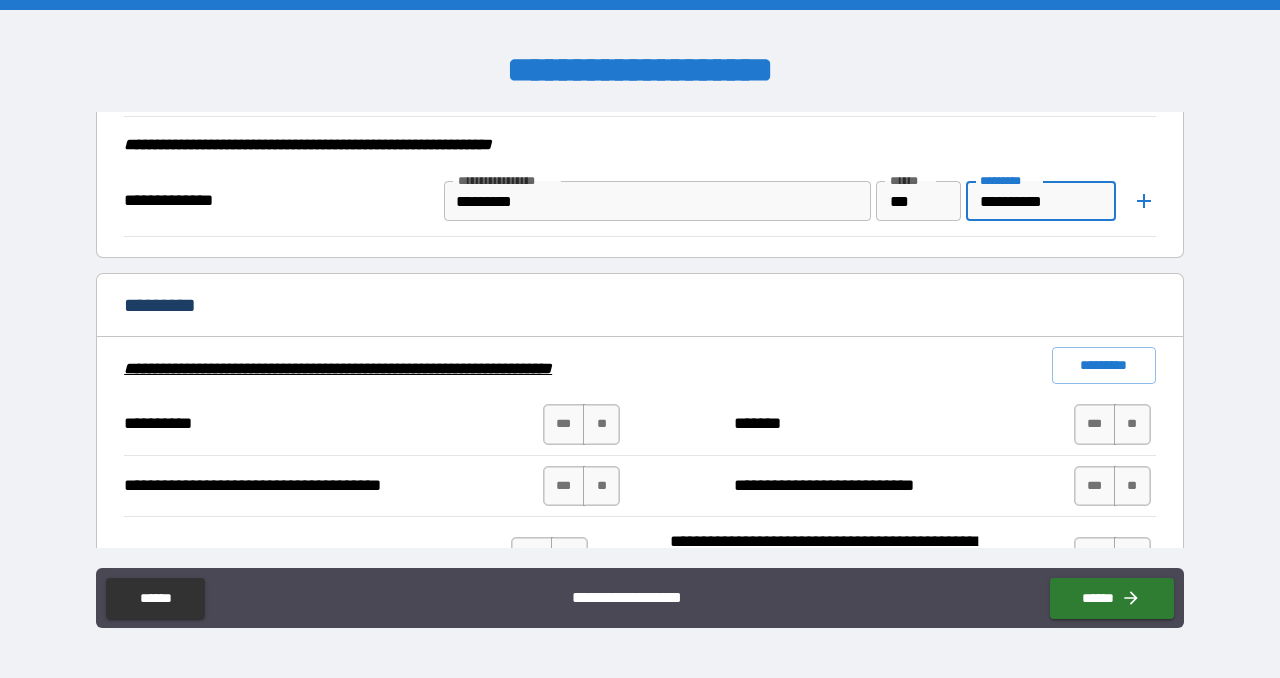 scroll, scrollTop: 1897, scrollLeft: 0, axis: vertical 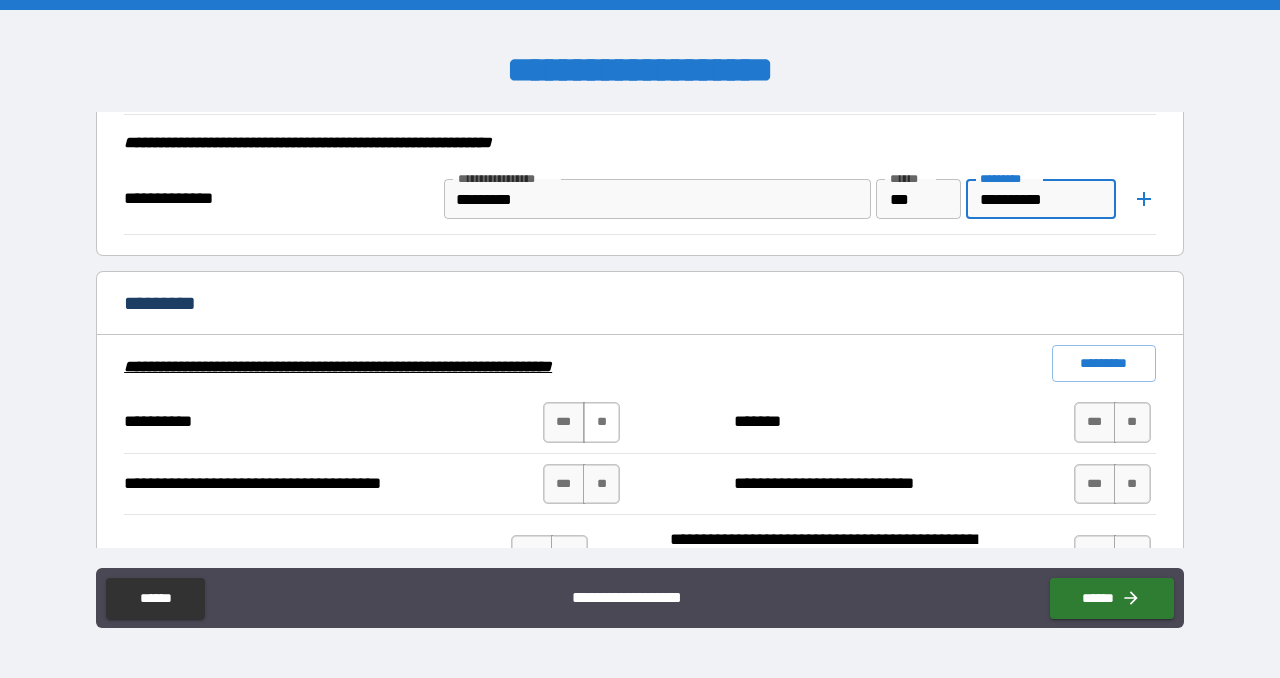 click on "**" at bounding box center [601, 422] 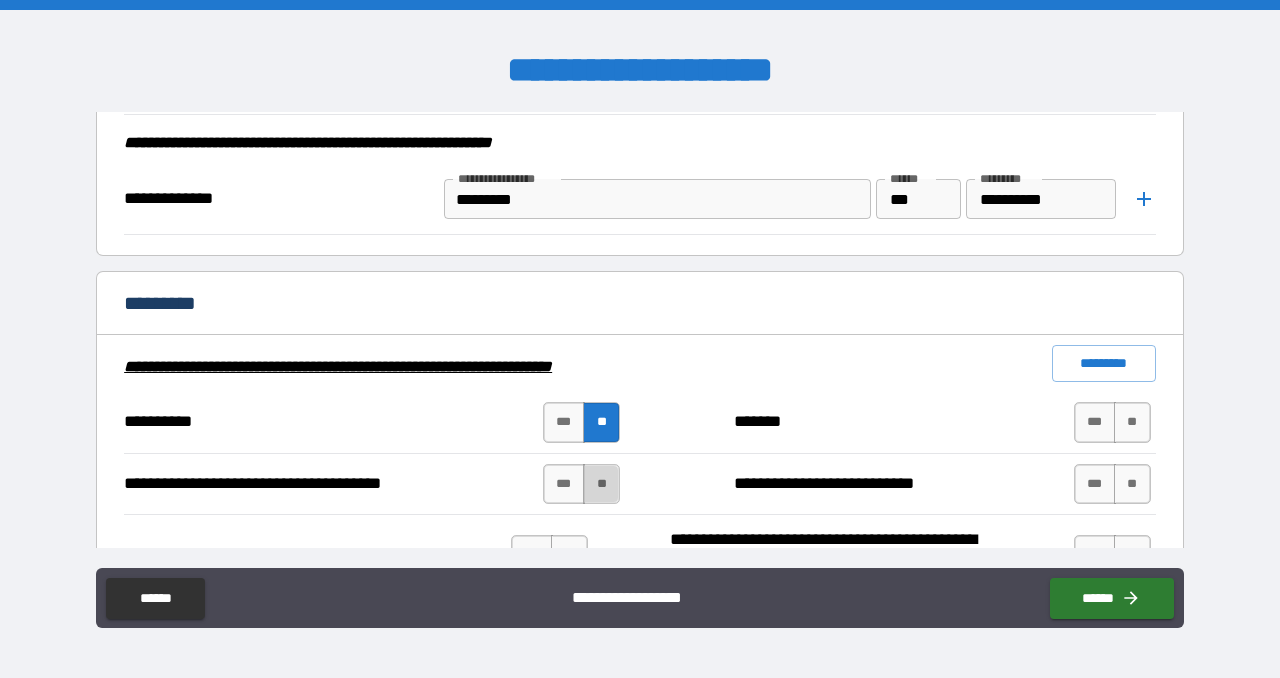 click on "**" at bounding box center (601, 484) 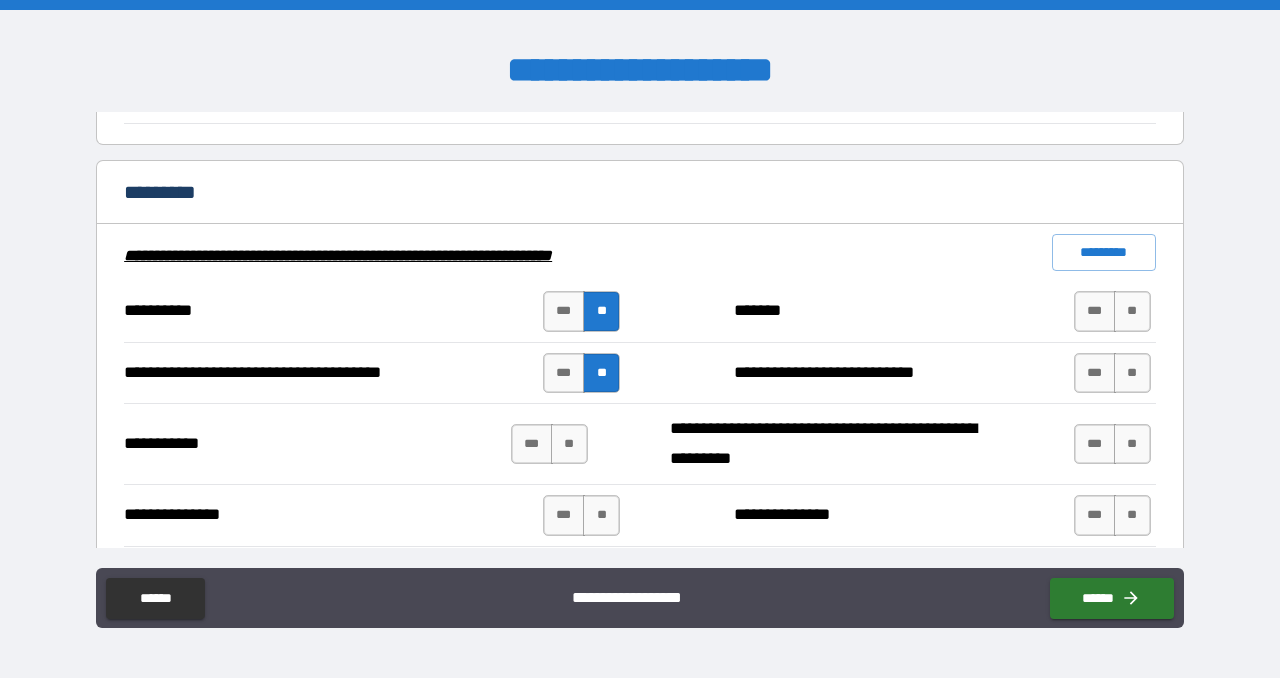 scroll, scrollTop: 2026, scrollLeft: 0, axis: vertical 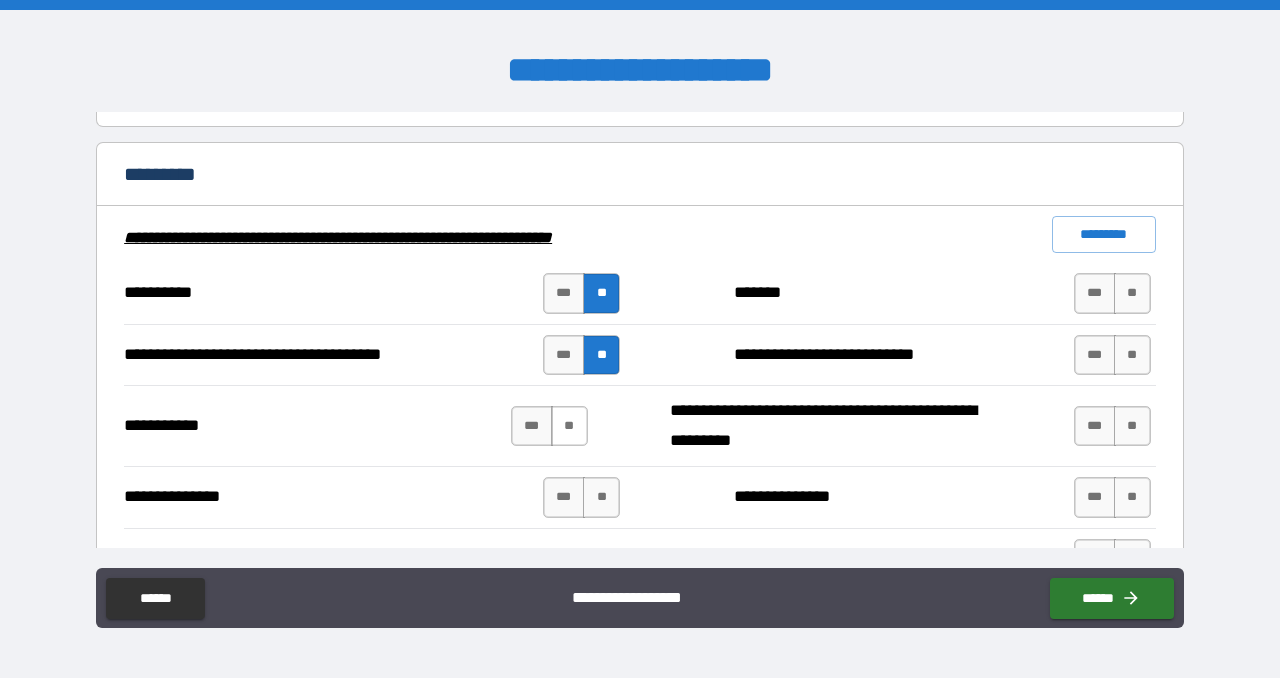 click on "**" at bounding box center [569, 426] 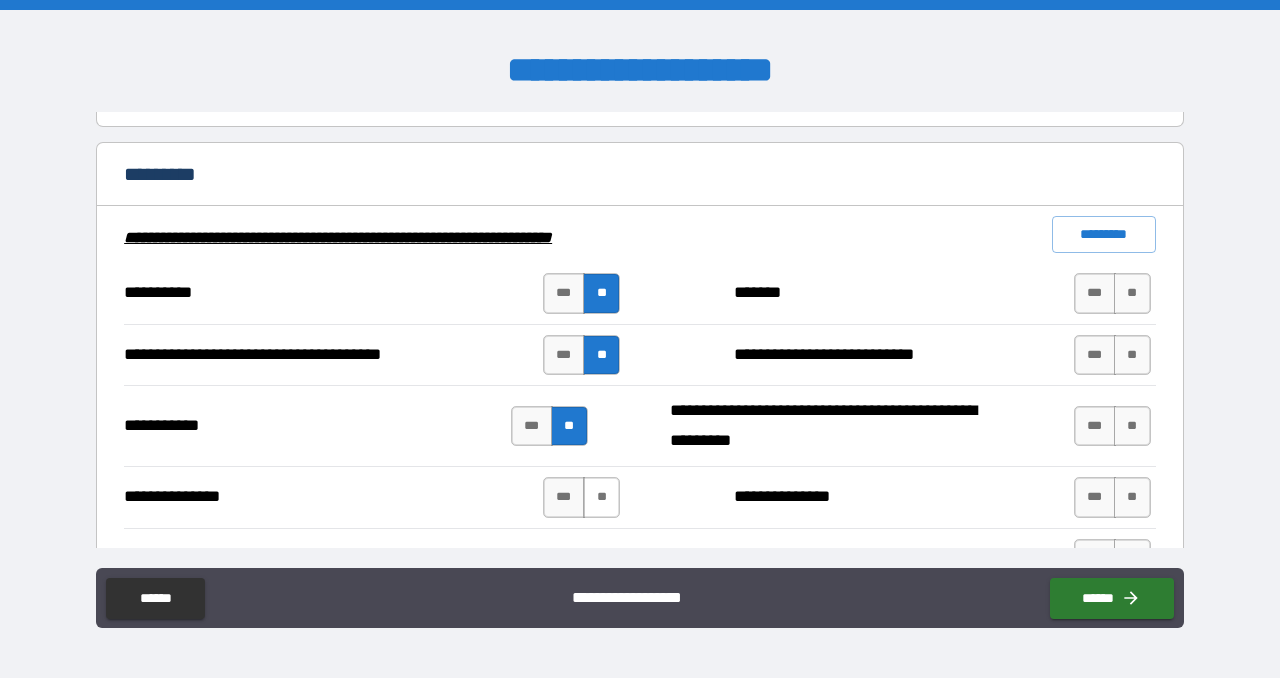 click on "**" at bounding box center (601, 497) 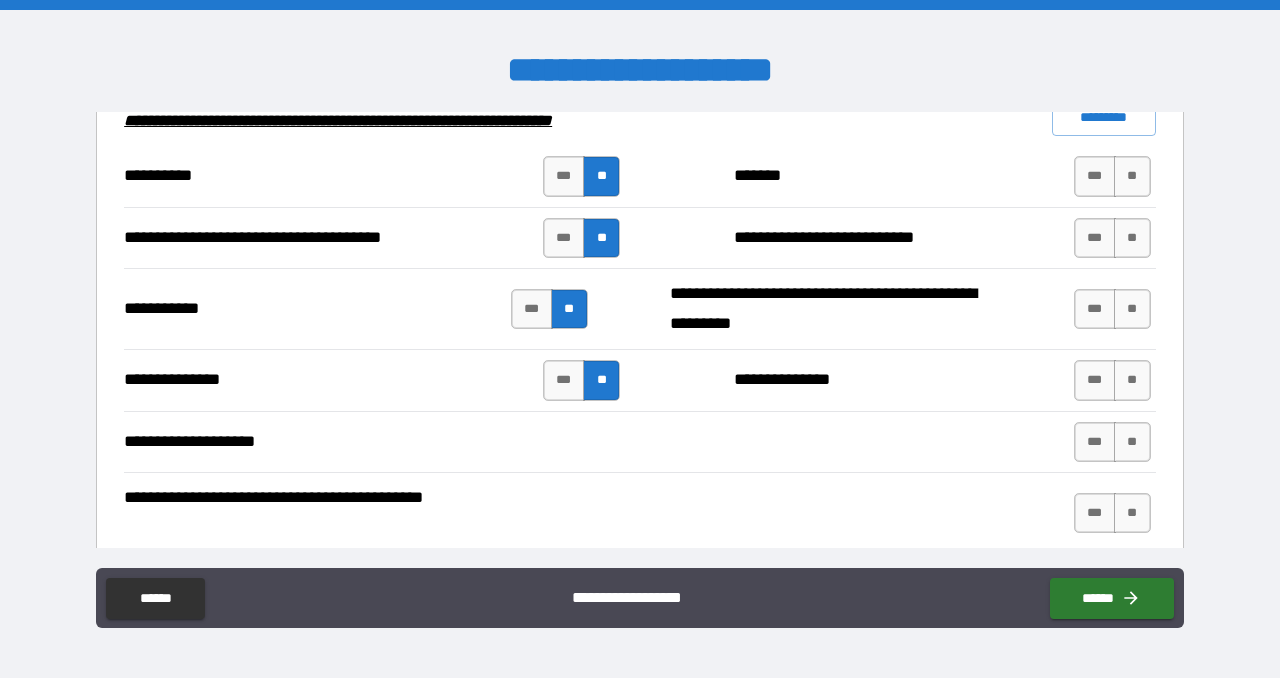scroll, scrollTop: 2147, scrollLeft: 0, axis: vertical 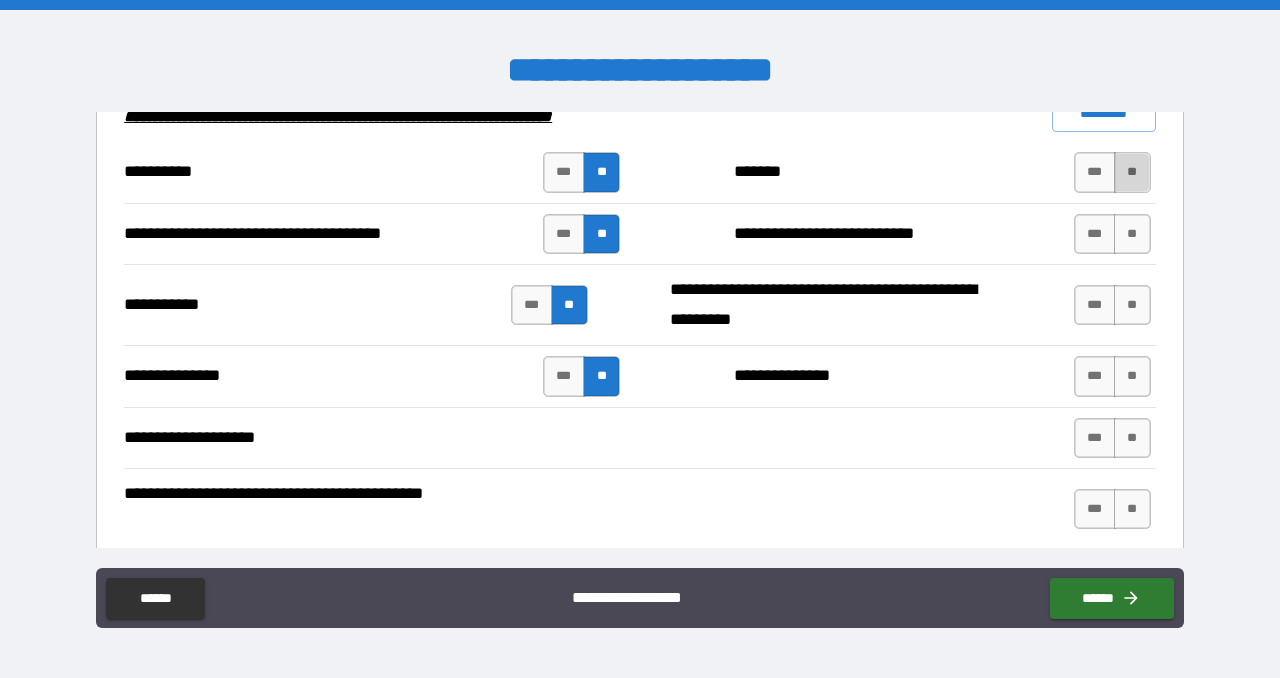 click on "**" at bounding box center [1132, 172] 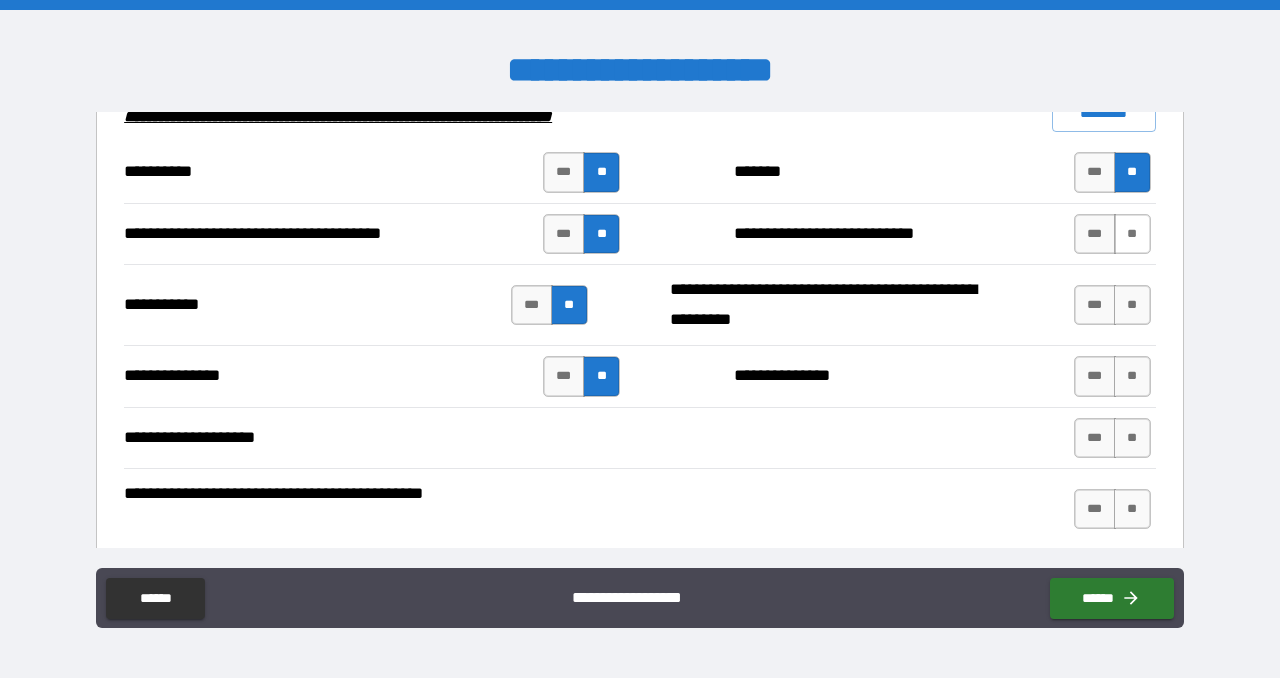 click on "**" at bounding box center (1132, 234) 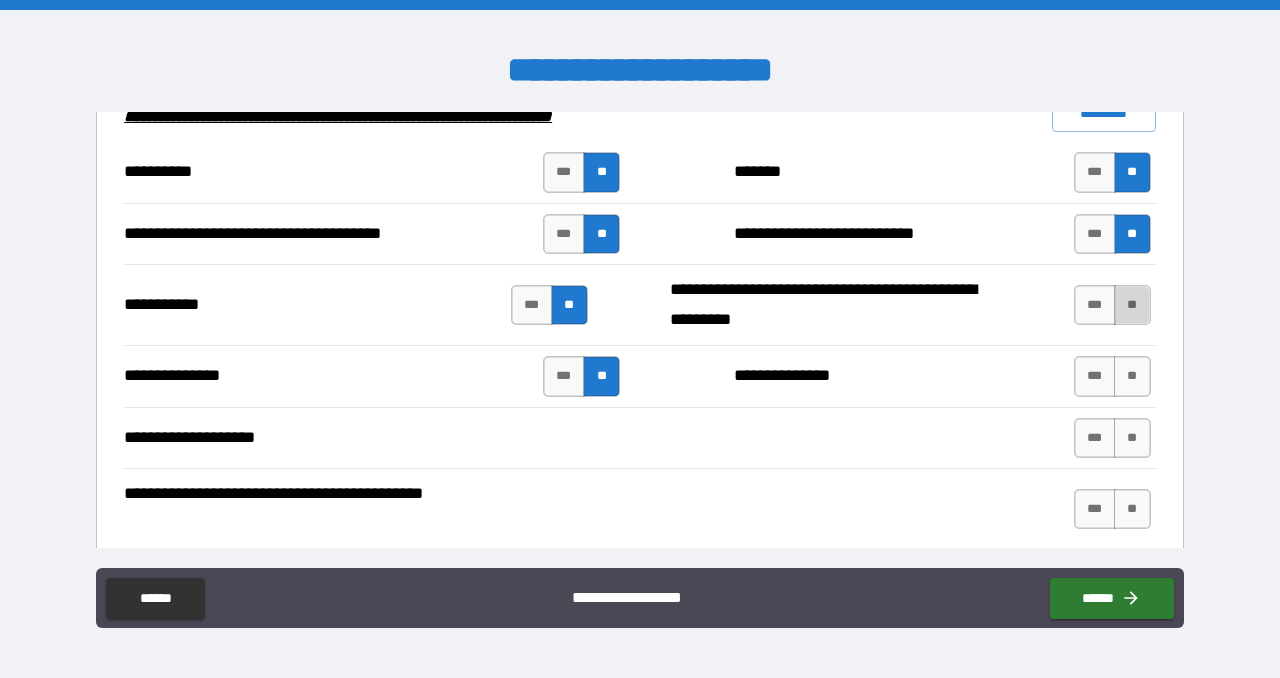 click on "**" at bounding box center [1132, 305] 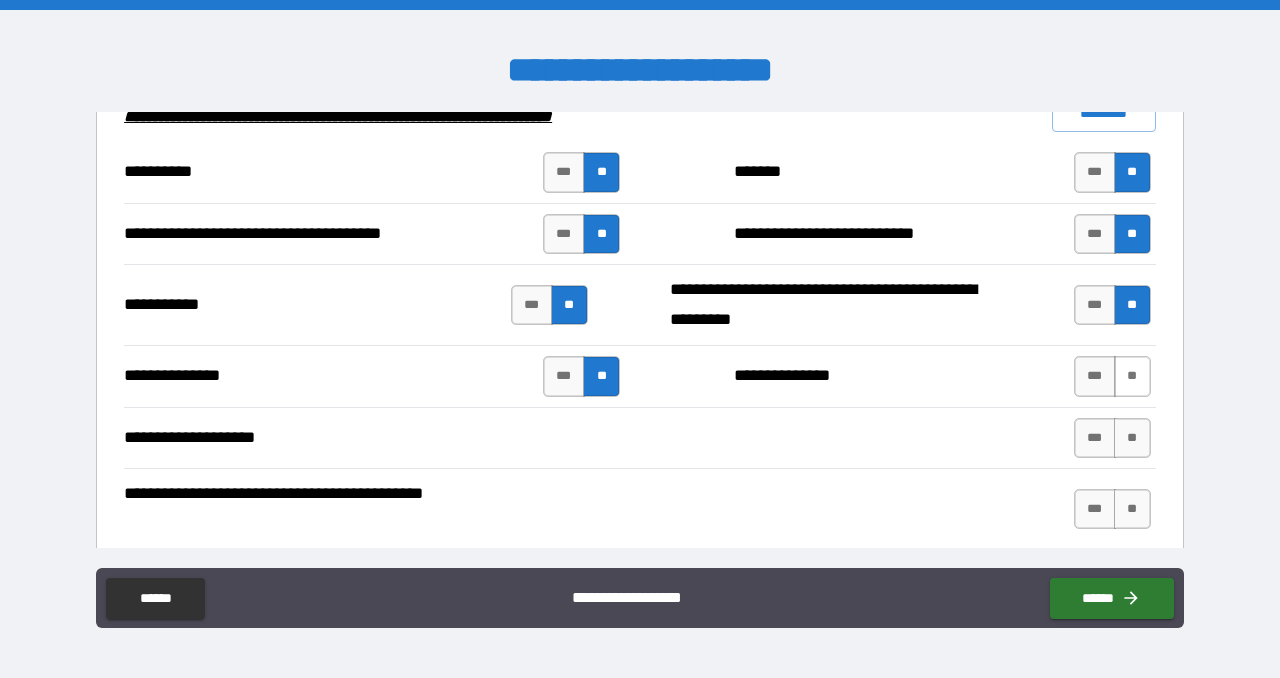 click on "**" at bounding box center [1132, 376] 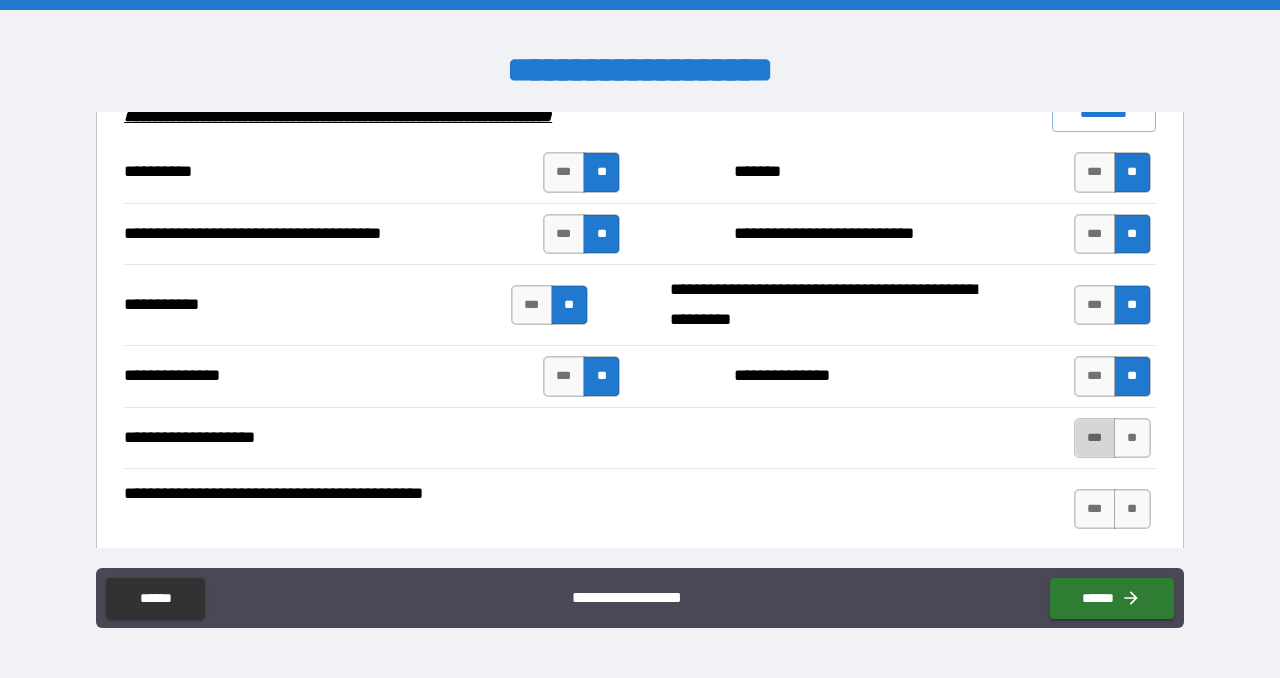 click on "***" at bounding box center [1095, 438] 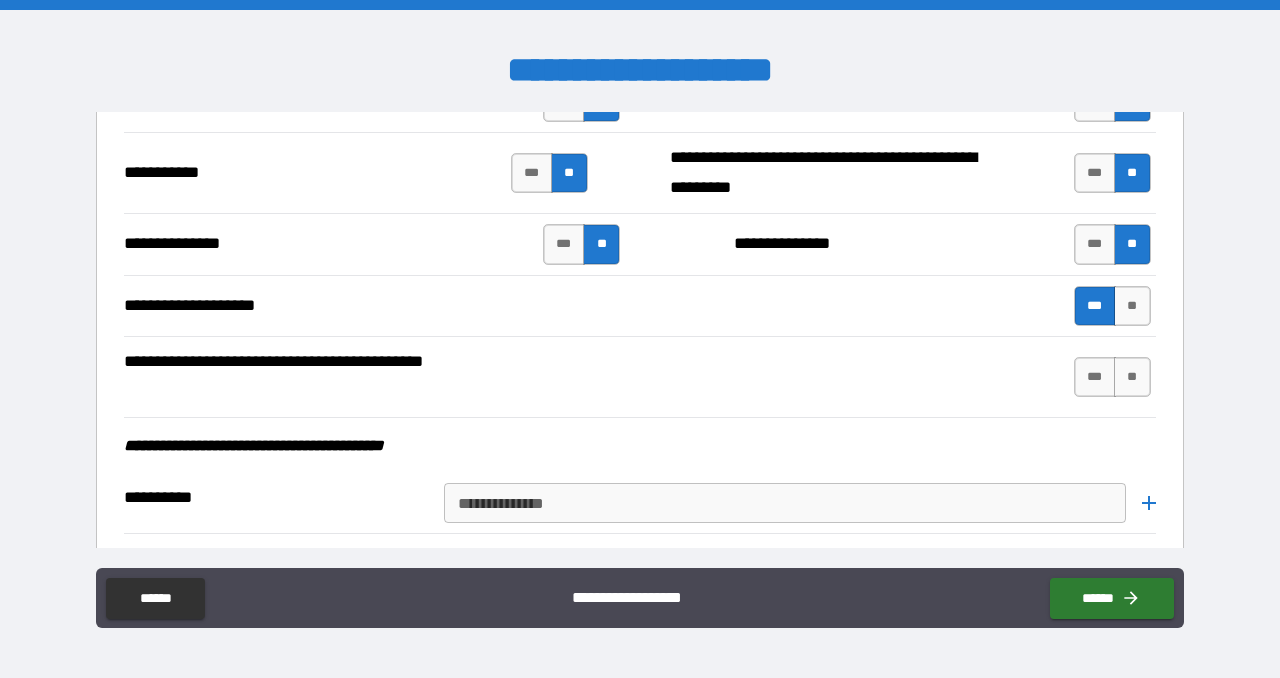 scroll, scrollTop: 2284, scrollLeft: 0, axis: vertical 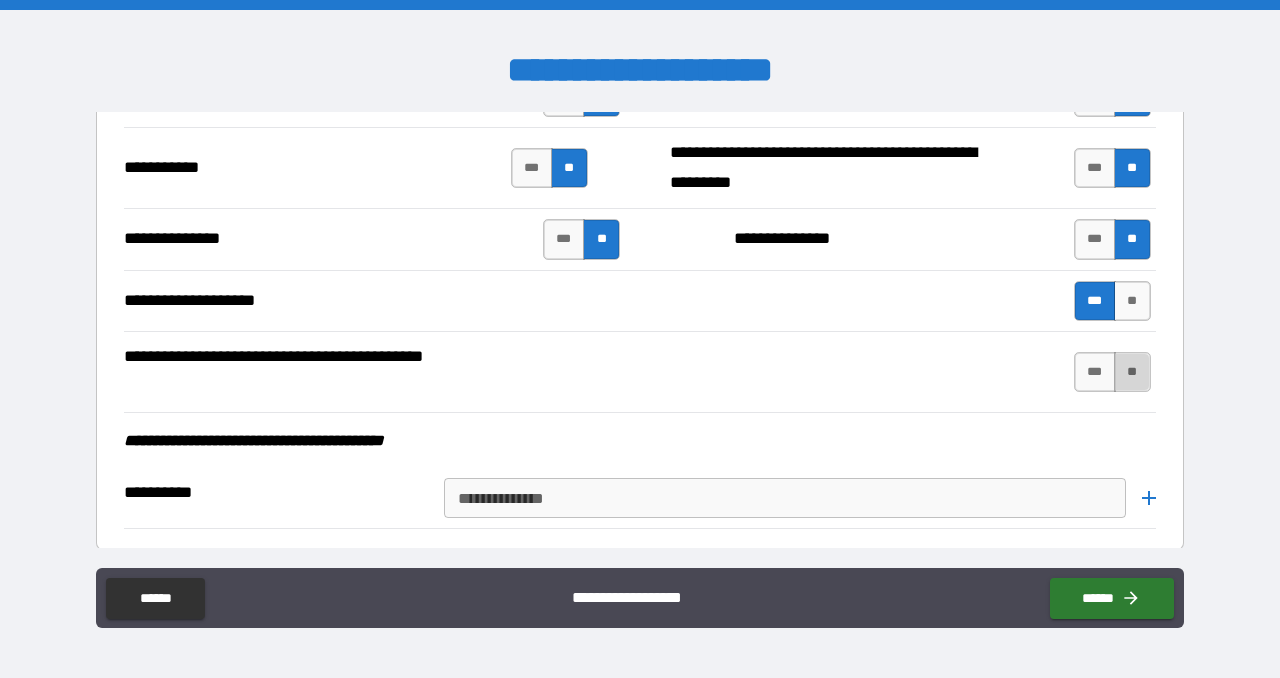 click on "**" at bounding box center [1132, 372] 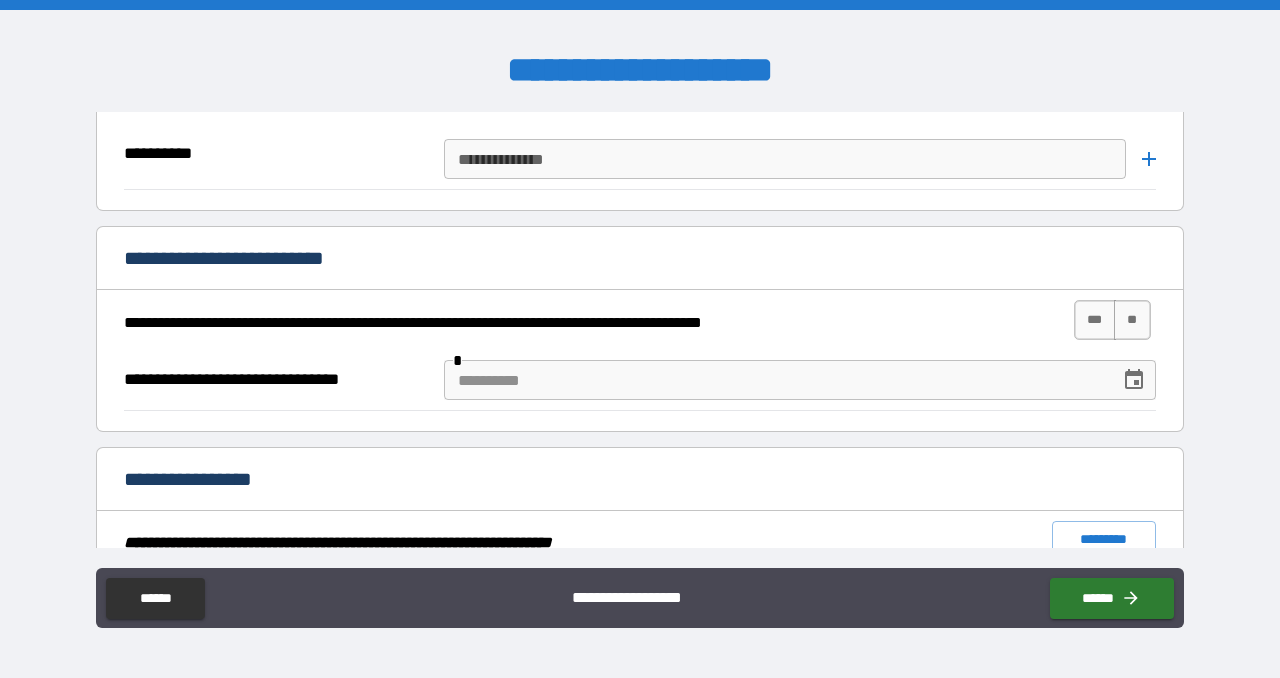 scroll, scrollTop: 2627, scrollLeft: 0, axis: vertical 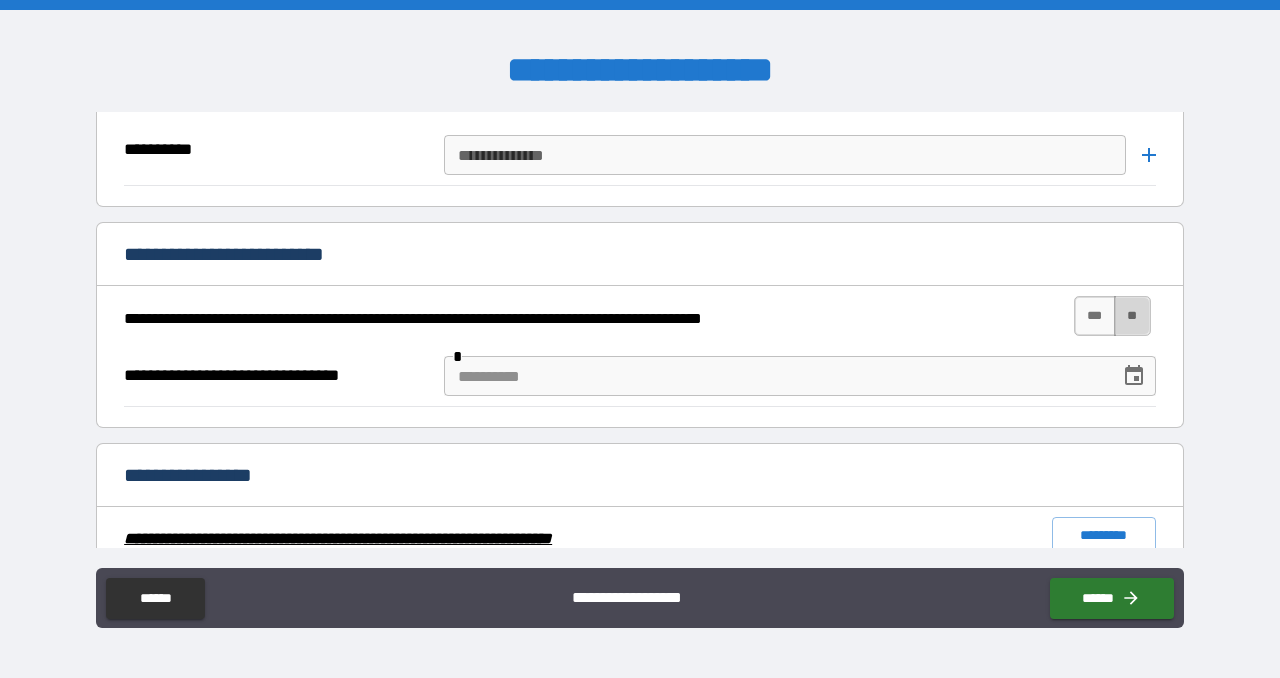 click on "**" at bounding box center [1132, 316] 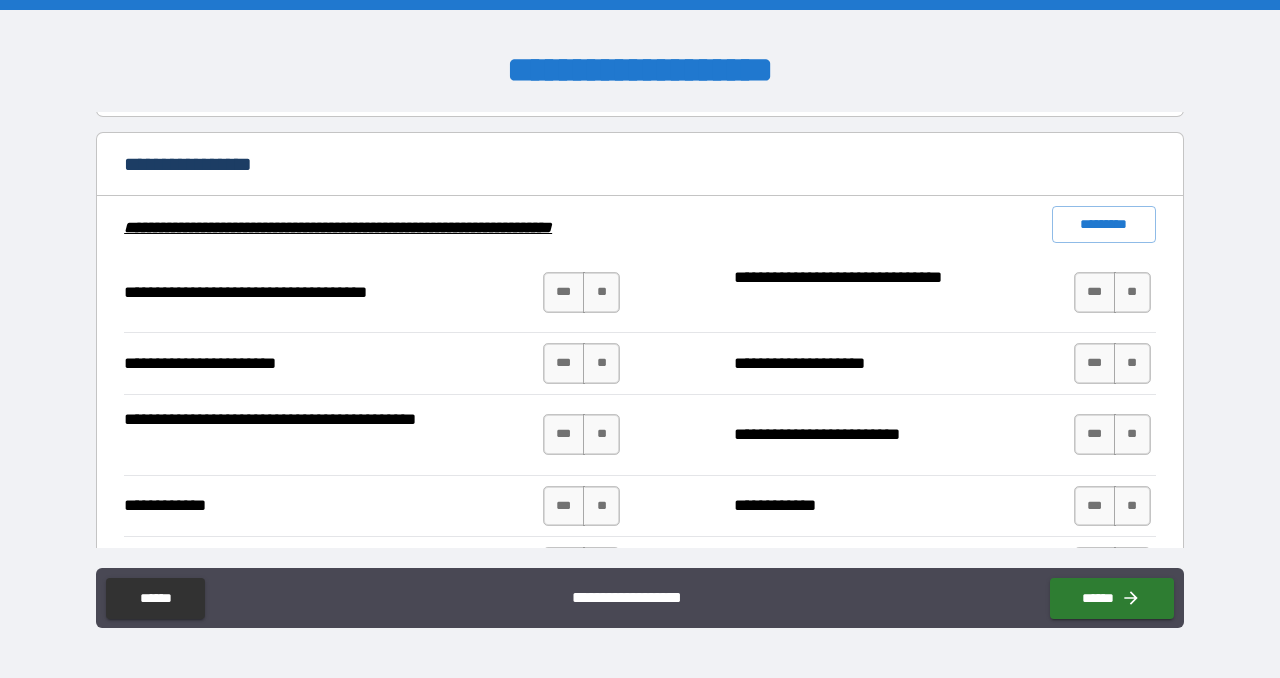 scroll, scrollTop: 2941, scrollLeft: 0, axis: vertical 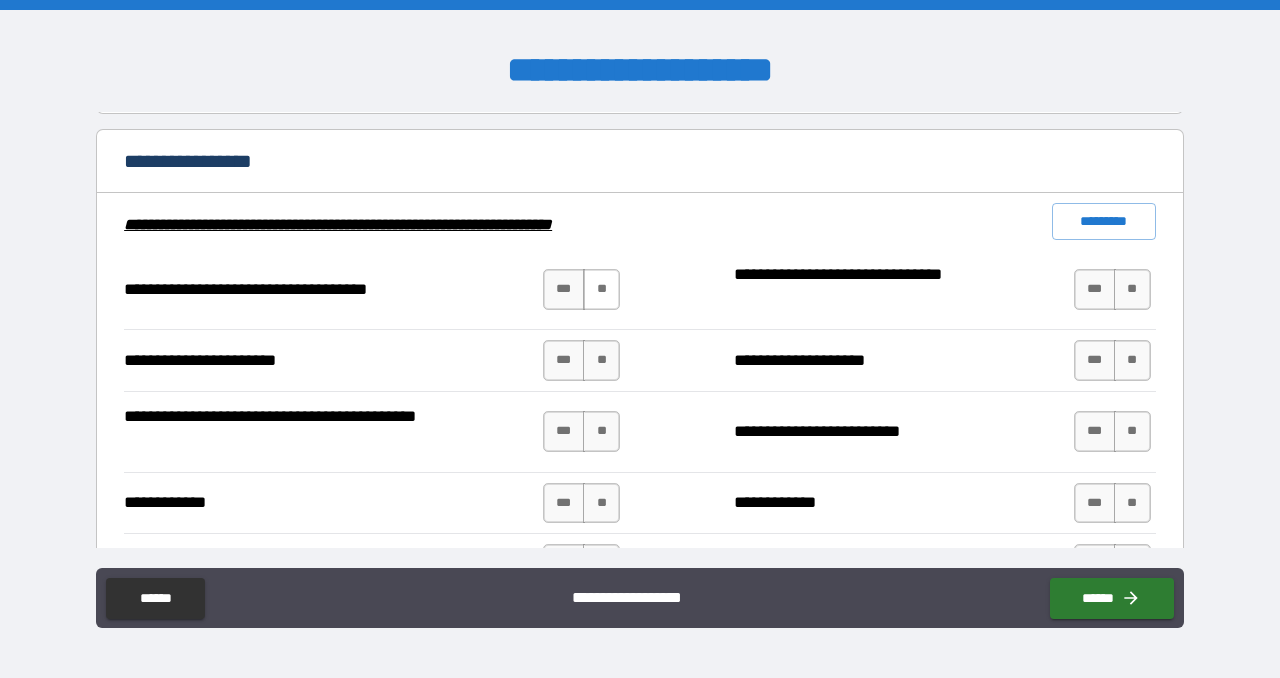 click on "**" at bounding box center (601, 289) 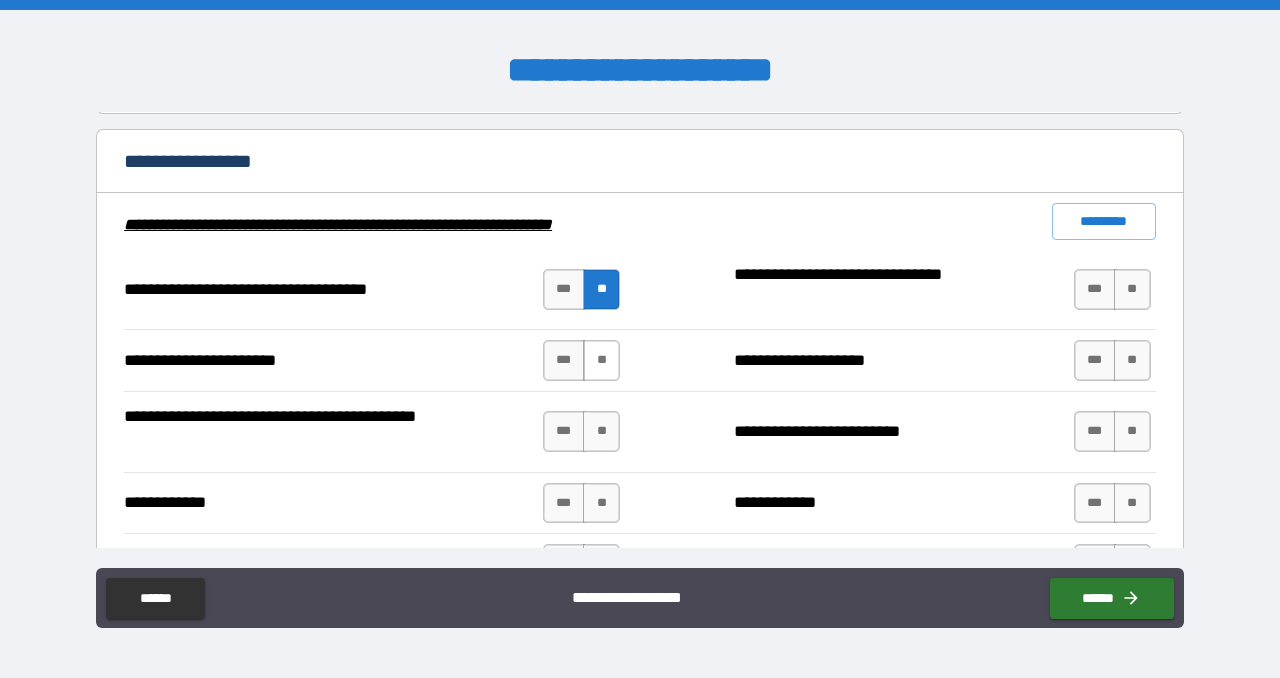 click on "**" at bounding box center (601, 360) 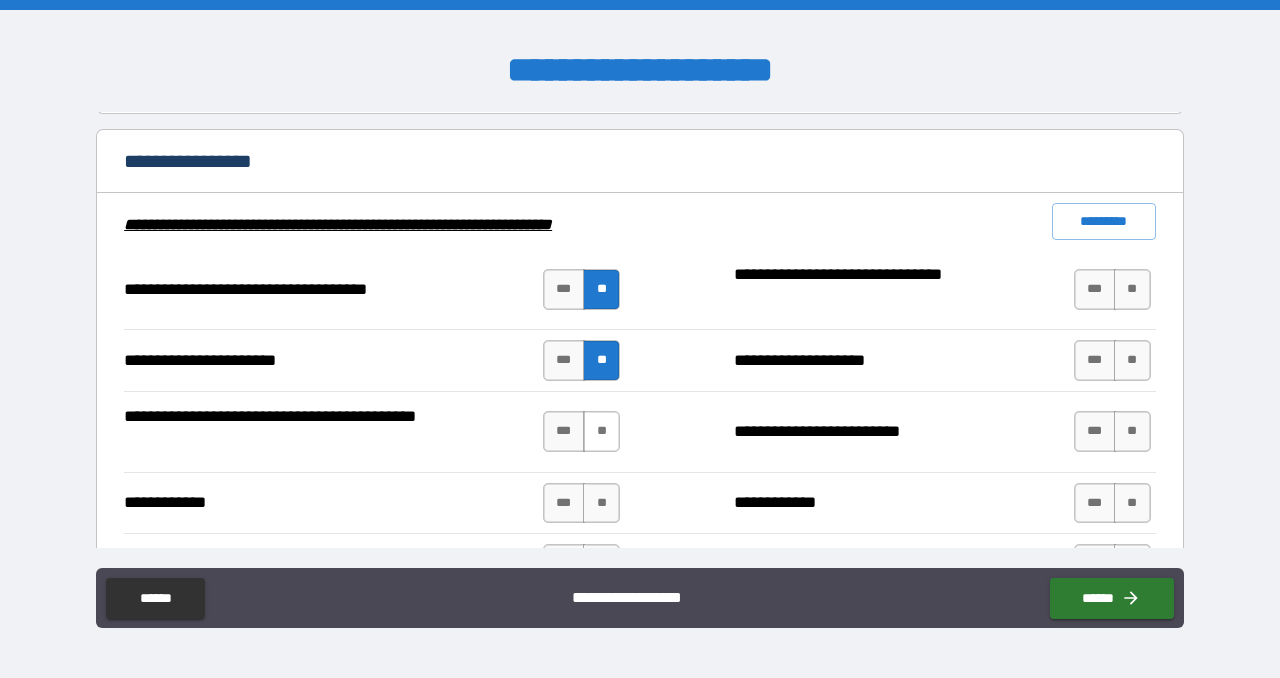 click on "**" at bounding box center [601, 431] 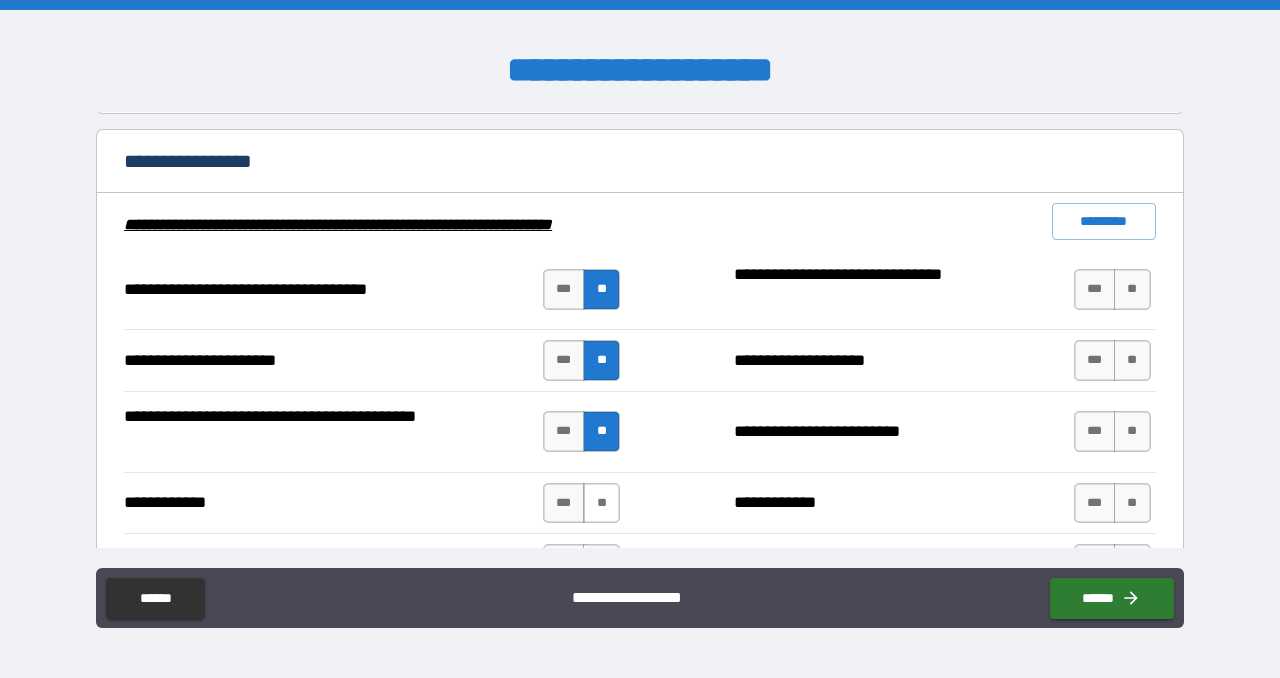 click on "**" at bounding box center (601, 503) 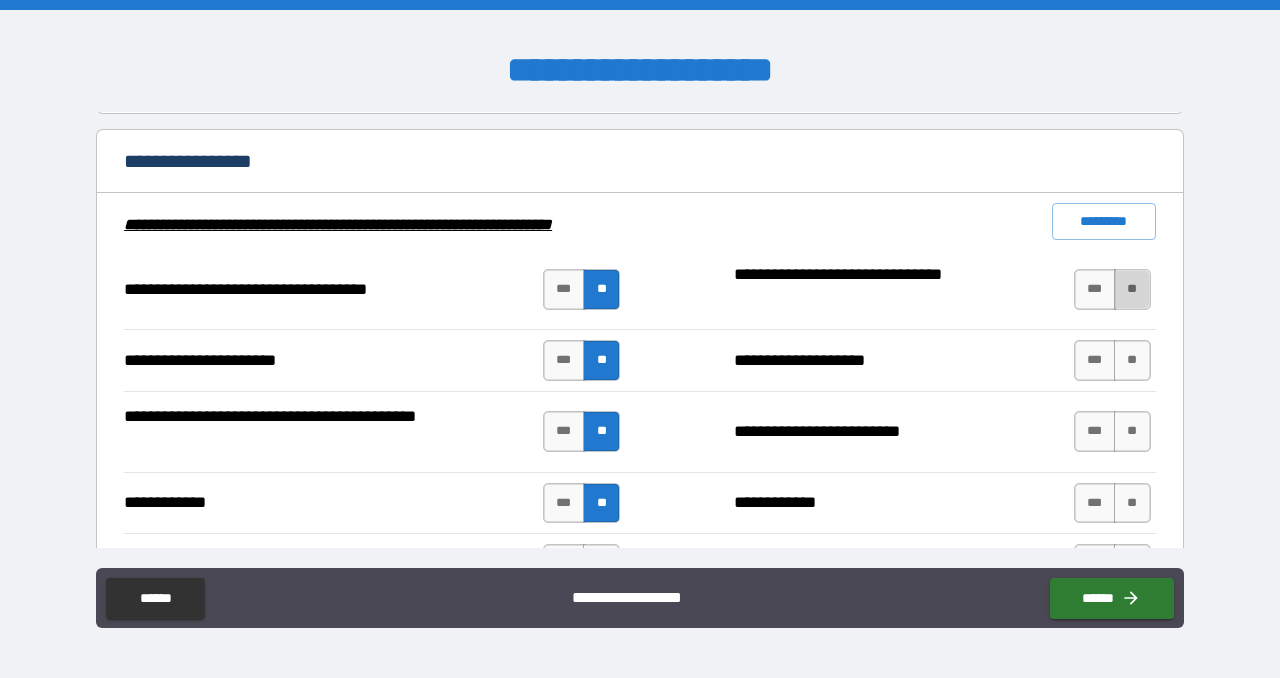 click on "**" at bounding box center (1132, 289) 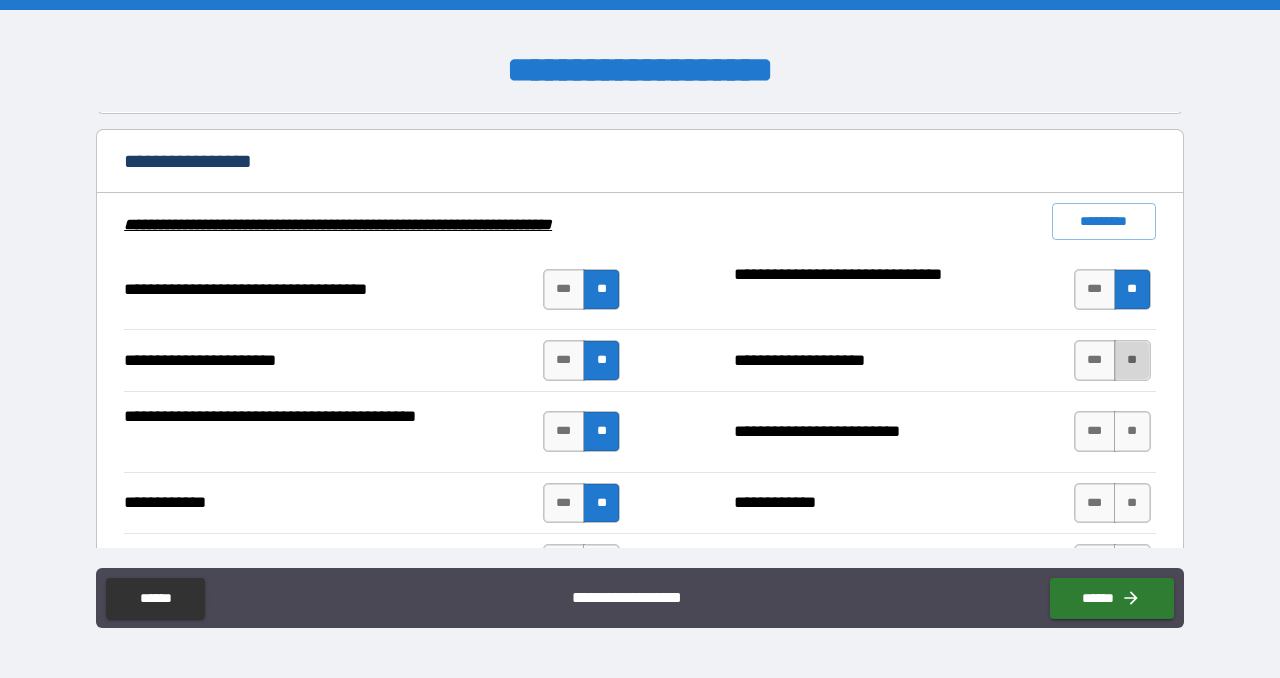 click on "**" at bounding box center (1132, 360) 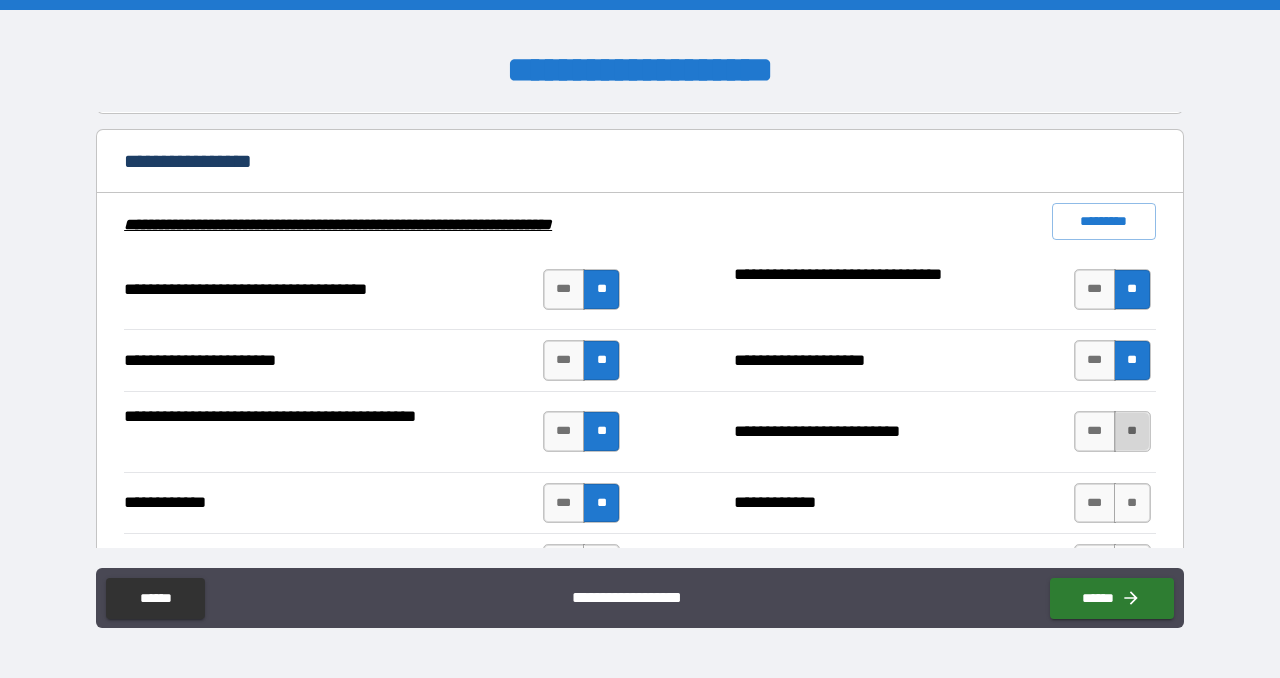 click on "**" at bounding box center (1132, 431) 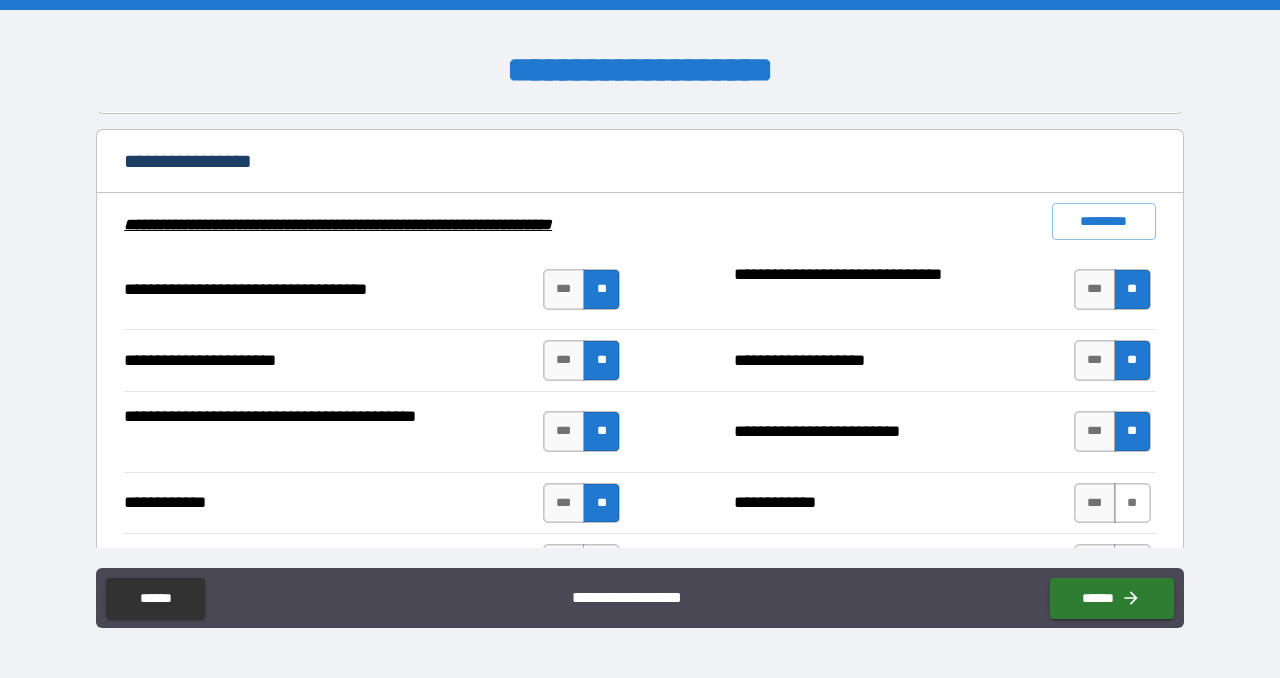 click on "**" at bounding box center (1132, 503) 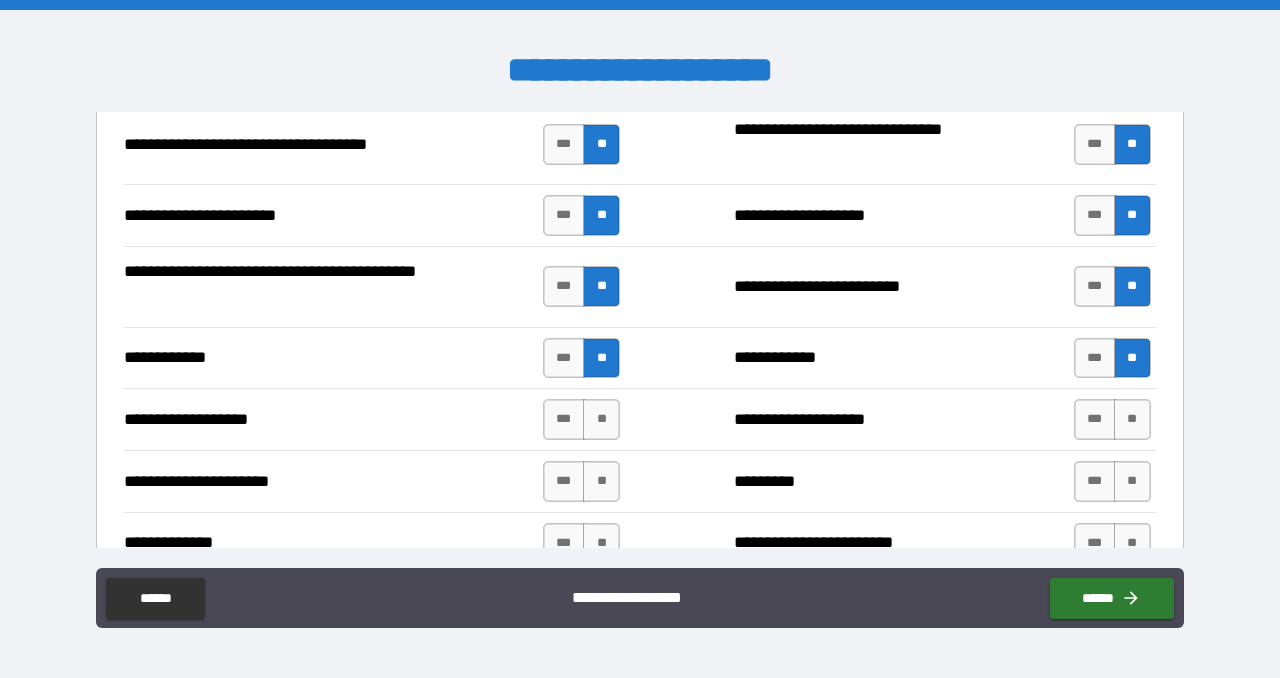 scroll, scrollTop: 3096, scrollLeft: 0, axis: vertical 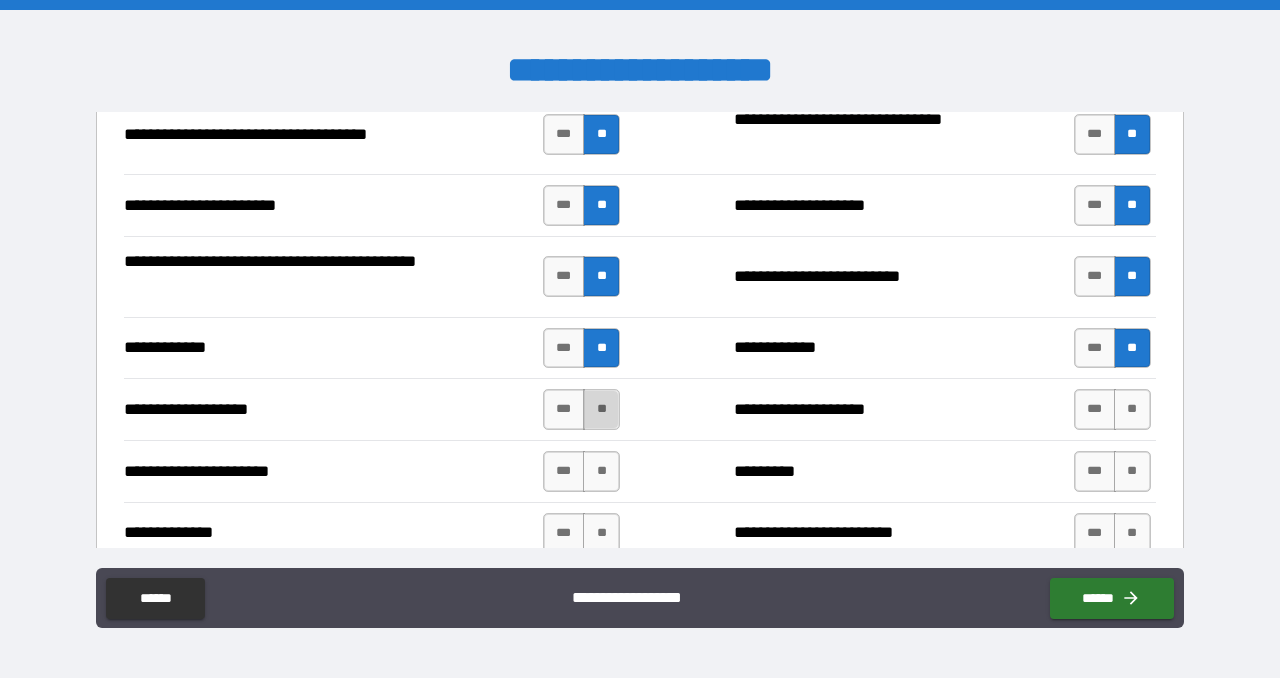 click on "**" at bounding box center (601, 409) 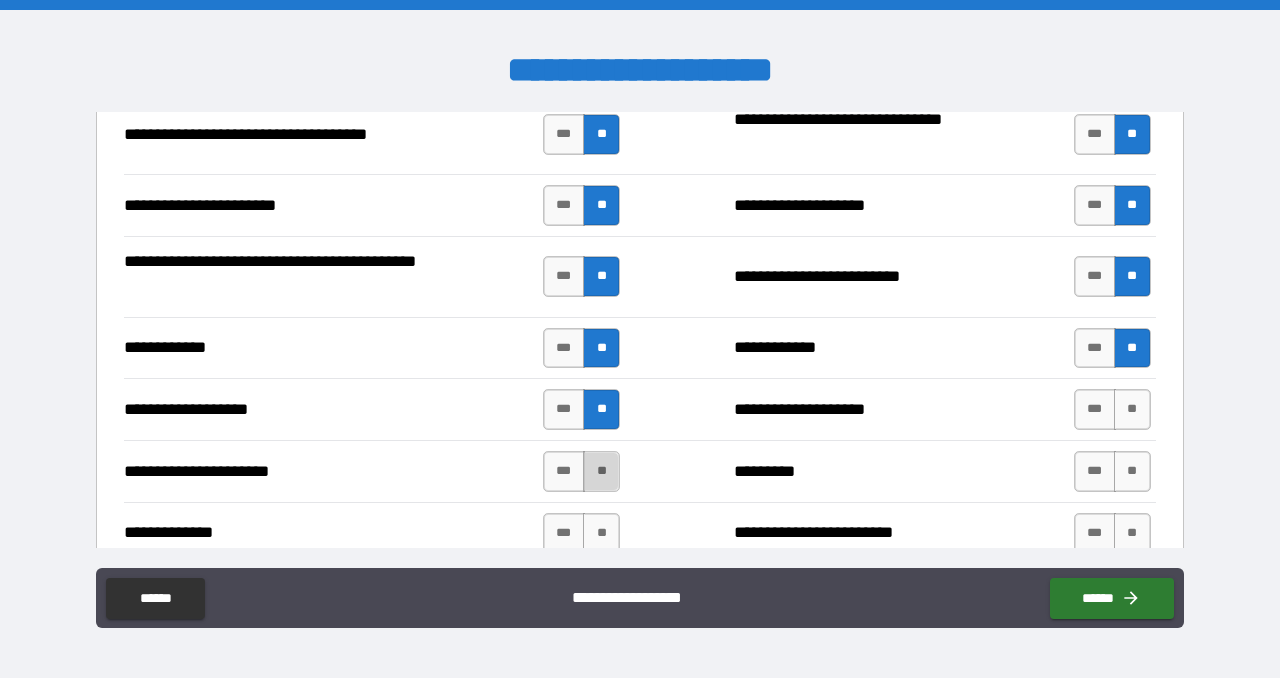click on "**" at bounding box center [601, 471] 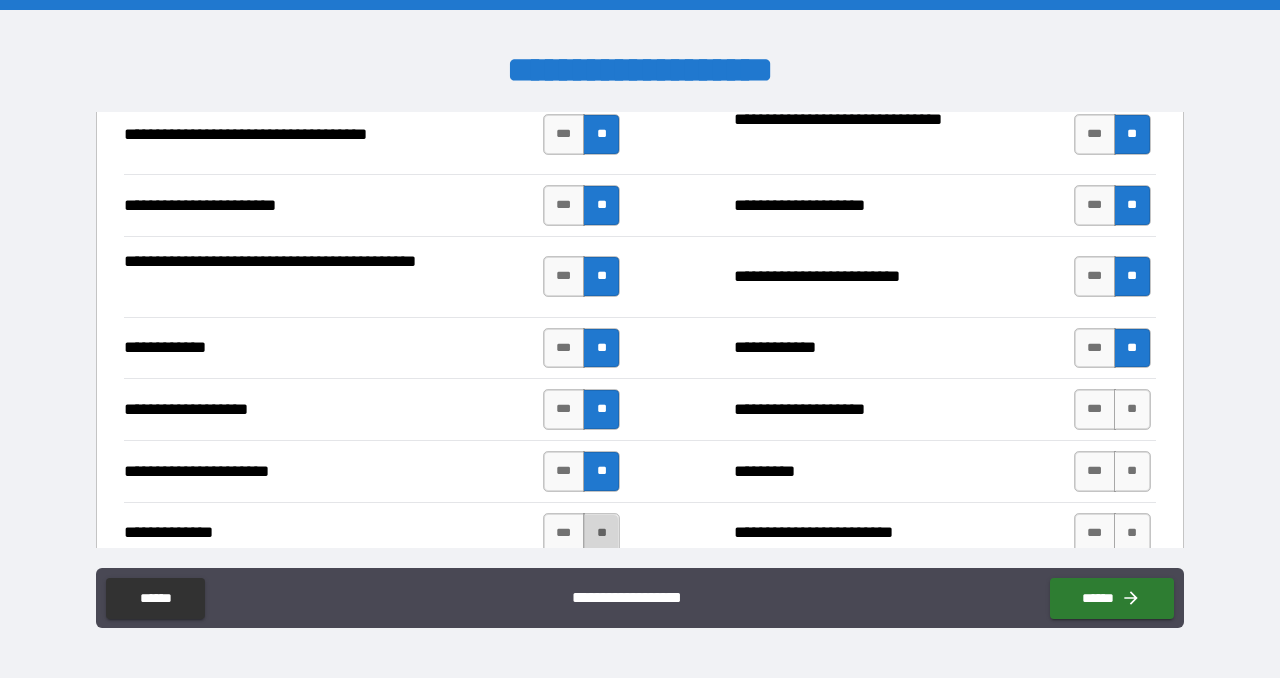 click on "**" at bounding box center (601, 533) 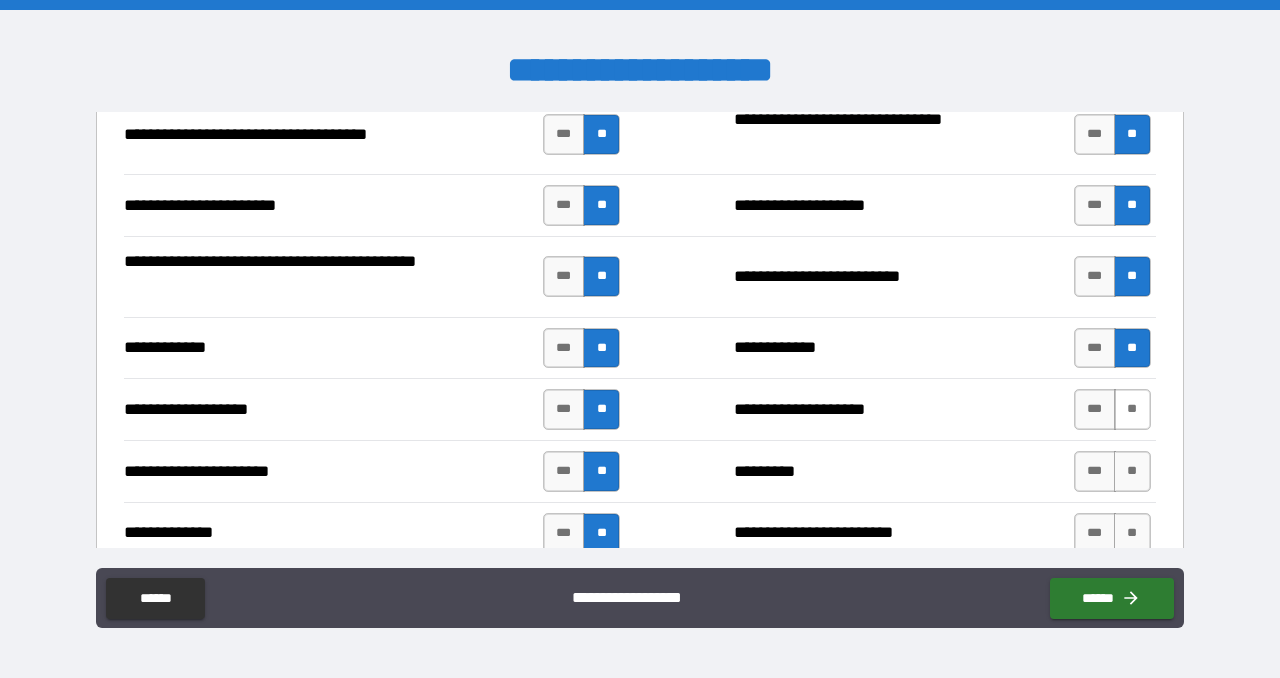 click on "**" at bounding box center (1132, 409) 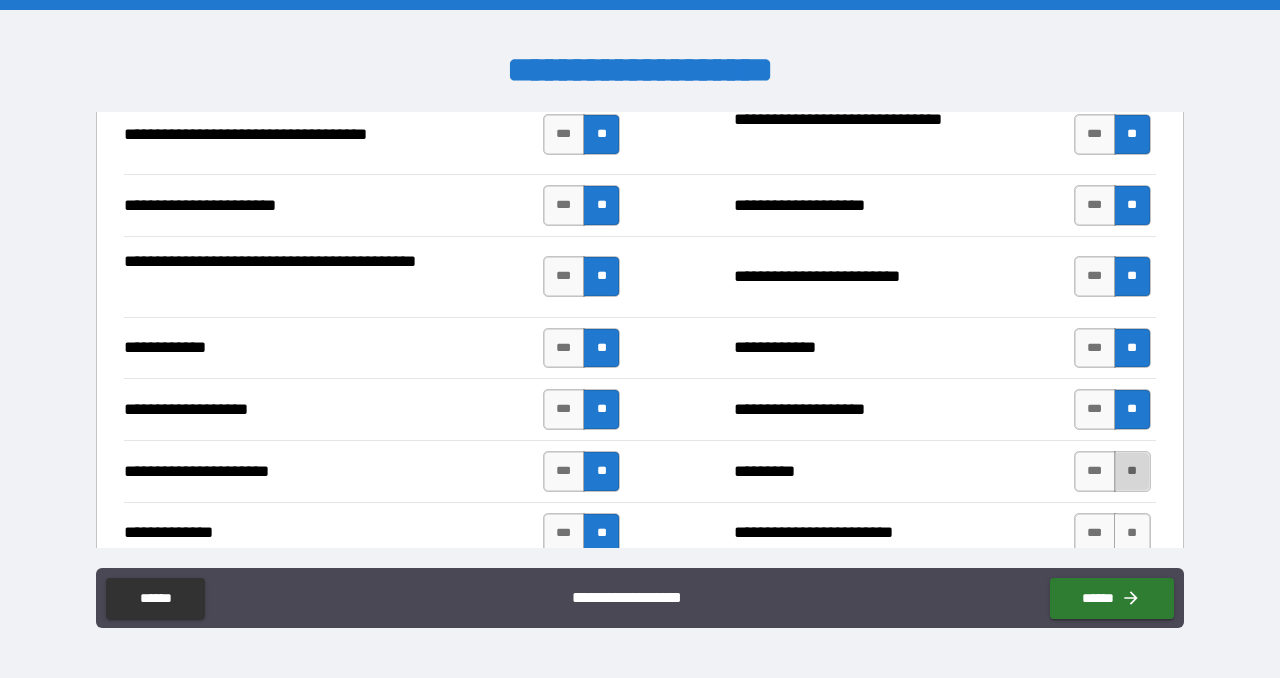 click on "**" at bounding box center [1132, 471] 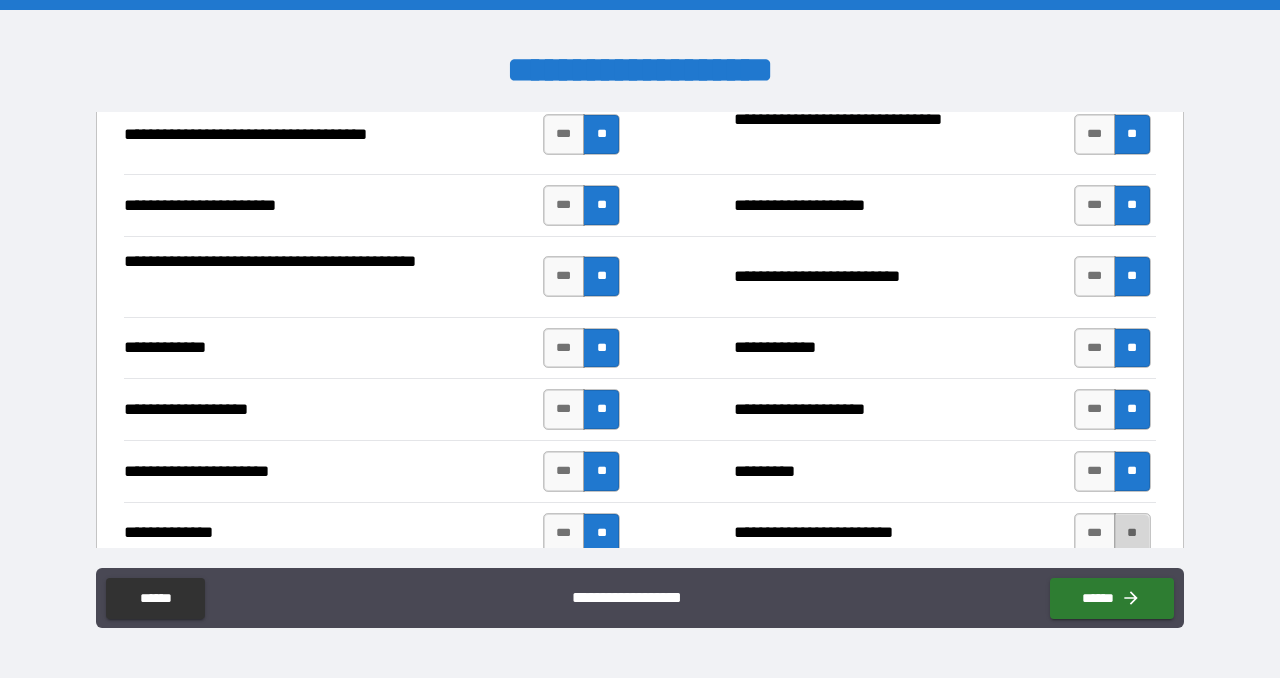 click on "**" at bounding box center (1132, 533) 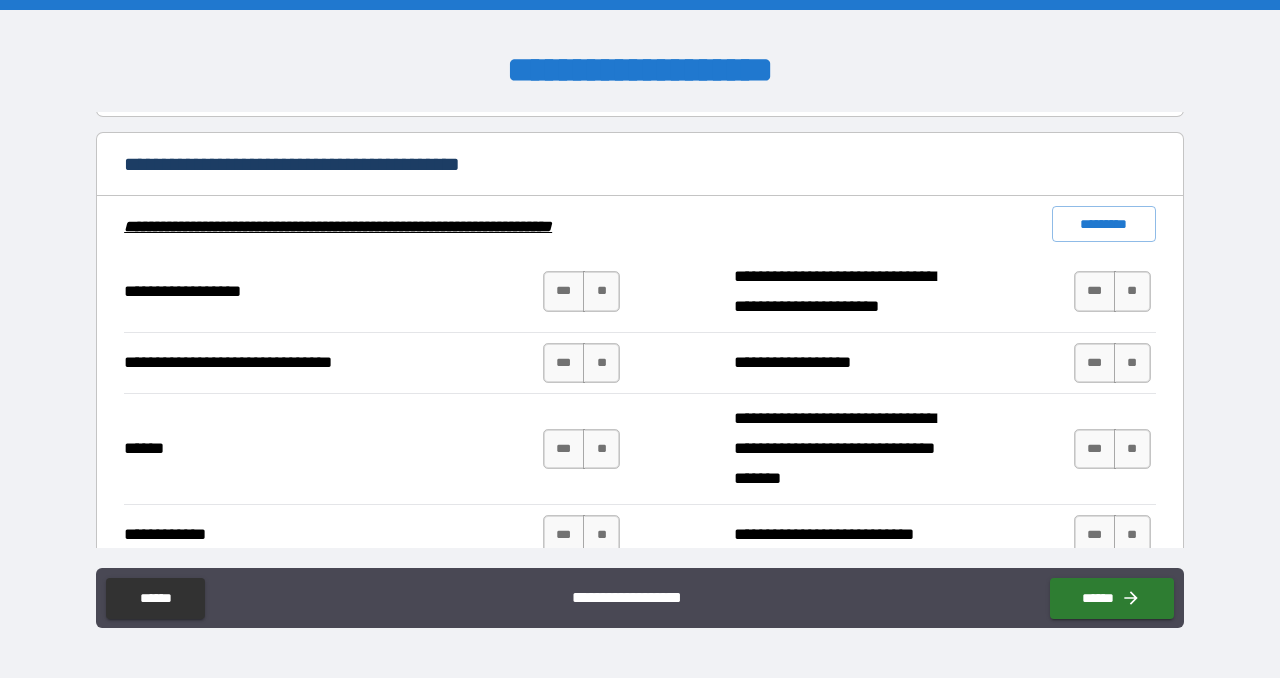 scroll, scrollTop: 3573, scrollLeft: 0, axis: vertical 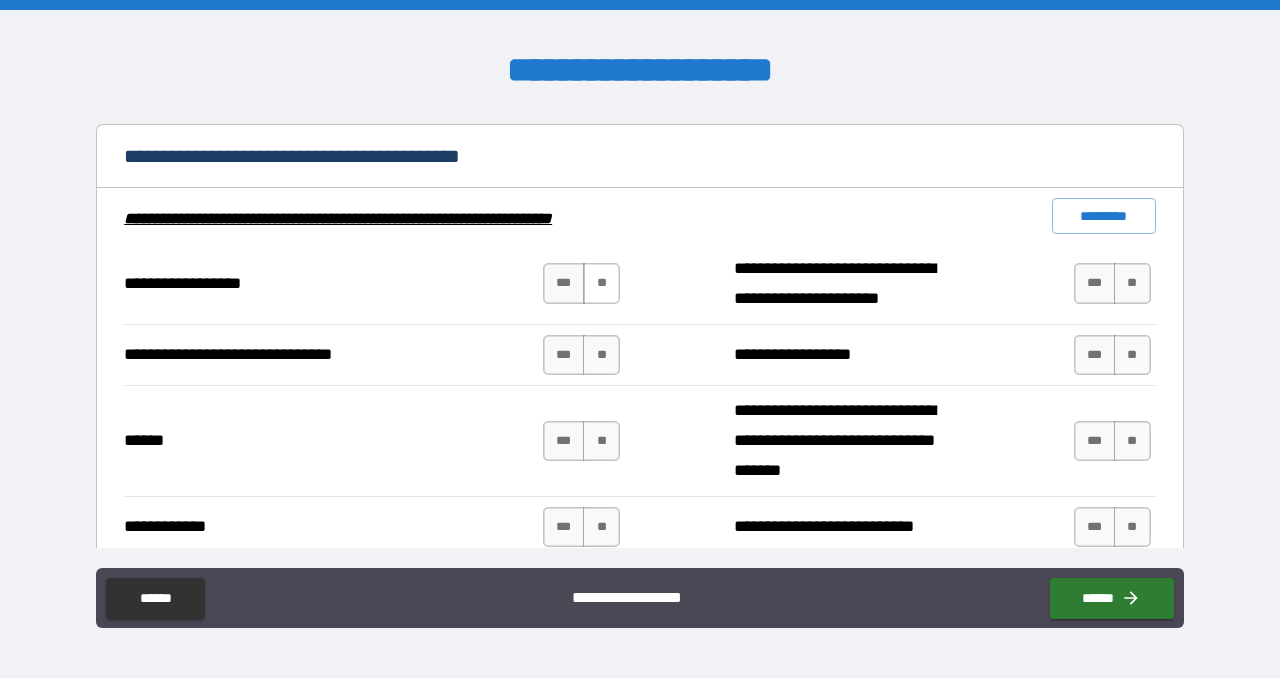 click on "**" at bounding box center [601, 283] 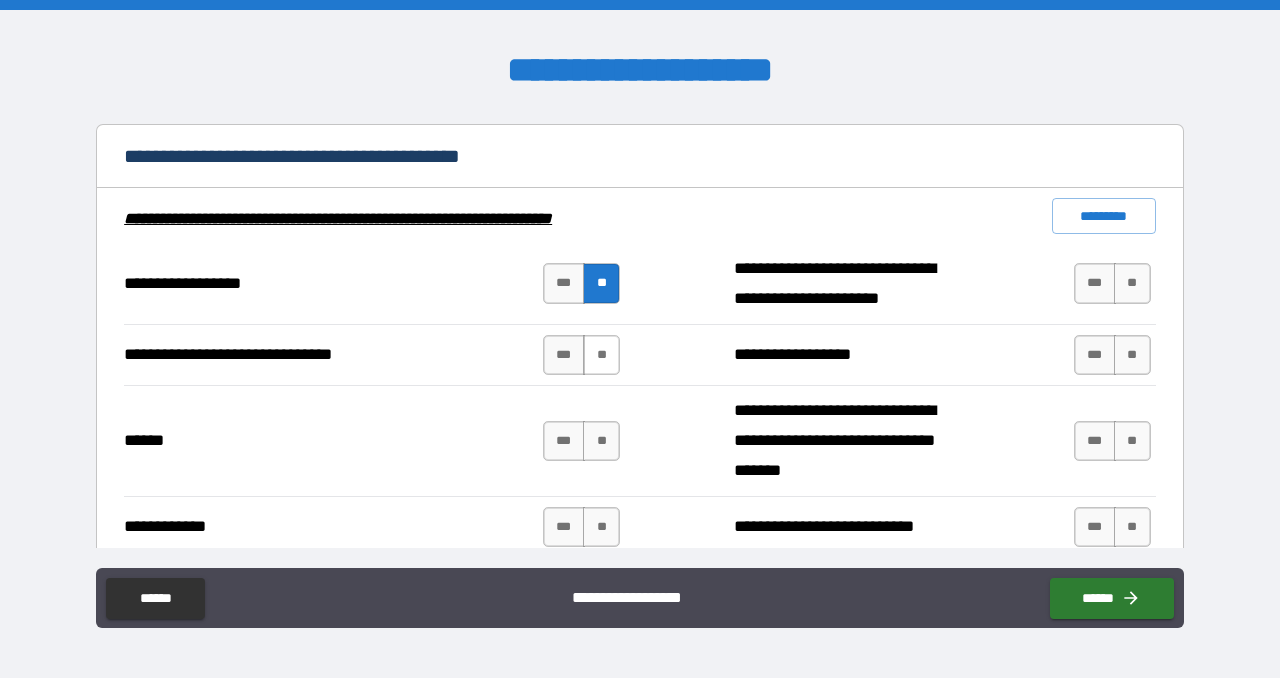 click on "**" at bounding box center [601, 355] 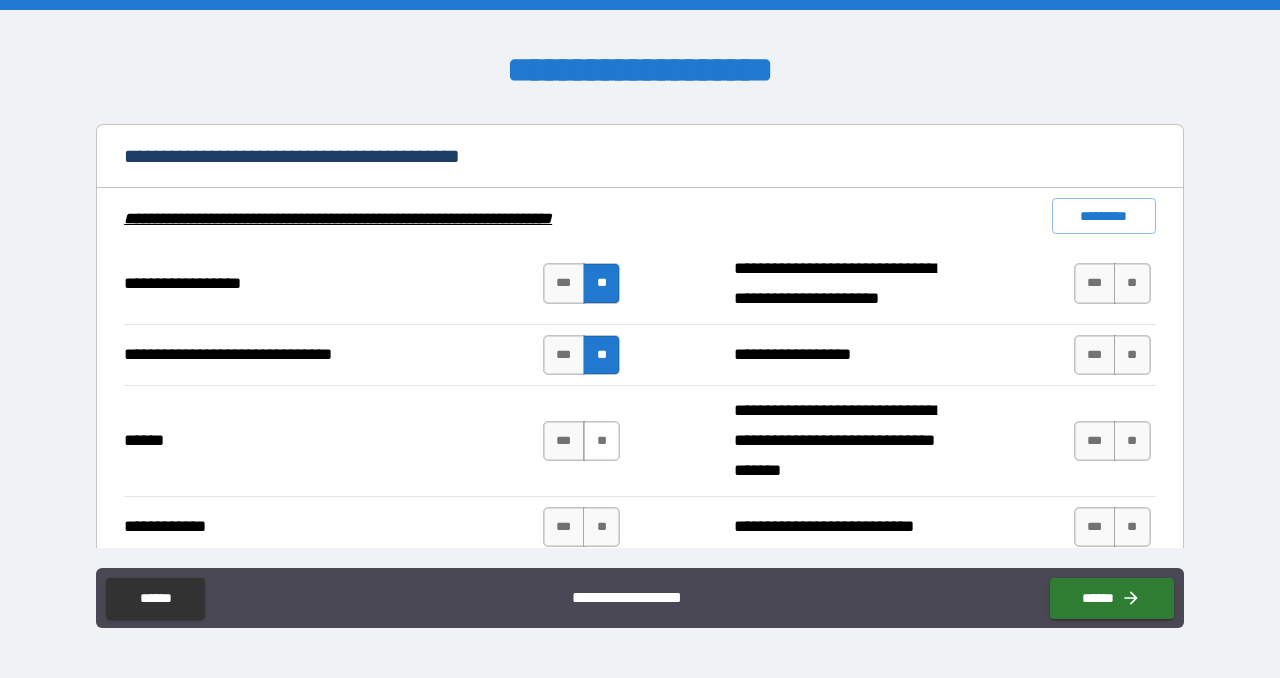 click on "**" at bounding box center [601, 441] 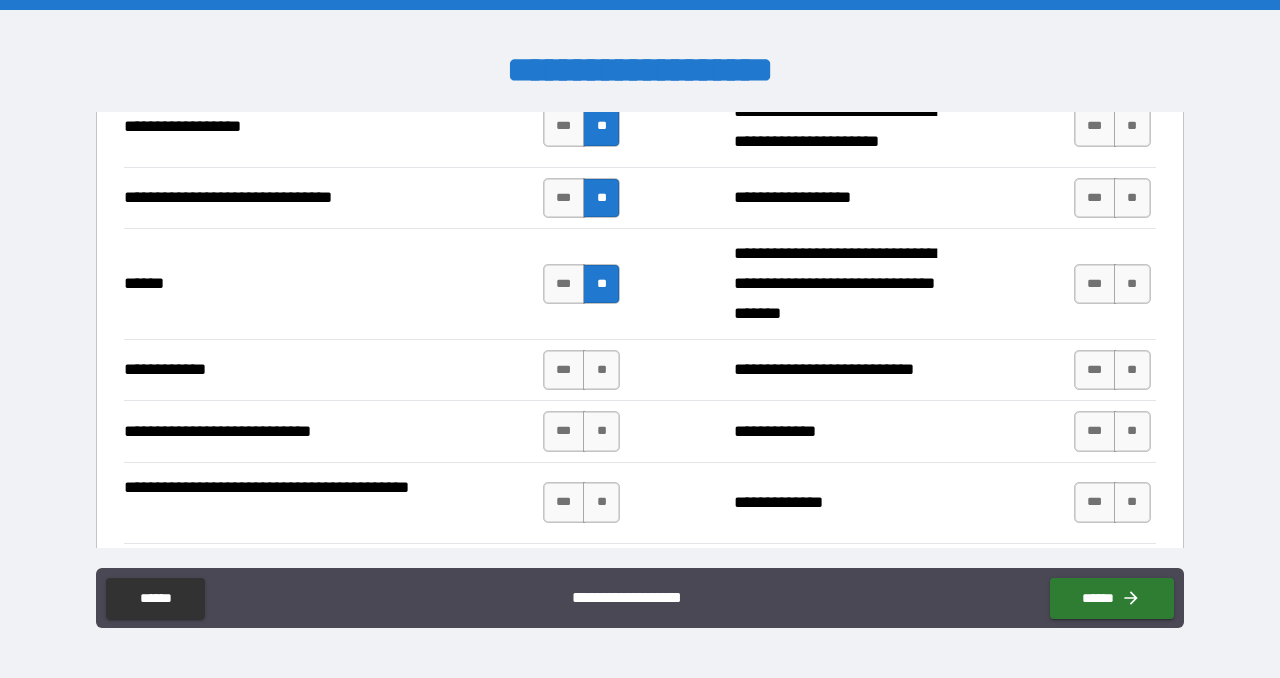 scroll, scrollTop: 3733, scrollLeft: 0, axis: vertical 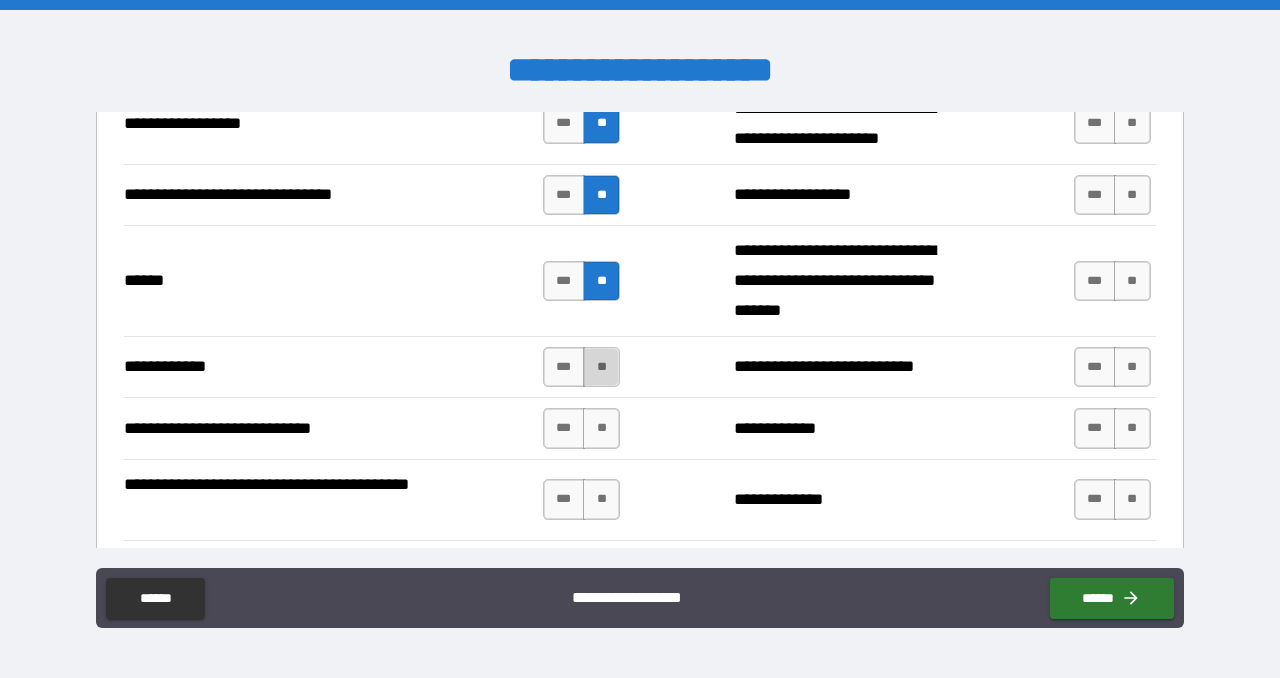 click on "**" at bounding box center (601, 367) 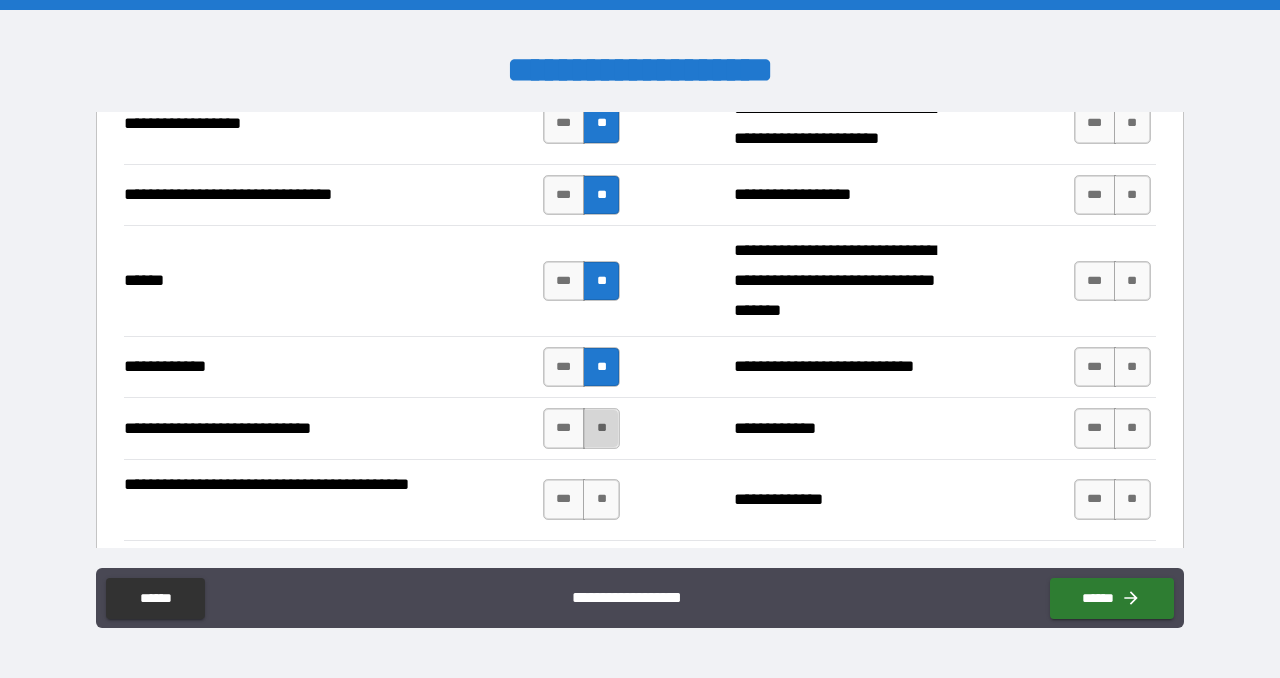 click on "**" at bounding box center [601, 428] 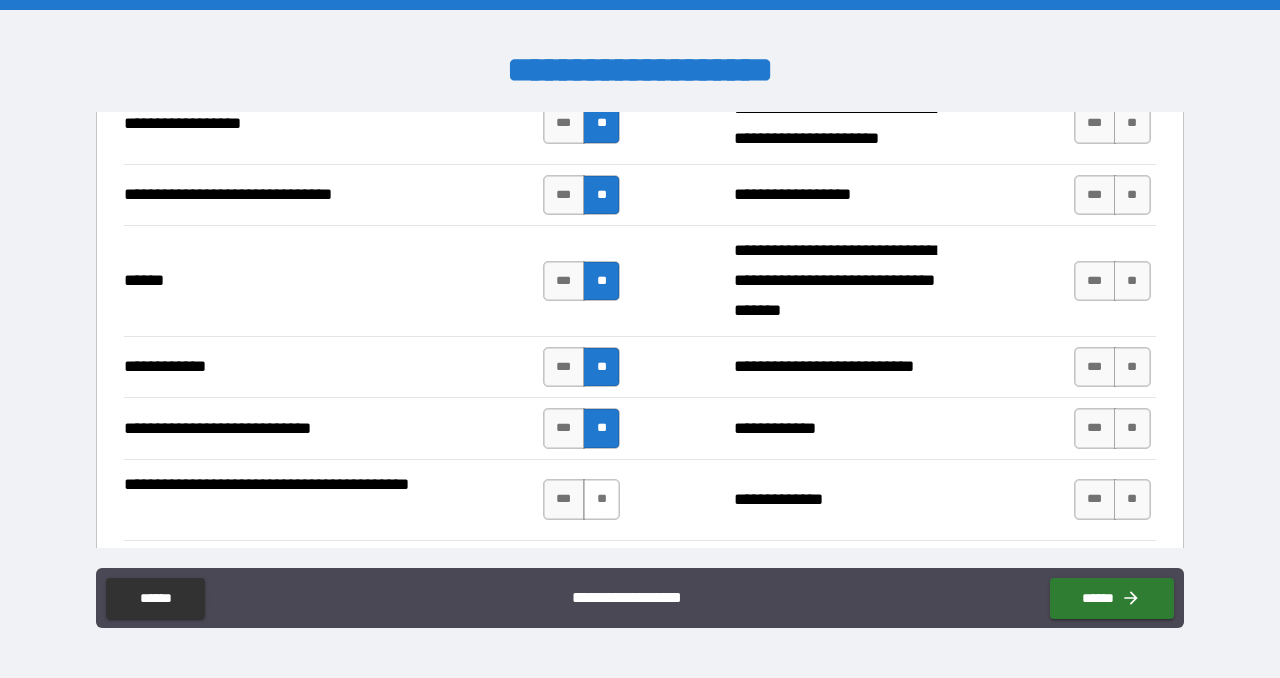 click on "**" at bounding box center (601, 499) 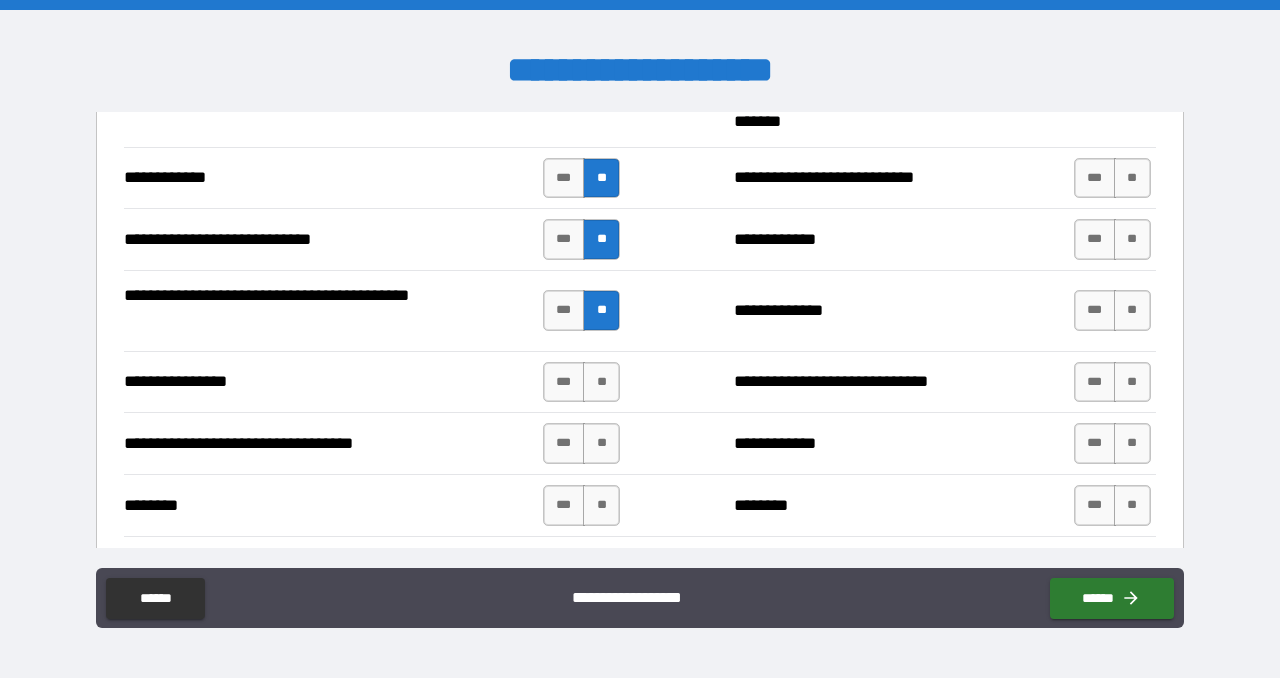 scroll, scrollTop: 3940, scrollLeft: 0, axis: vertical 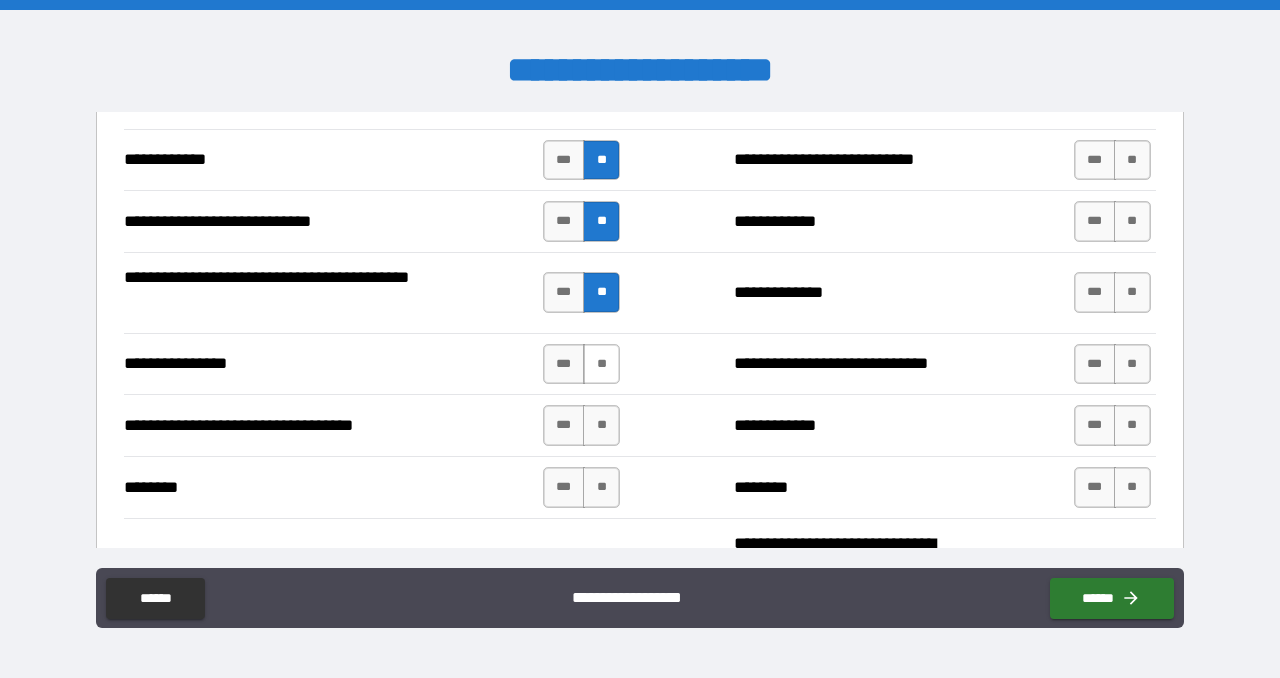 click on "**" at bounding box center [601, 364] 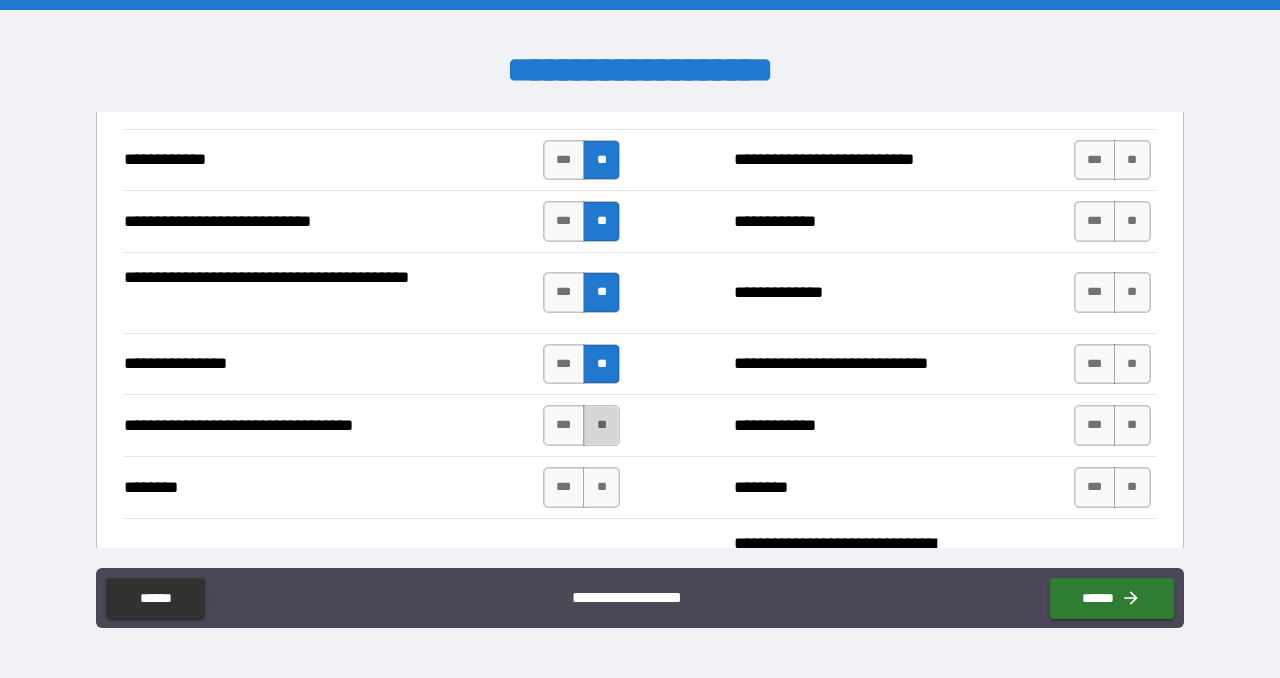 click on "**" at bounding box center [601, 425] 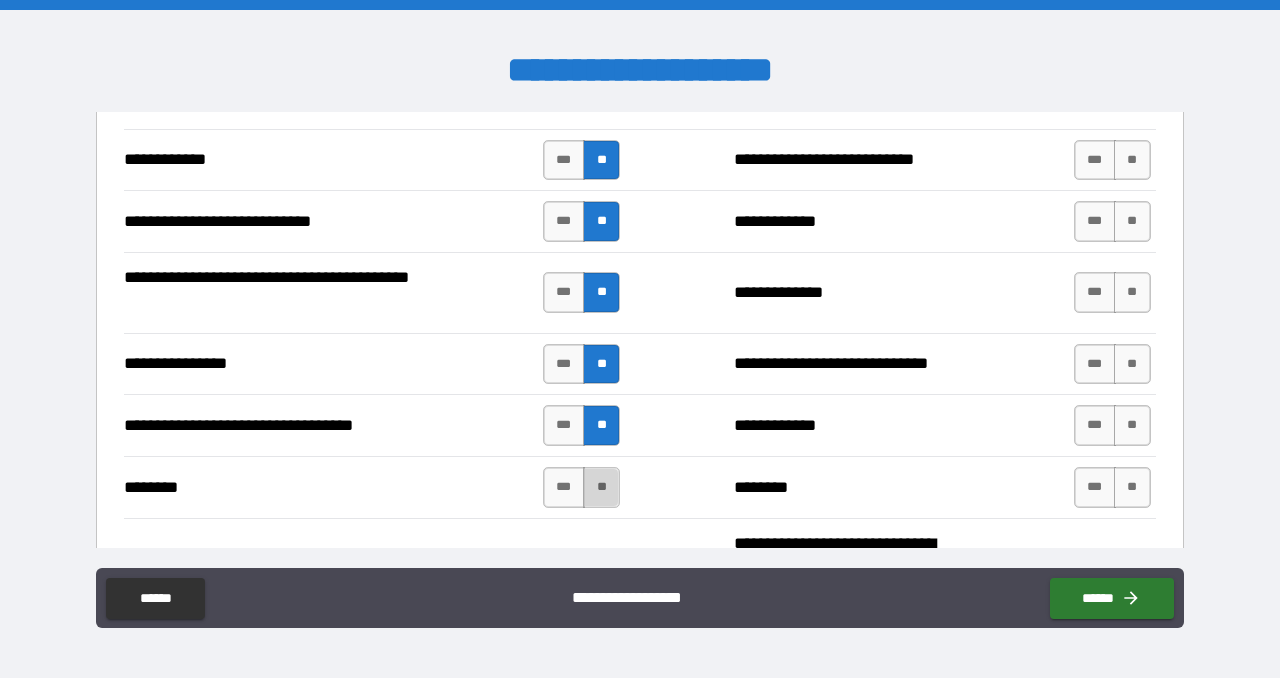 click on "**" at bounding box center [601, 487] 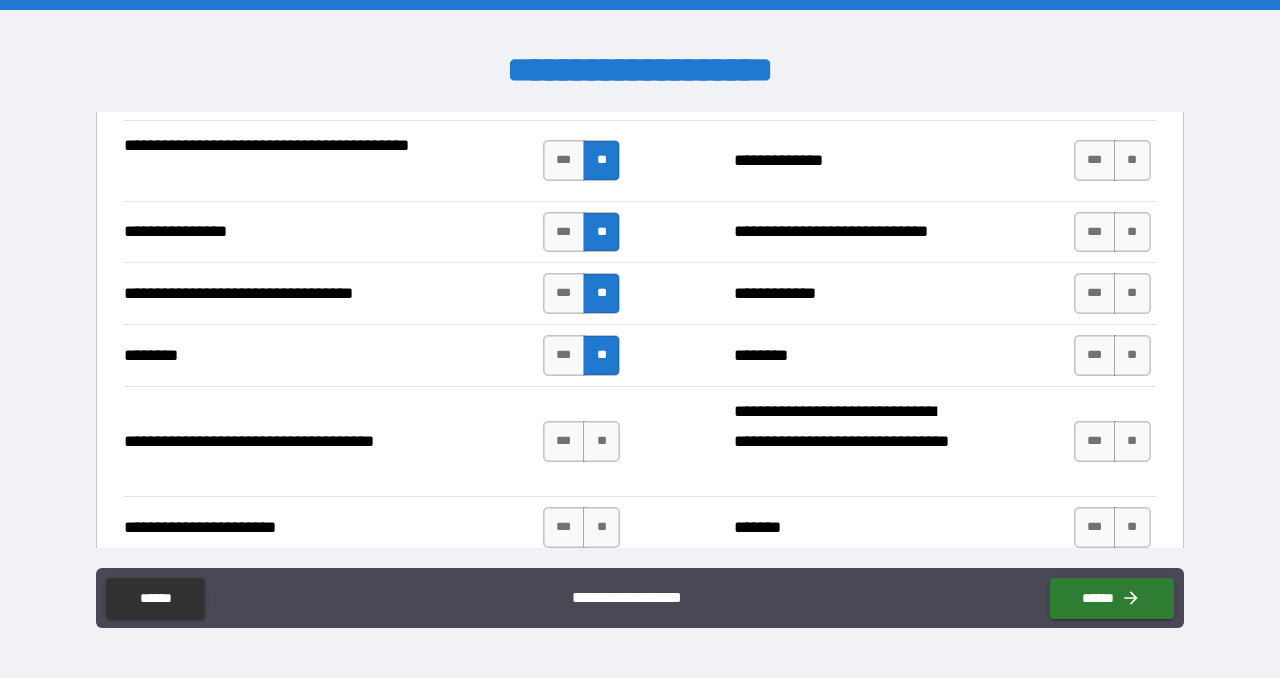 scroll, scrollTop: 4086, scrollLeft: 0, axis: vertical 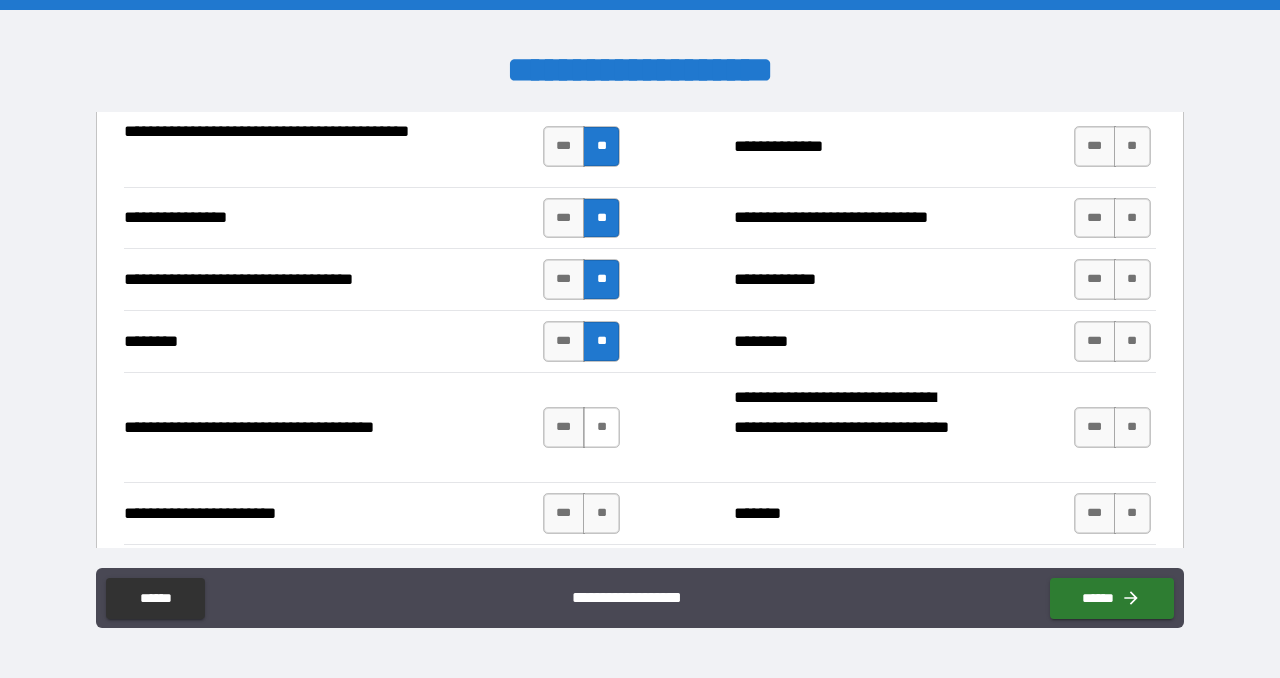click on "**" at bounding box center (601, 427) 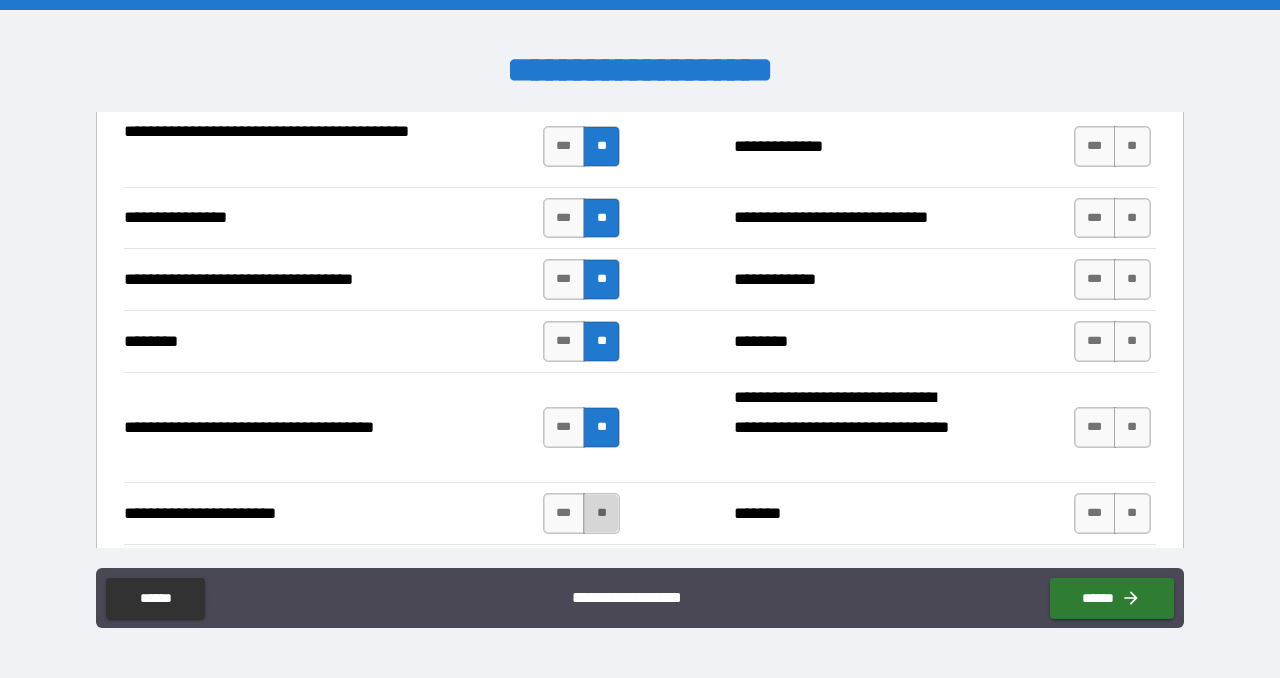 click on "**" at bounding box center (601, 513) 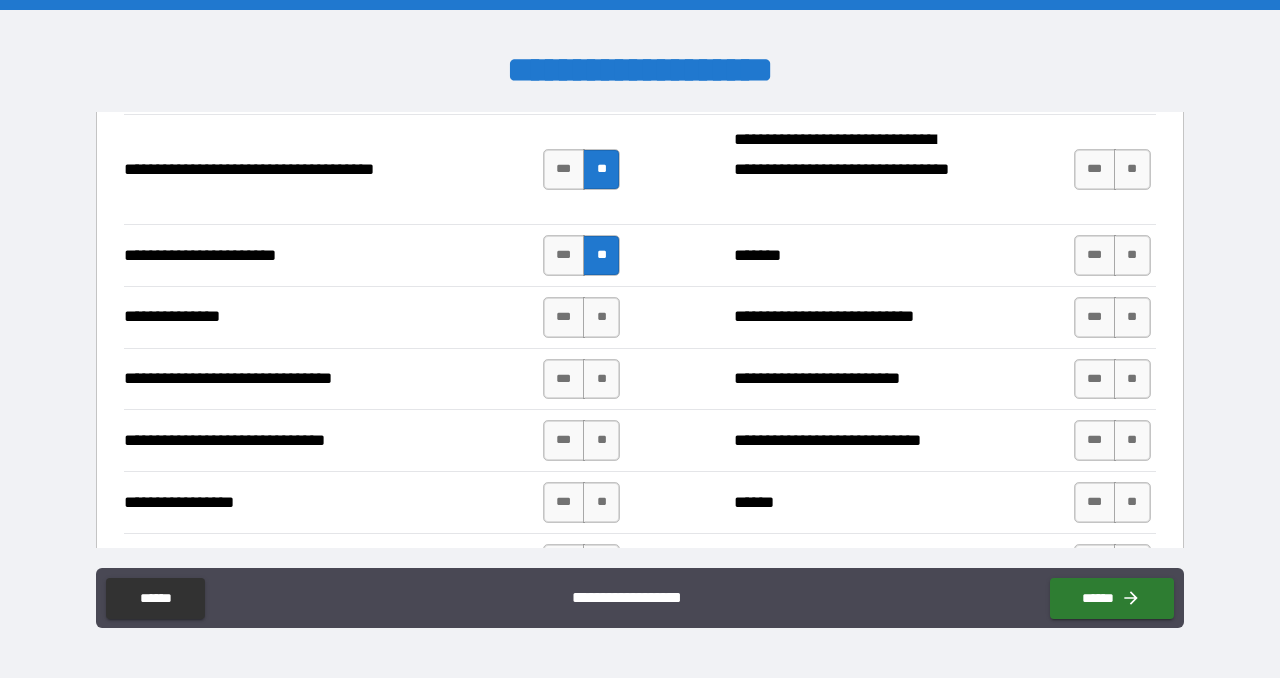 scroll, scrollTop: 4349, scrollLeft: 0, axis: vertical 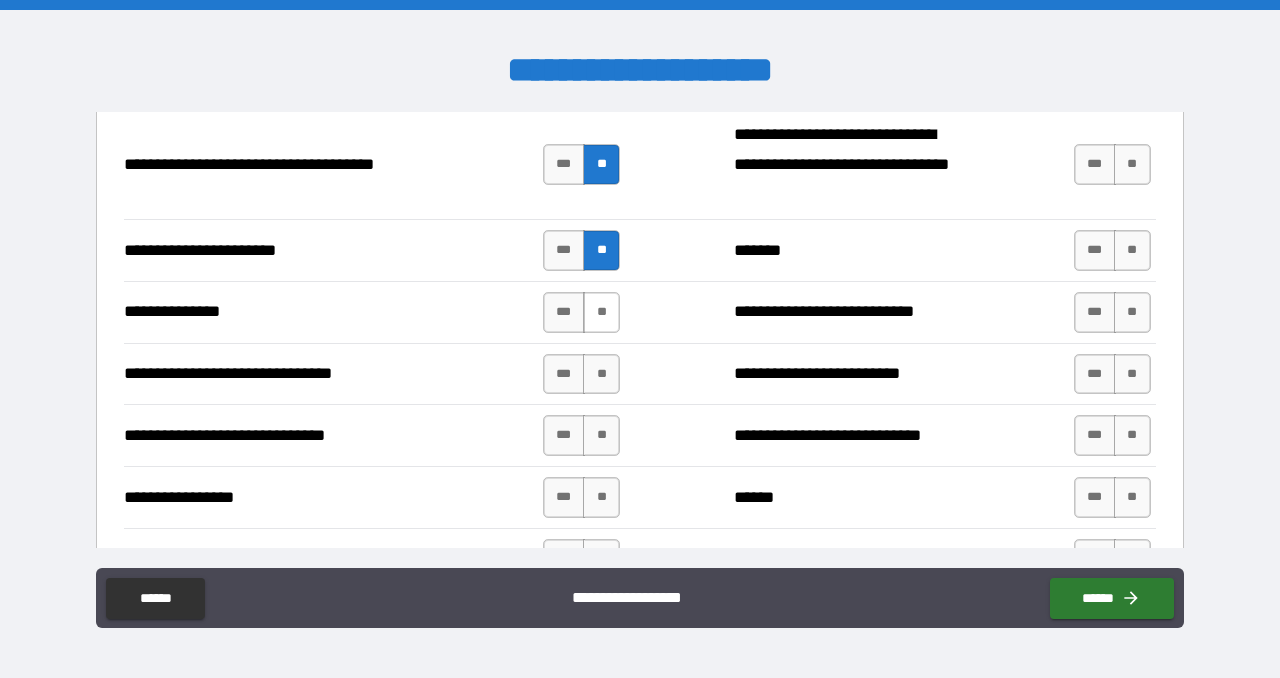 click on "**" at bounding box center (601, 312) 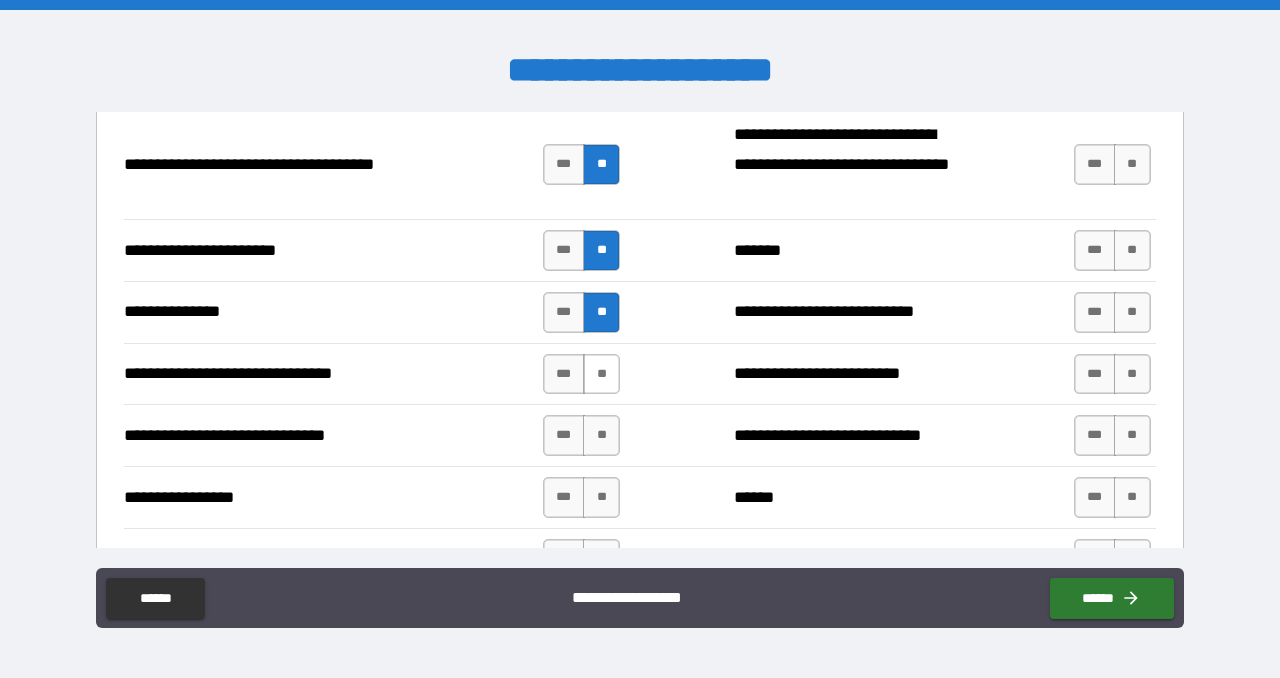 click on "**" at bounding box center (601, 374) 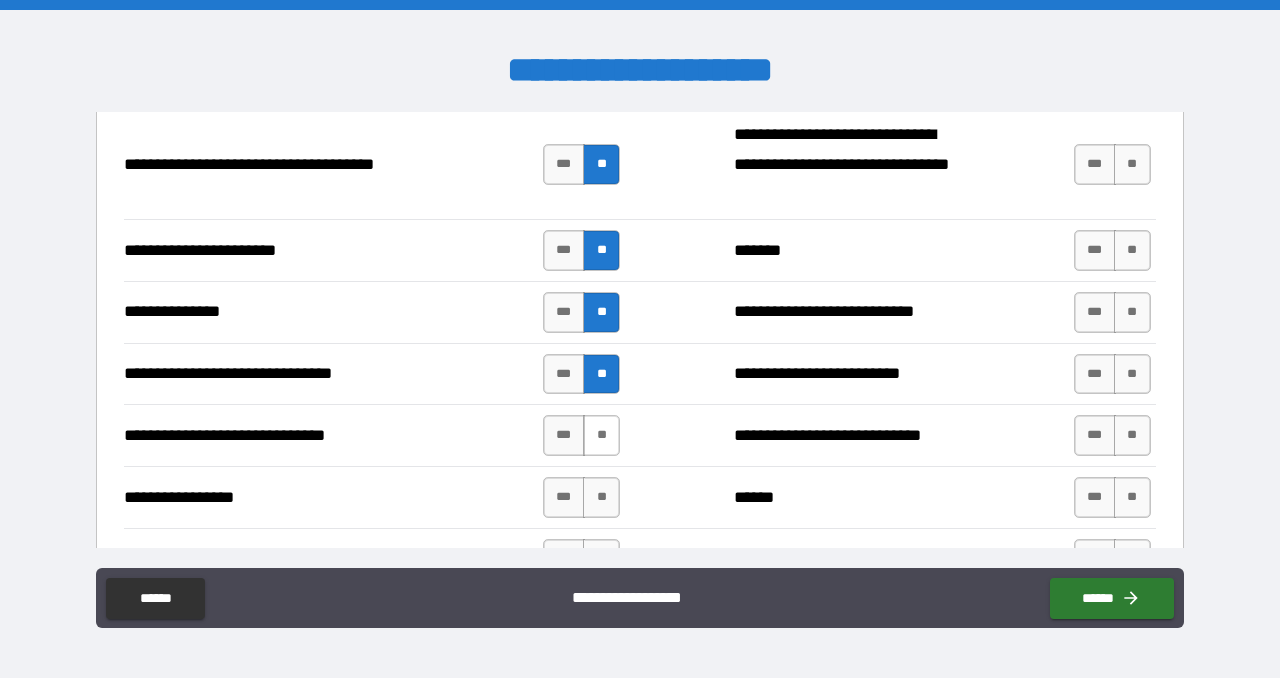 click on "**" at bounding box center (601, 435) 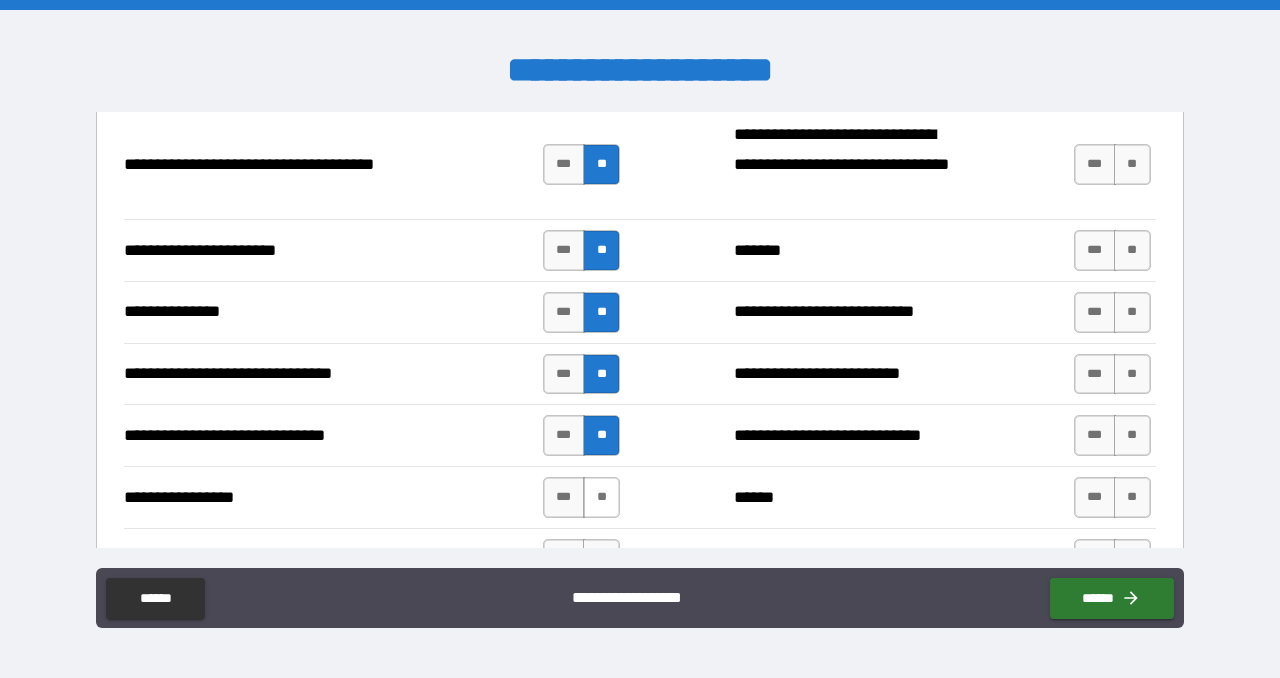 click on "**" at bounding box center [601, 497] 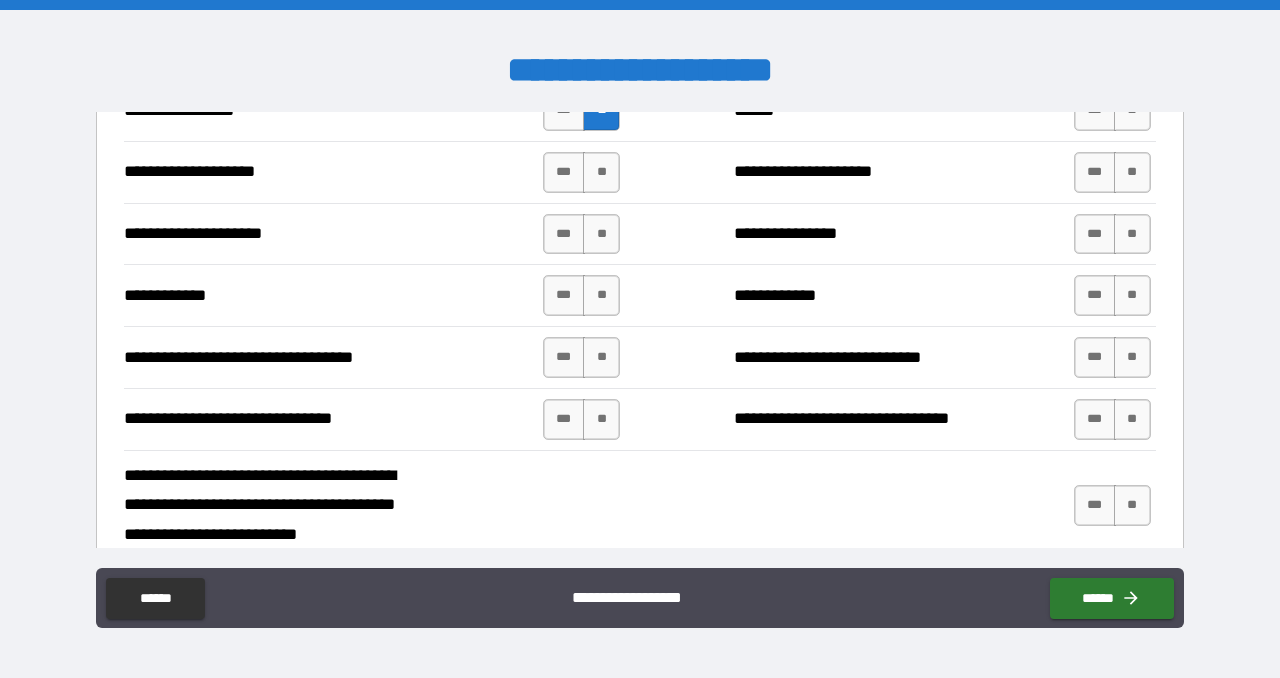 scroll, scrollTop: 4744, scrollLeft: 0, axis: vertical 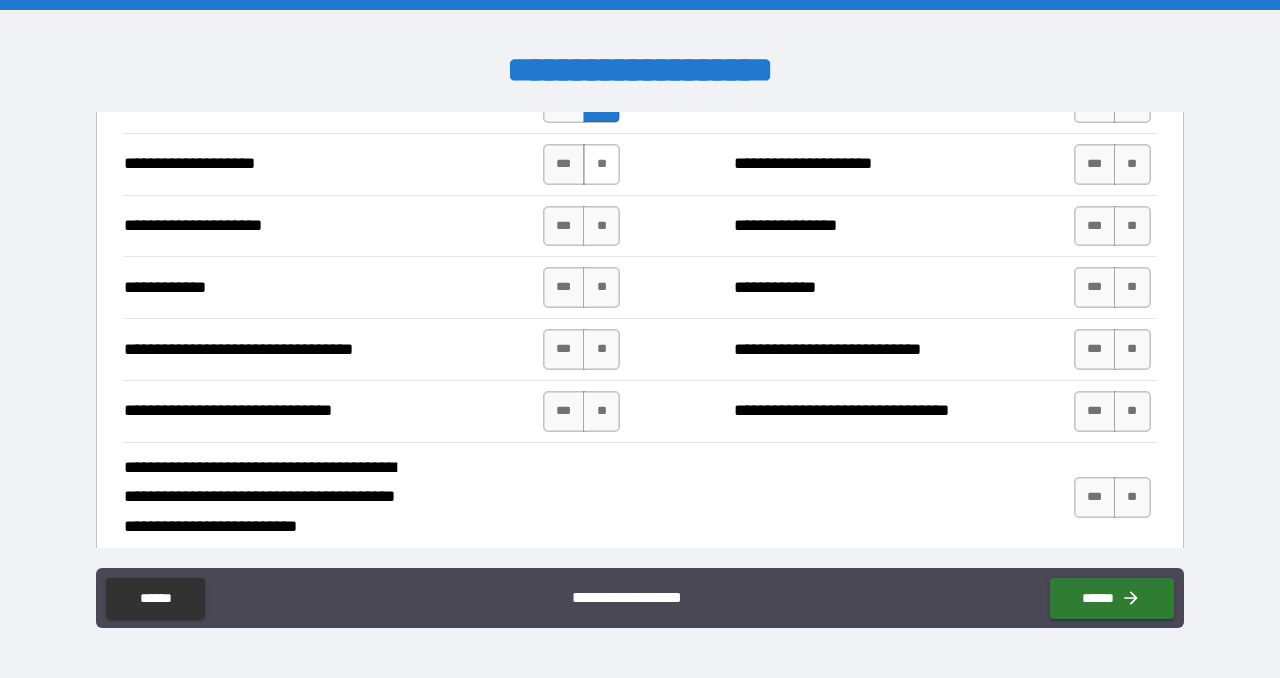 click on "**" at bounding box center (601, 164) 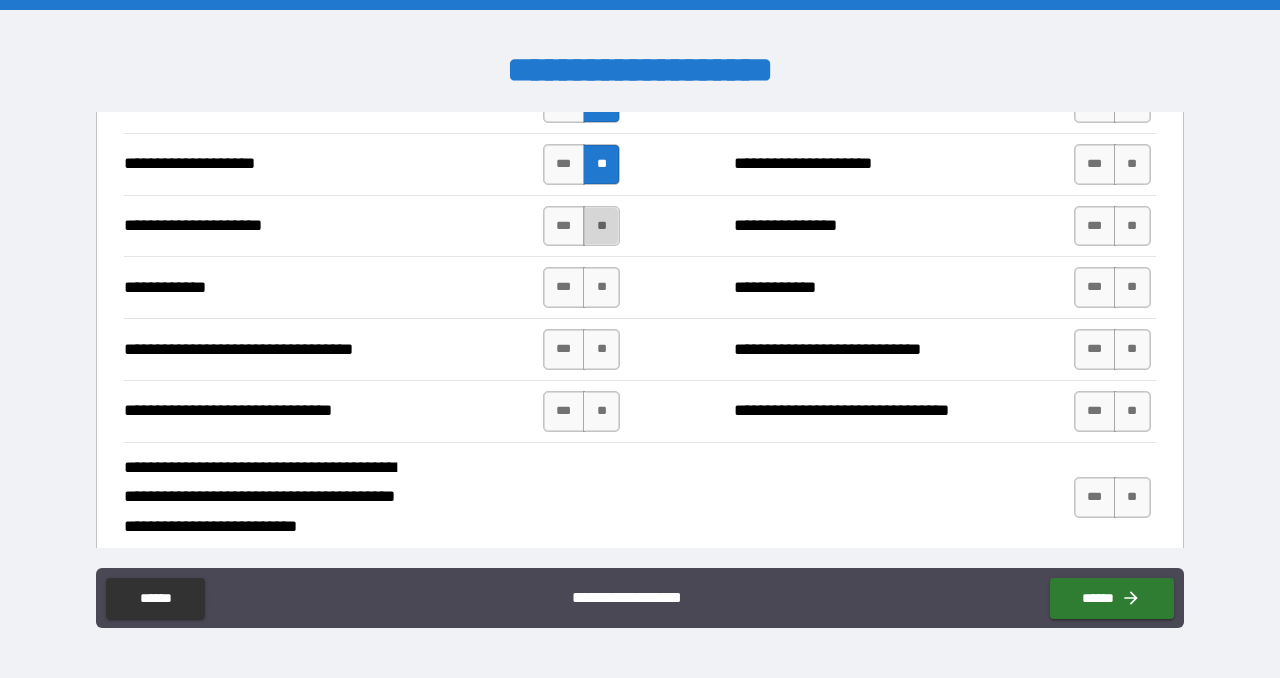 click on "**" at bounding box center [601, 226] 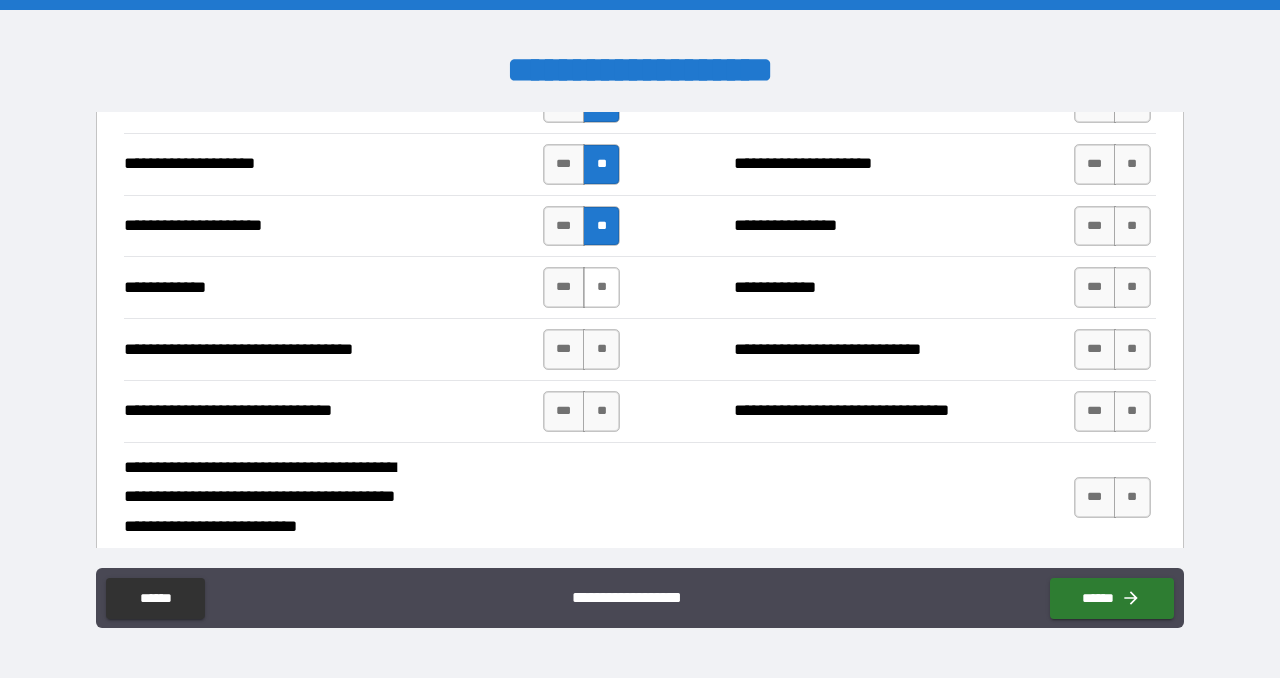 click on "**" at bounding box center (601, 287) 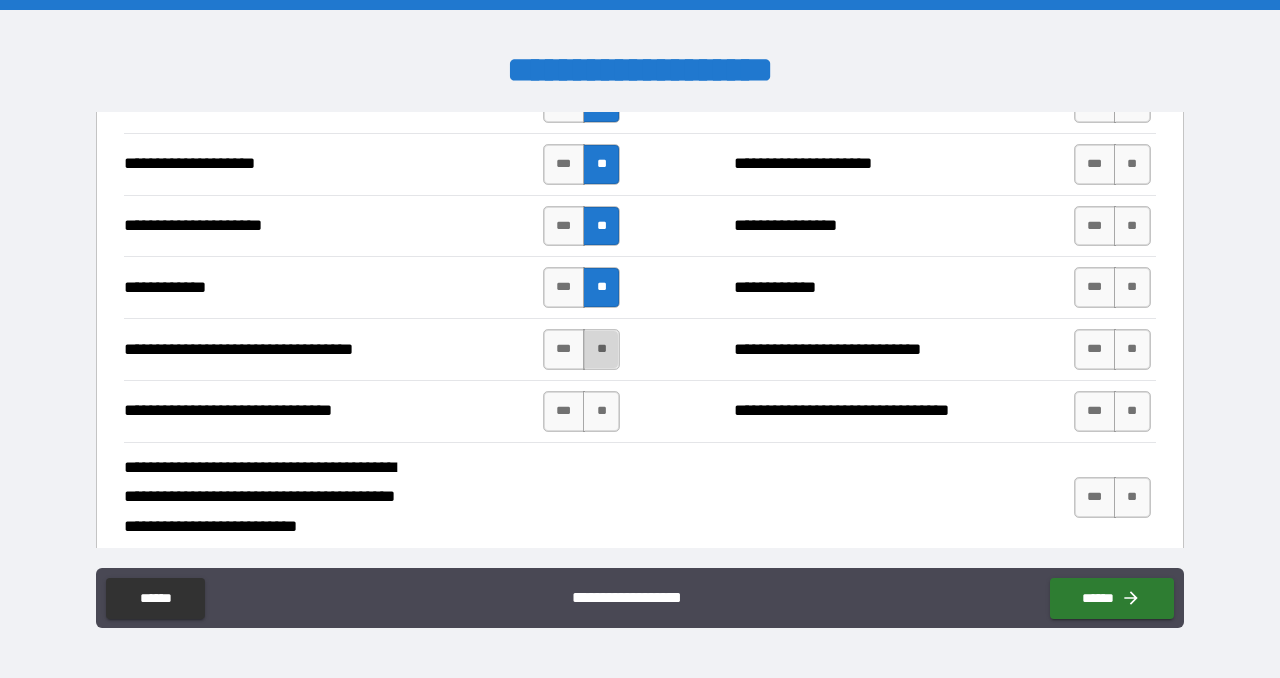 click on "**" at bounding box center [601, 349] 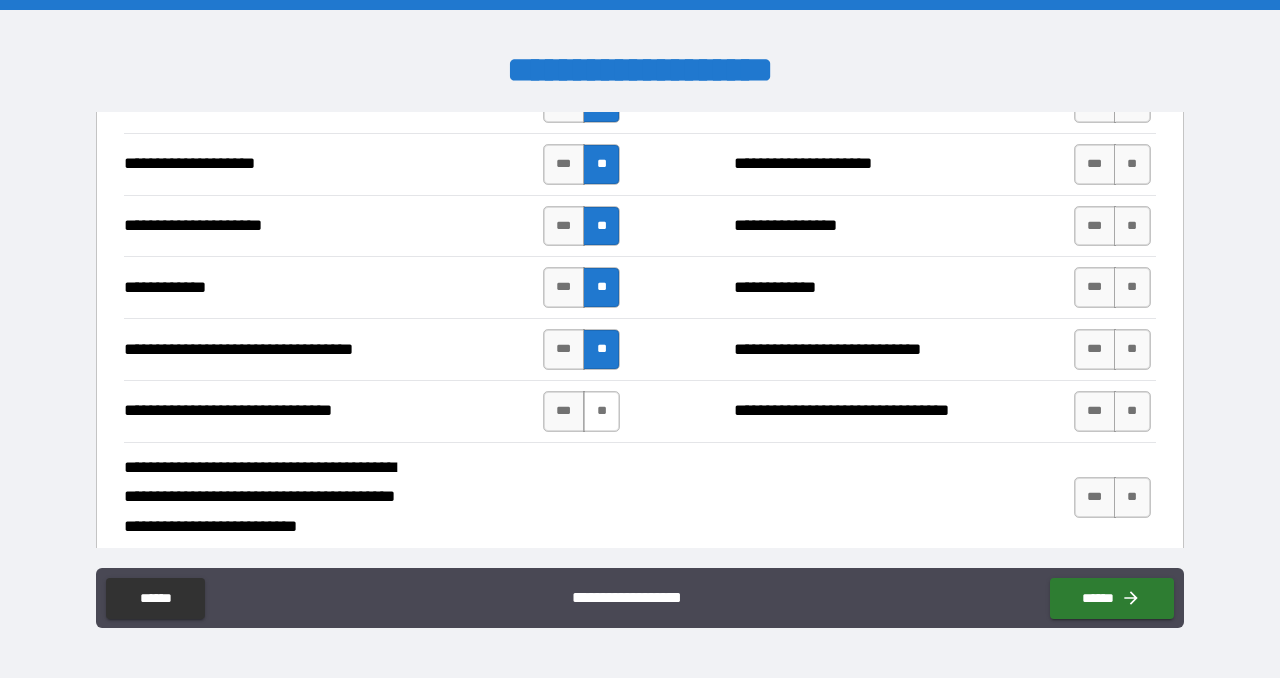 click on "**" at bounding box center (601, 411) 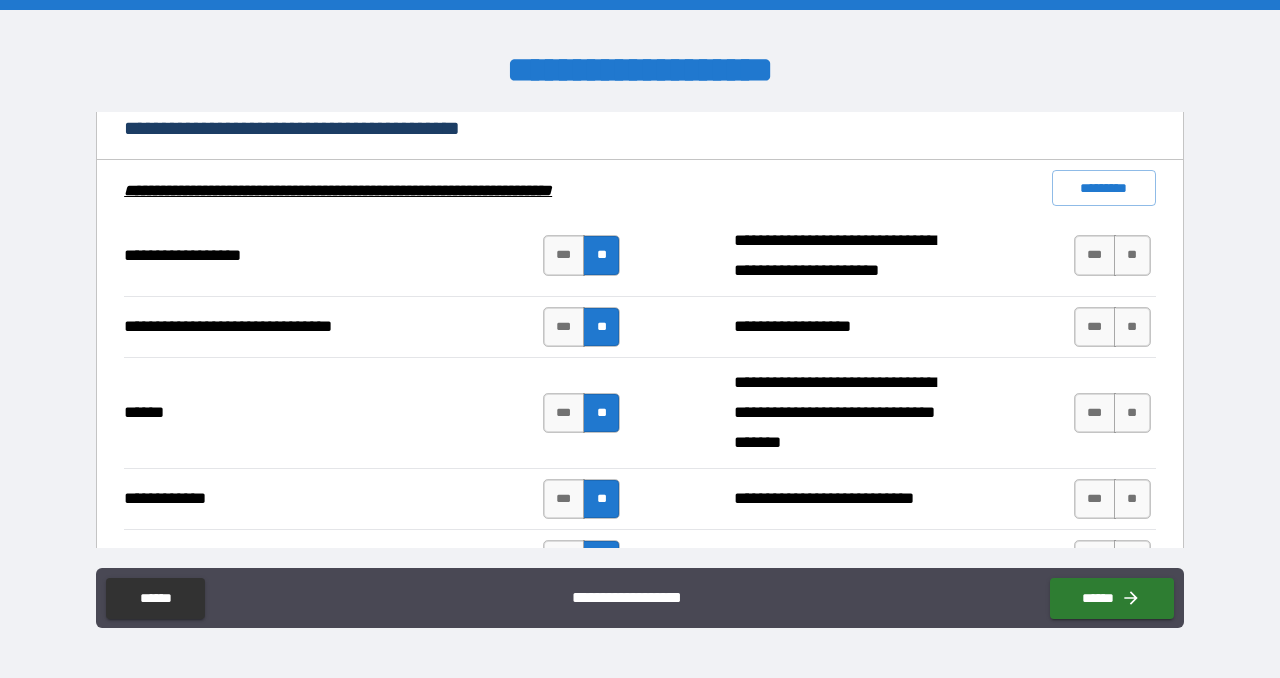 scroll, scrollTop: 3623, scrollLeft: 0, axis: vertical 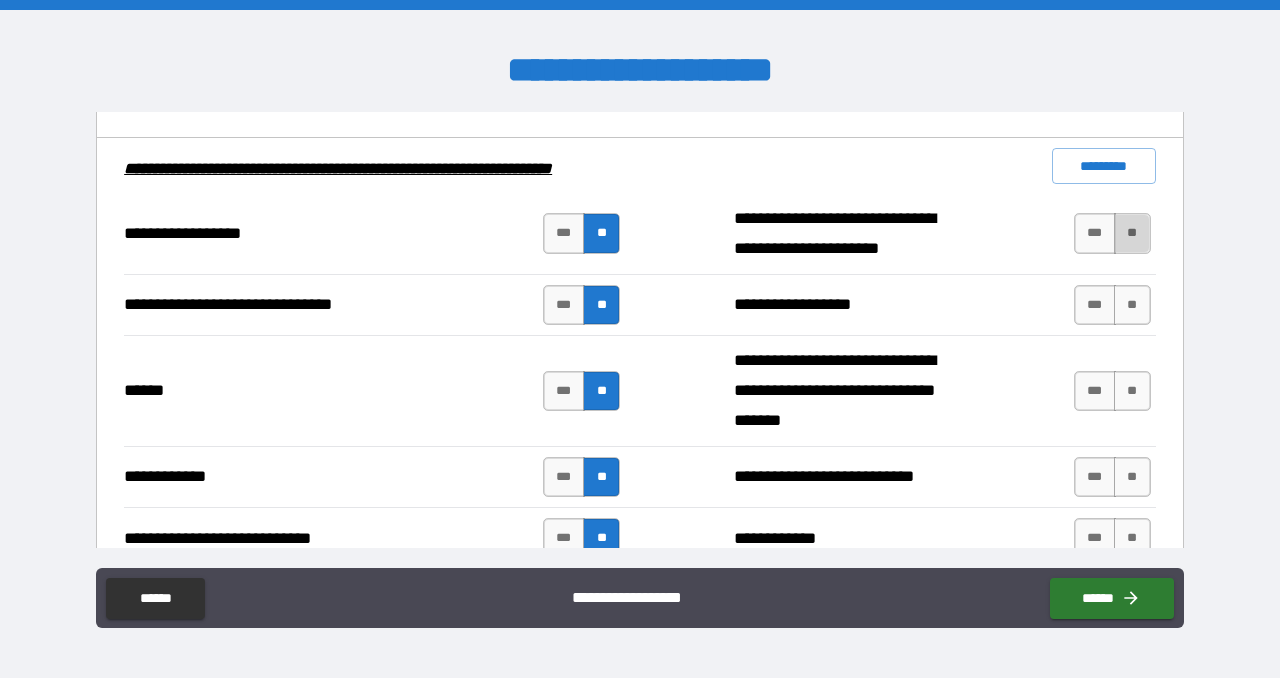 click on "**" at bounding box center [1132, 233] 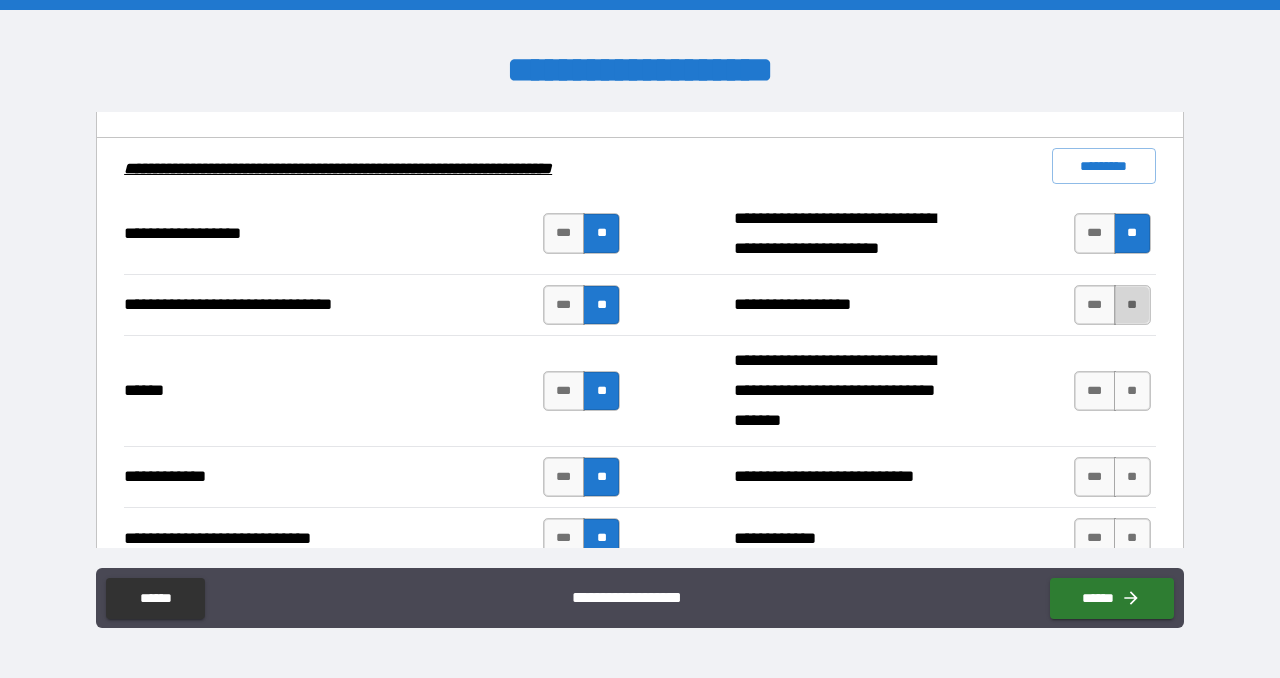 click on "**" at bounding box center [1132, 305] 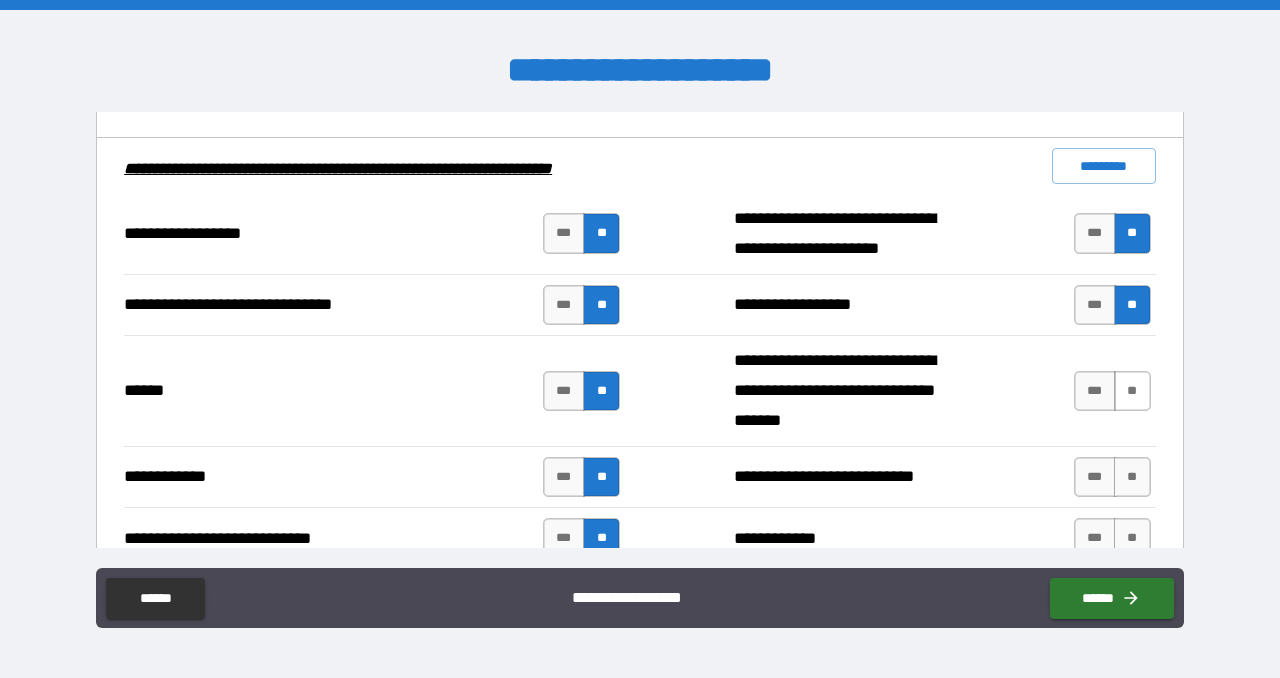 click on "**" at bounding box center [1132, 391] 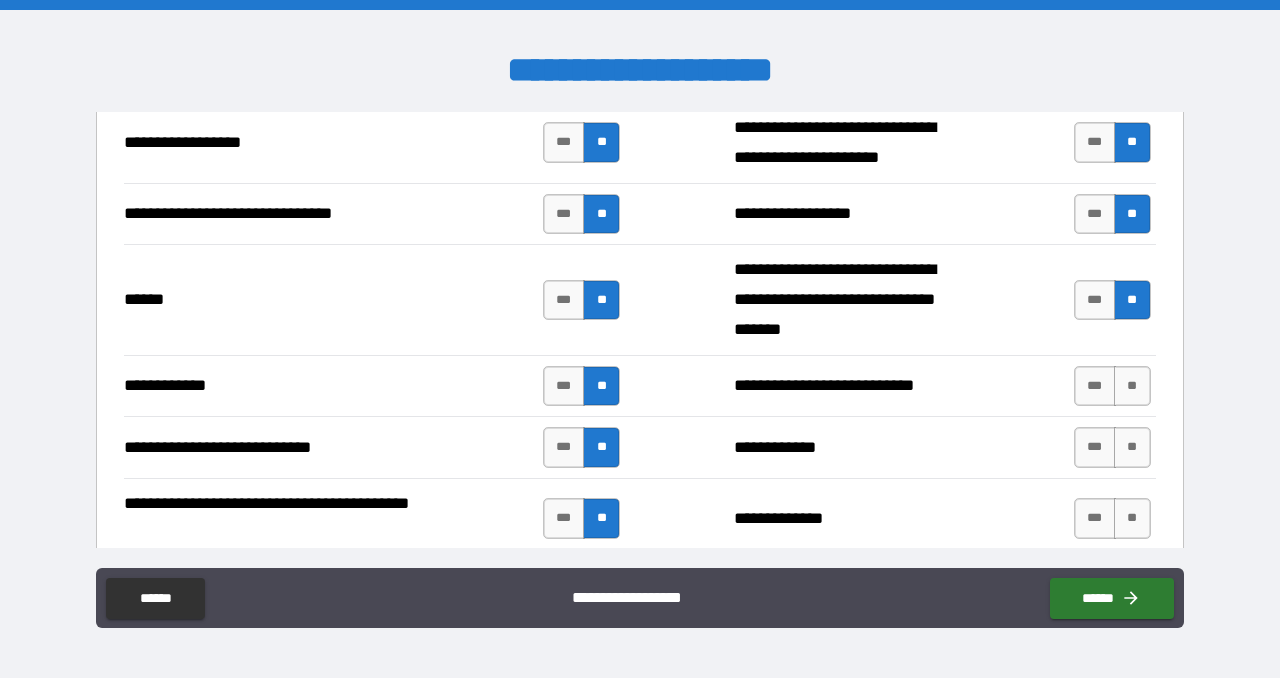 scroll, scrollTop: 3716, scrollLeft: 0, axis: vertical 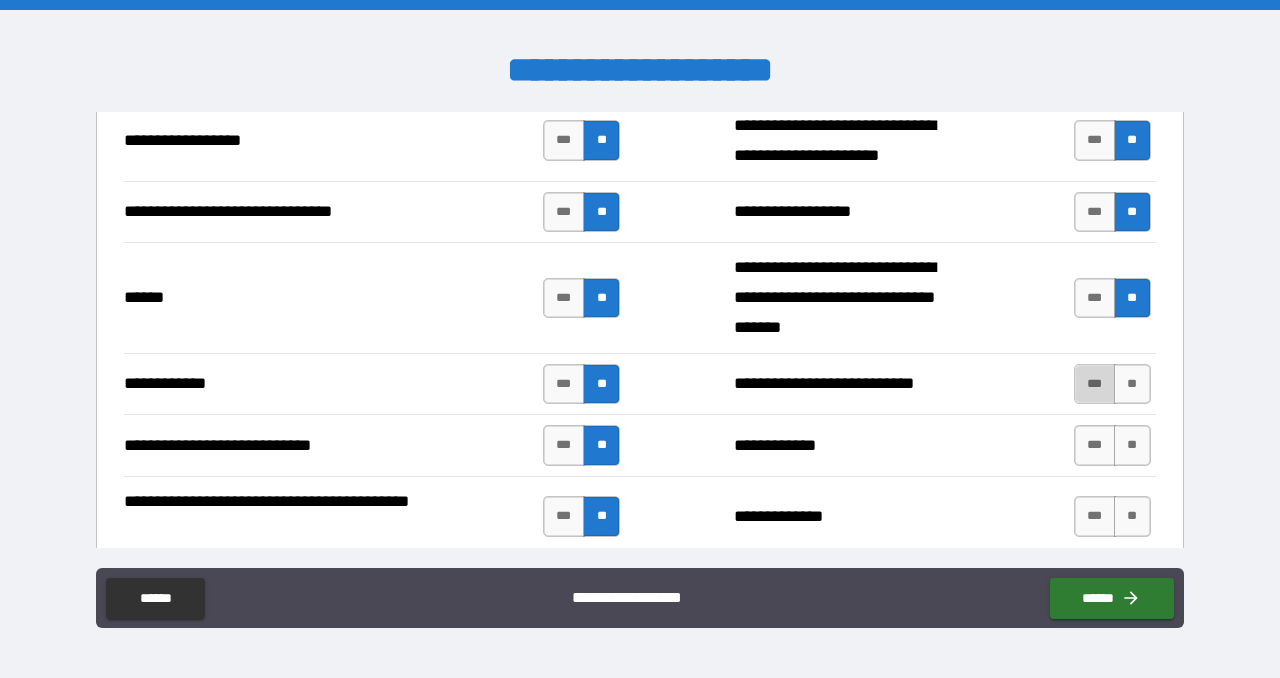 click on "***" at bounding box center (1095, 384) 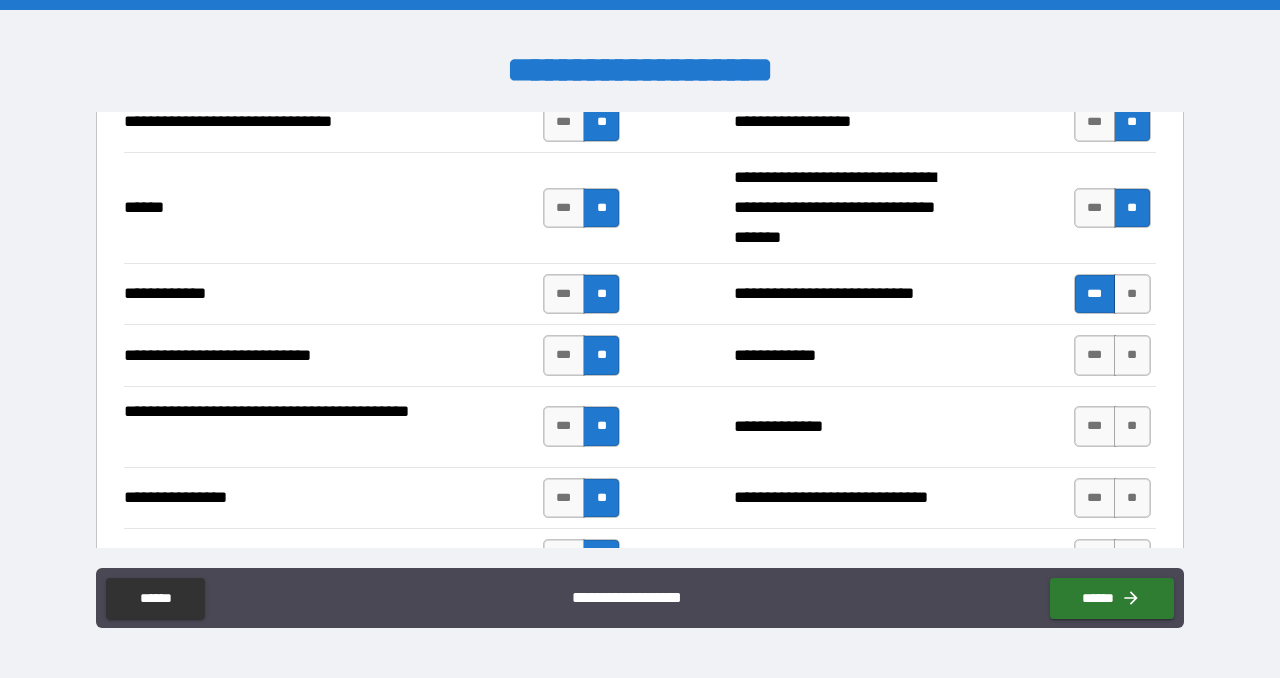 scroll, scrollTop: 3825, scrollLeft: 0, axis: vertical 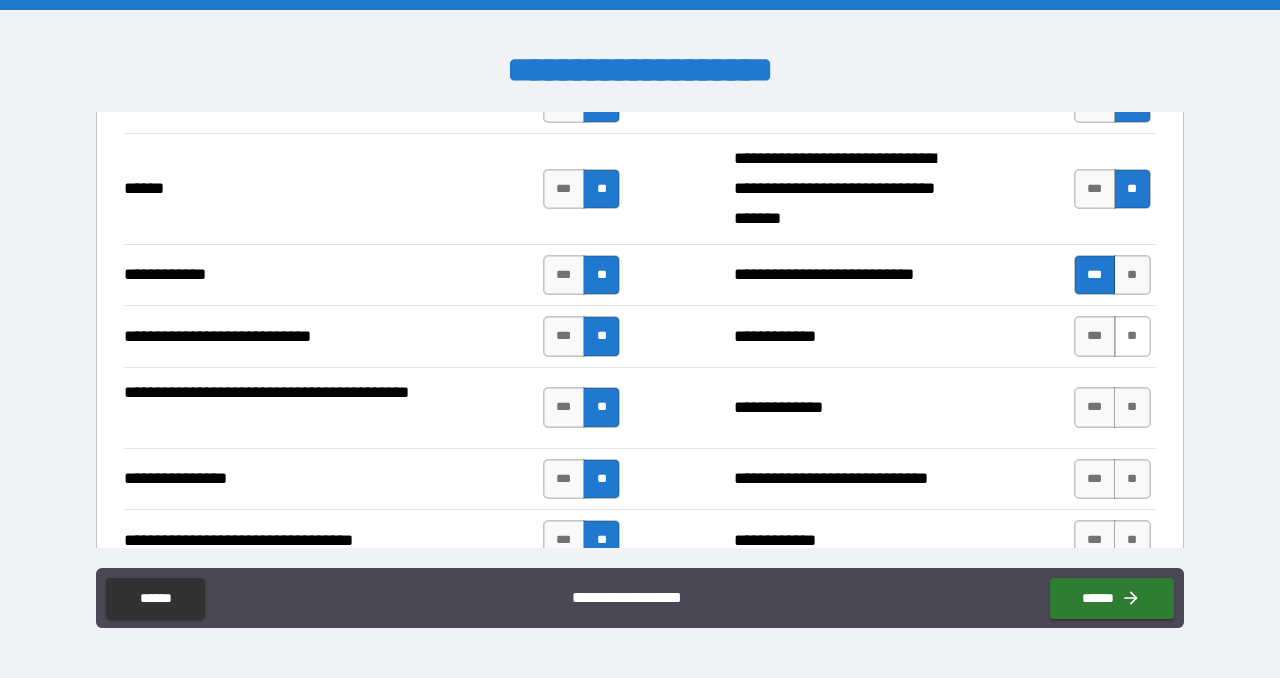 click on "**" at bounding box center [1132, 336] 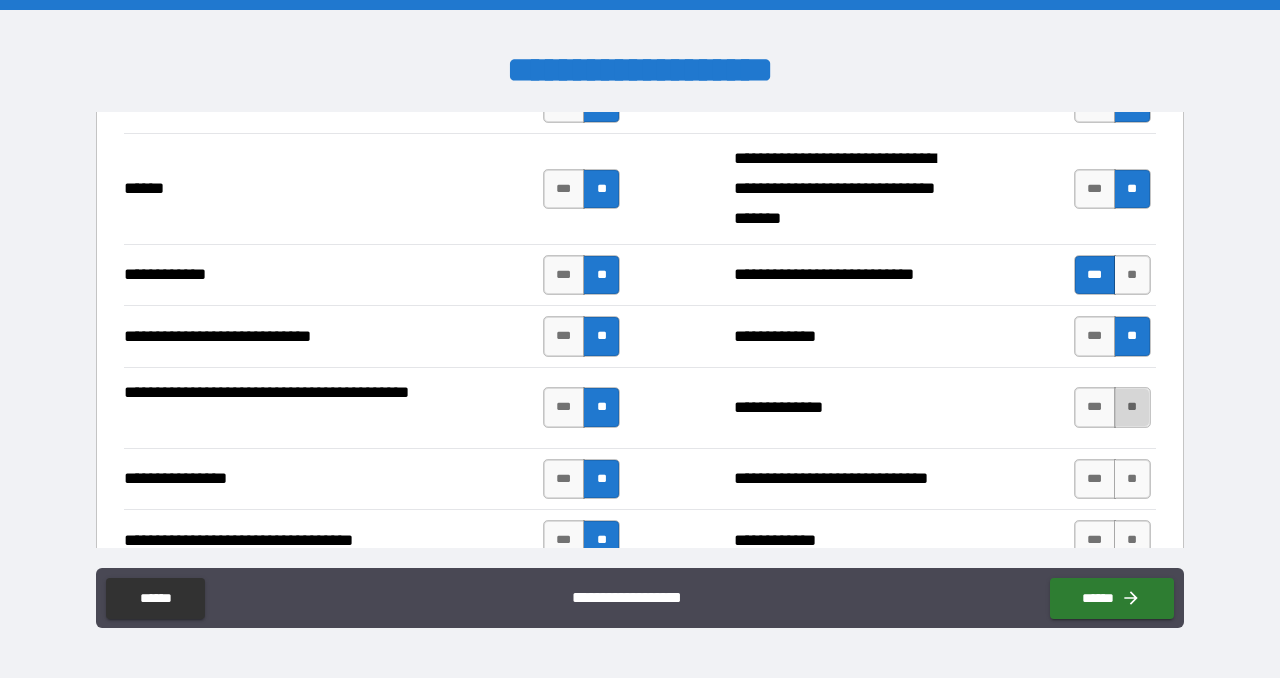 click on "**" at bounding box center [1132, 407] 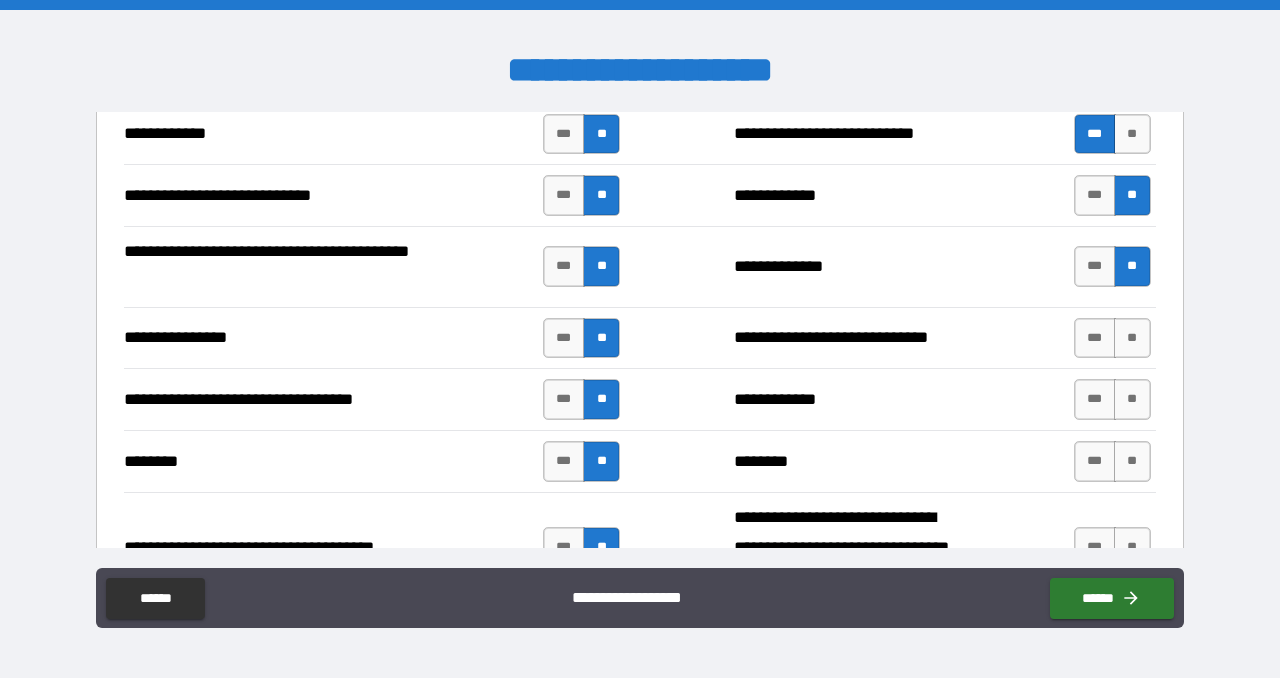scroll, scrollTop: 3973, scrollLeft: 0, axis: vertical 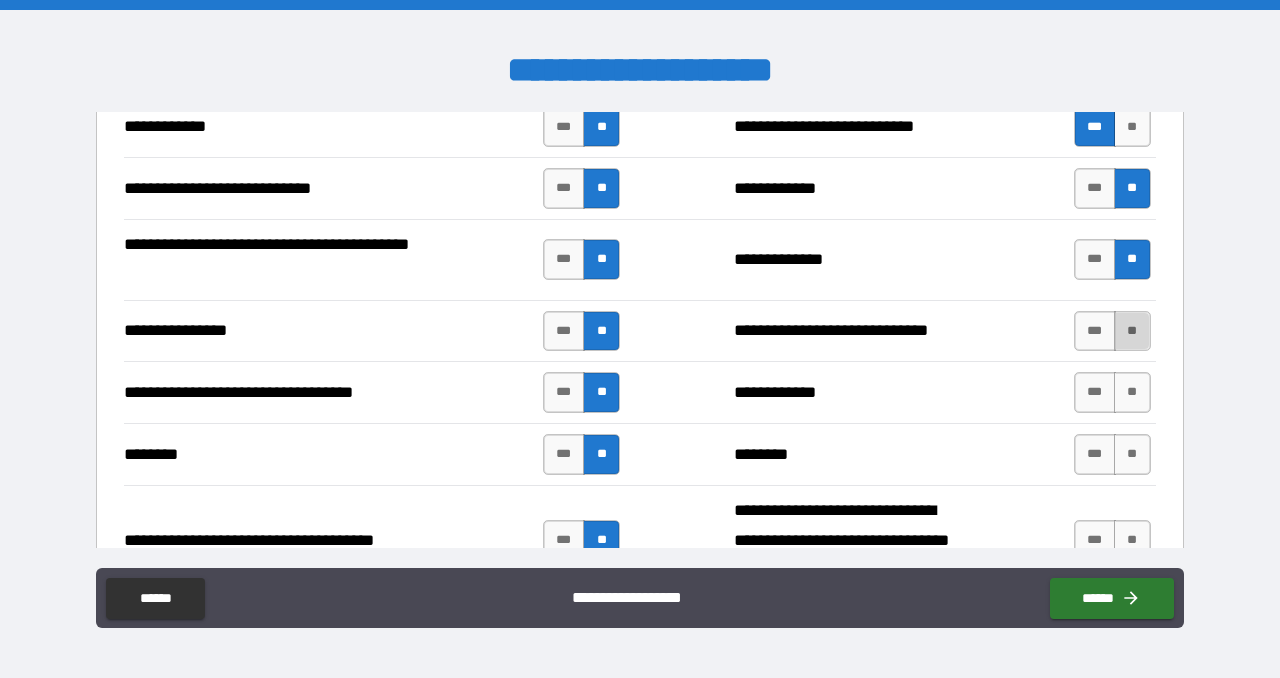 click on "**" at bounding box center (1132, 331) 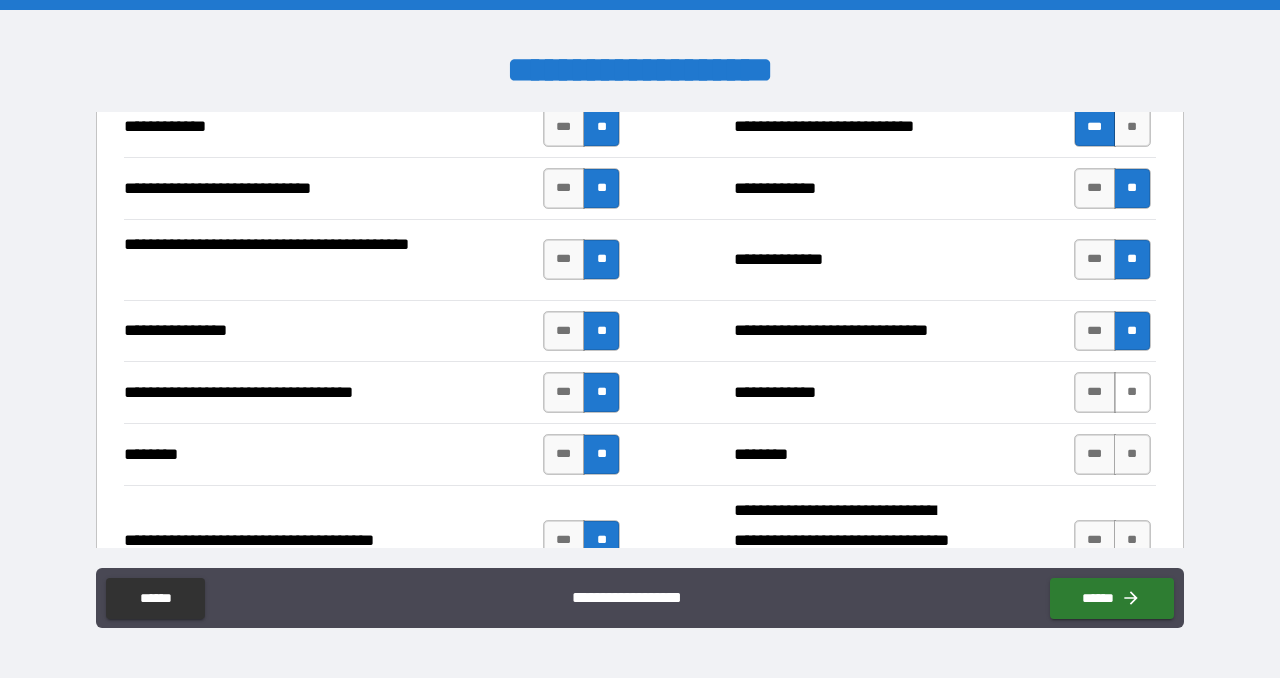 click on "**" at bounding box center (1132, 392) 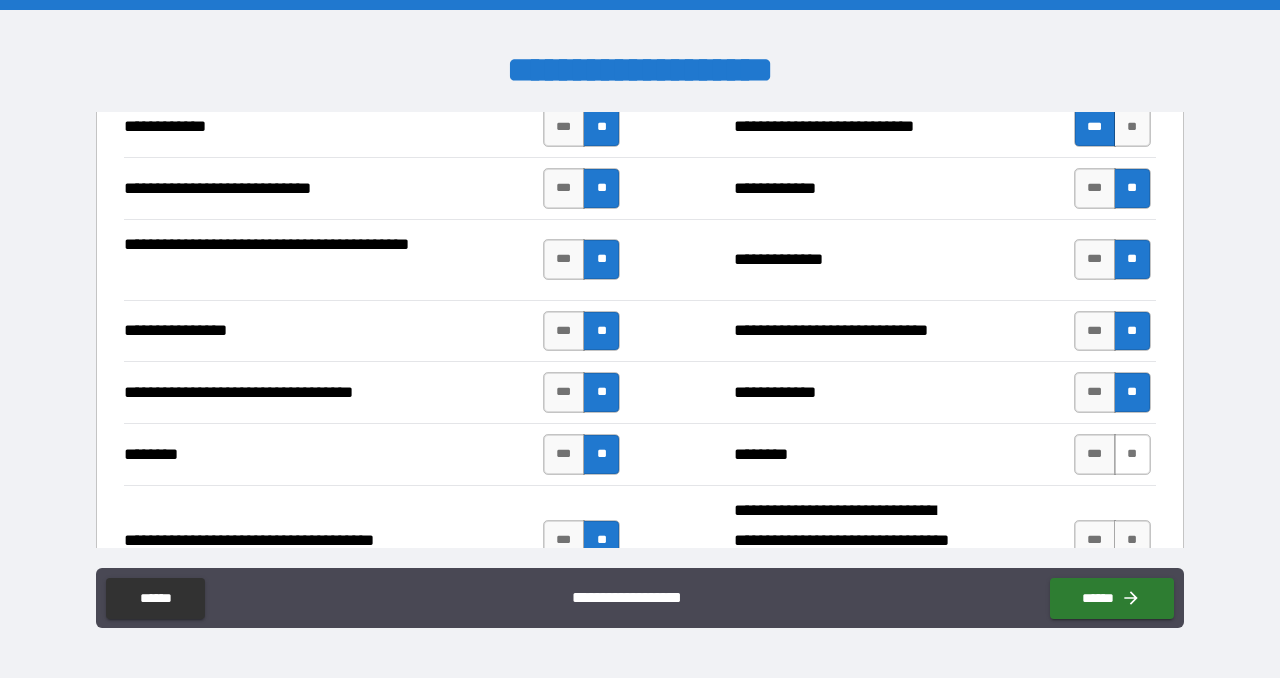 click on "**" at bounding box center [1132, 454] 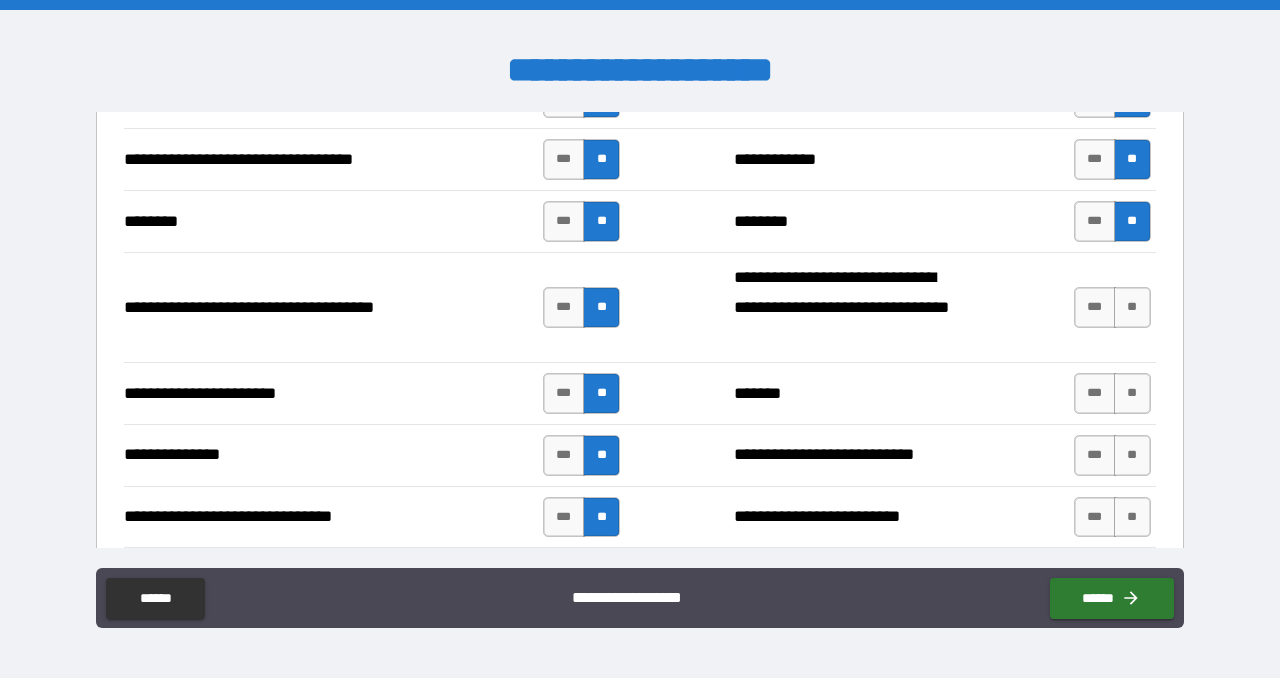 scroll, scrollTop: 4242, scrollLeft: 0, axis: vertical 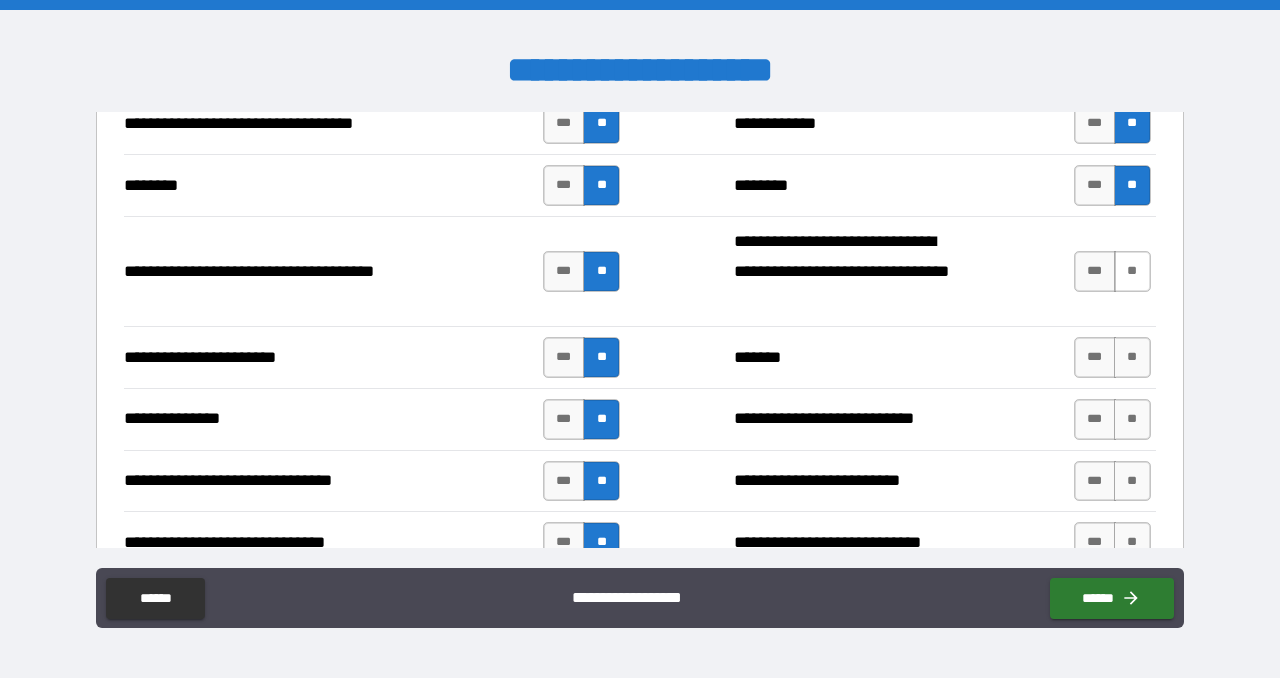 click on "**" at bounding box center (1132, 271) 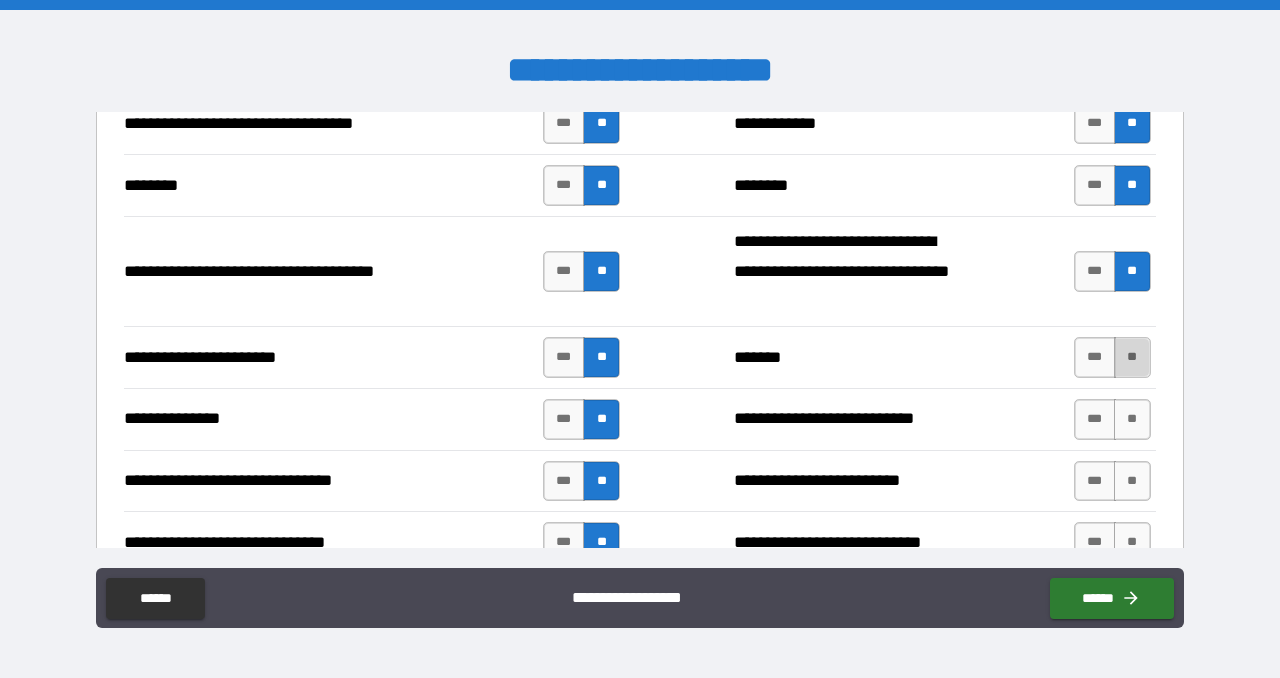click on "**" at bounding box center (1132, 357) 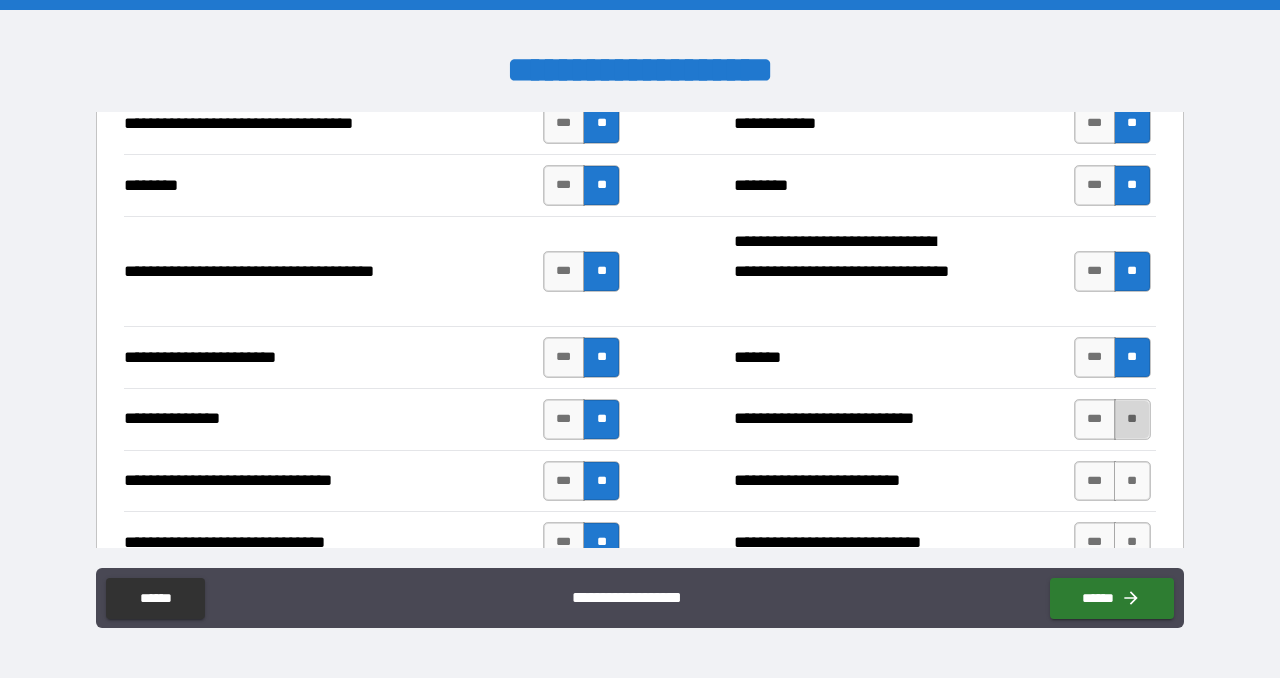 click on "**" at bounding box center (1132, 419) 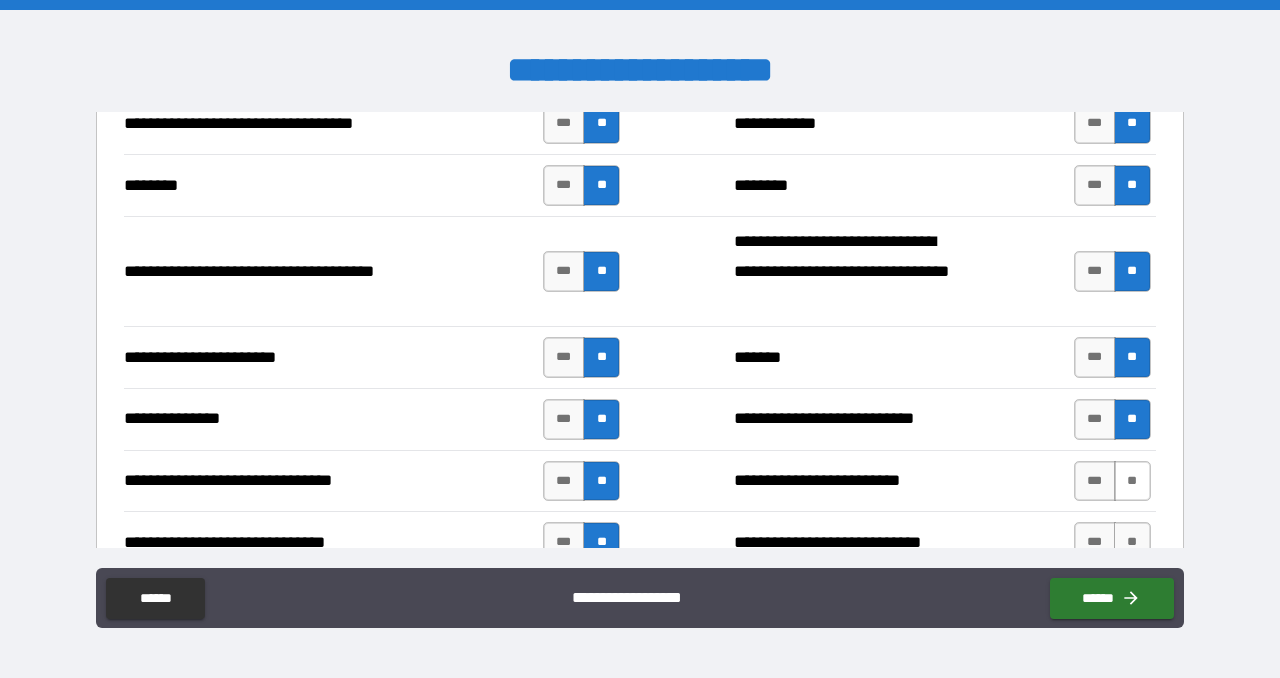 click on "**" at bounding box center (1132, 481) 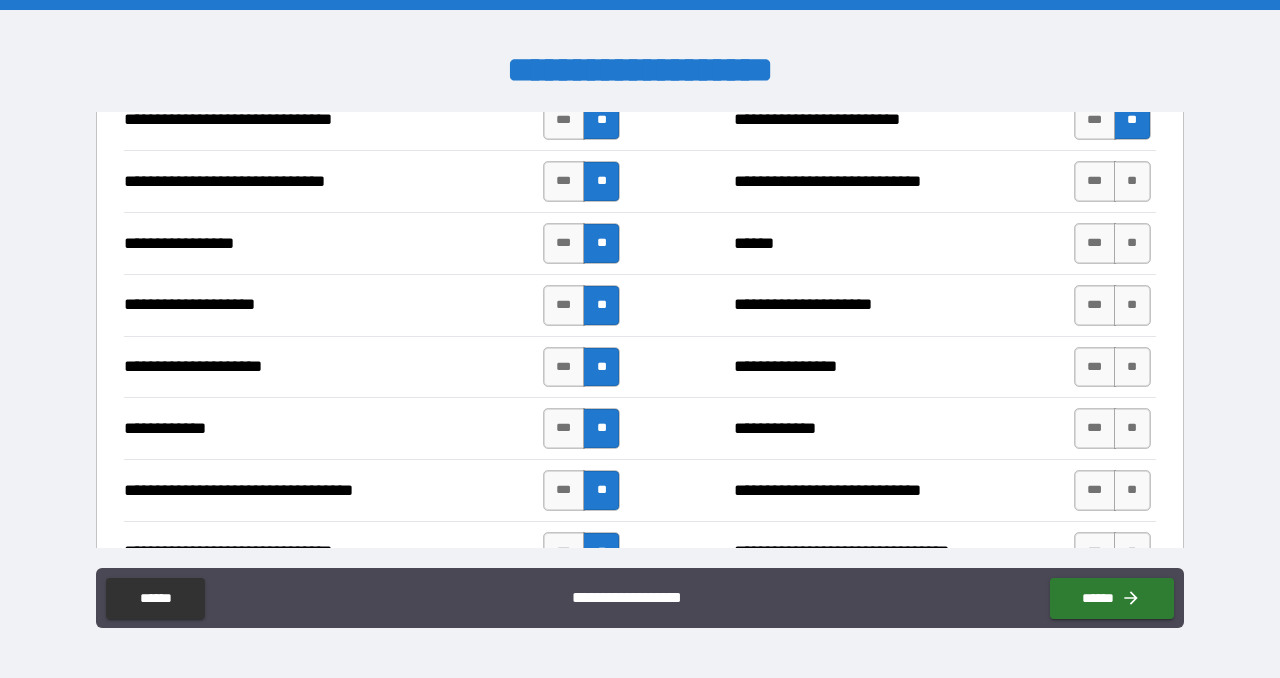 scroll, scrollTop: 4598, scrollLeft: 0, axis: vertical 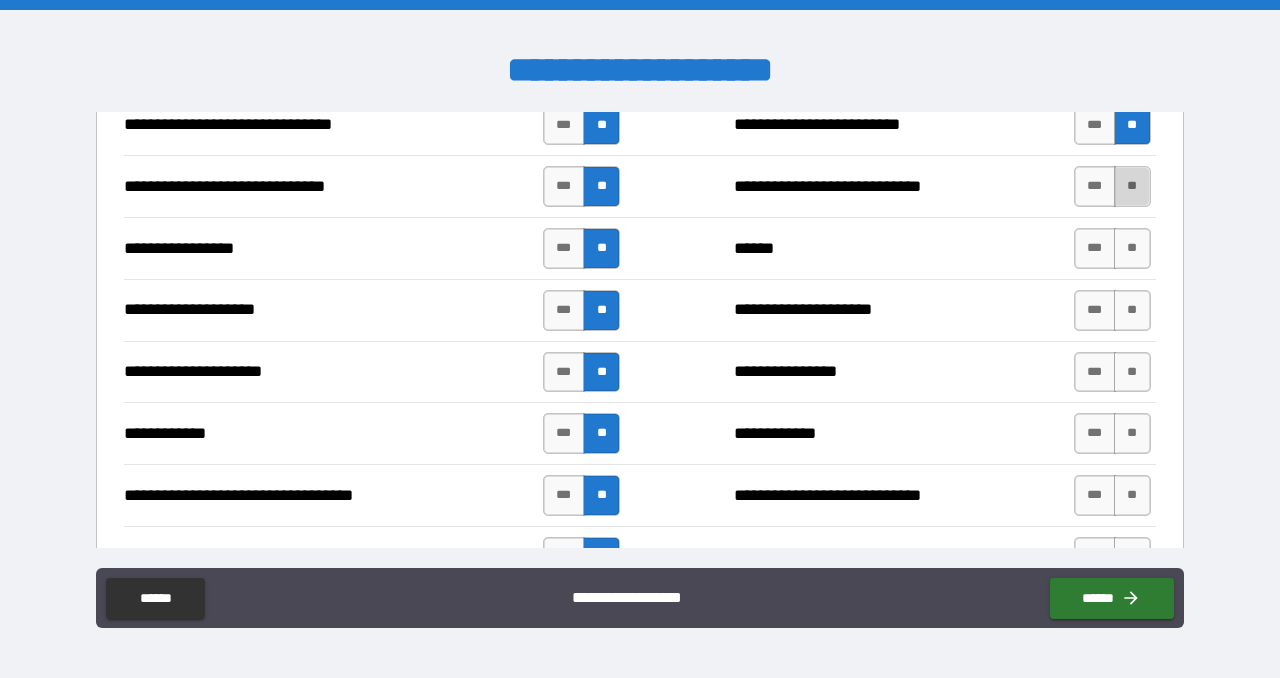 click on "**" at bounding box center (1132, 186) 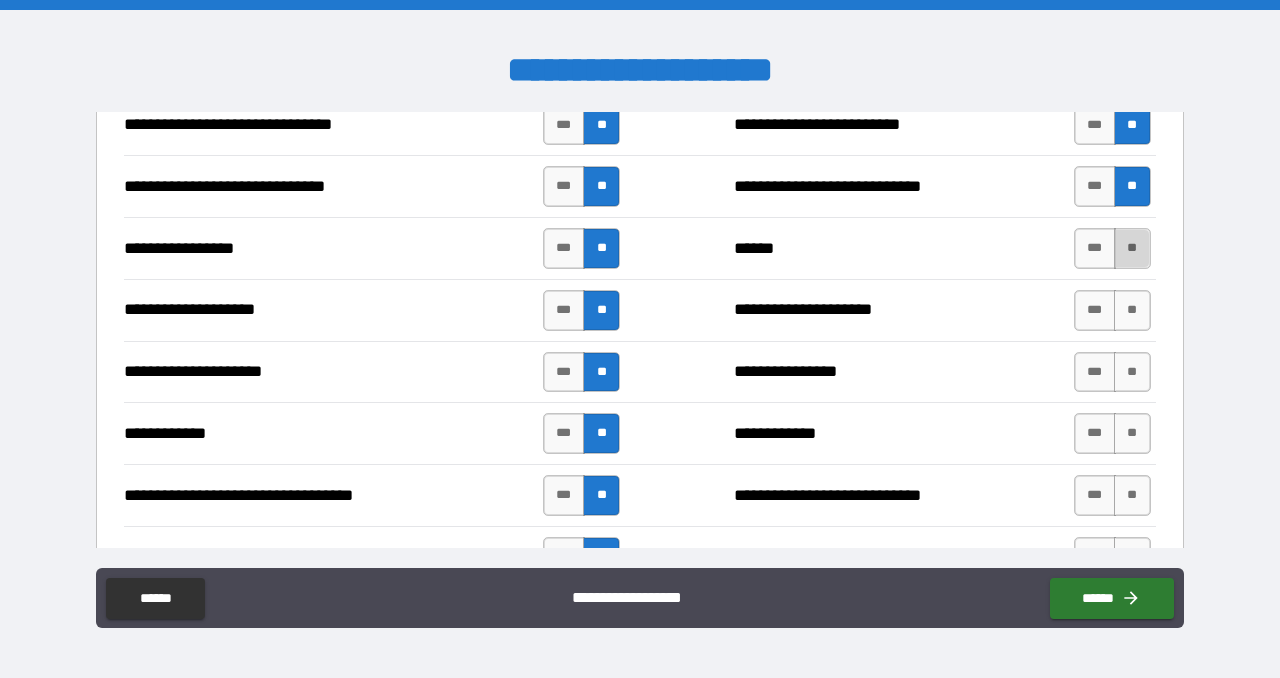 click on "**" at bounding box center [1132, 248] 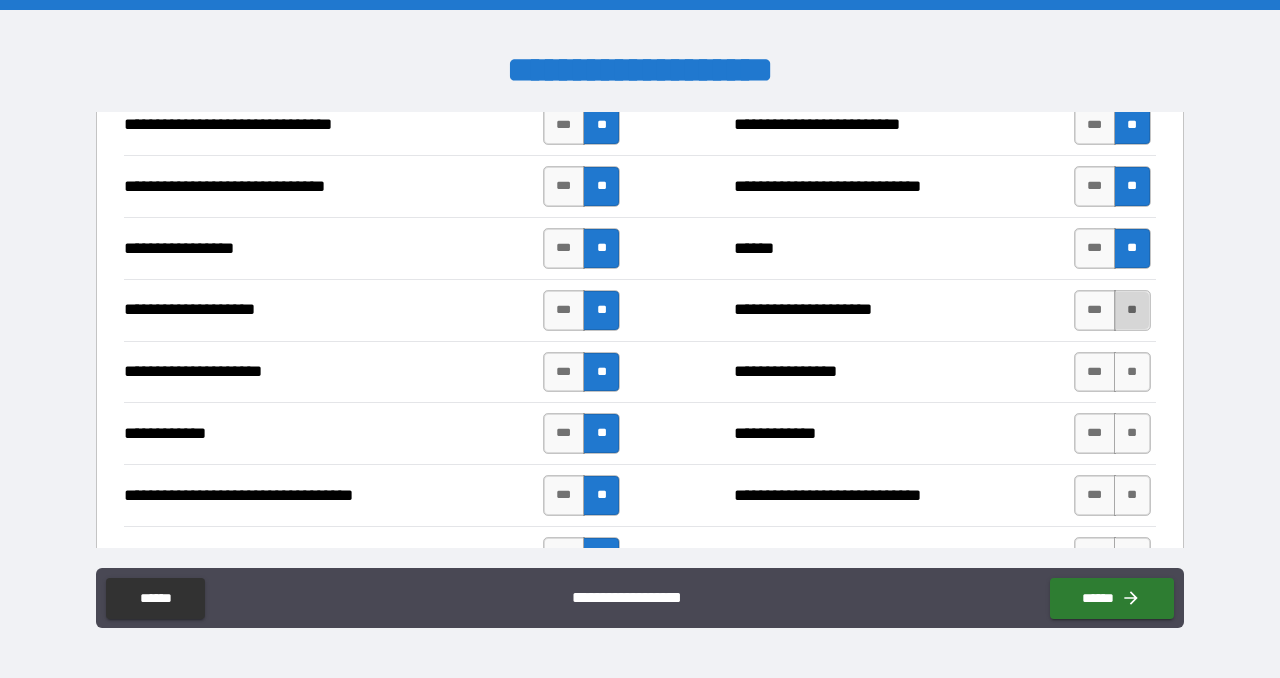 click on "**" at bounding box center [1132, 310] 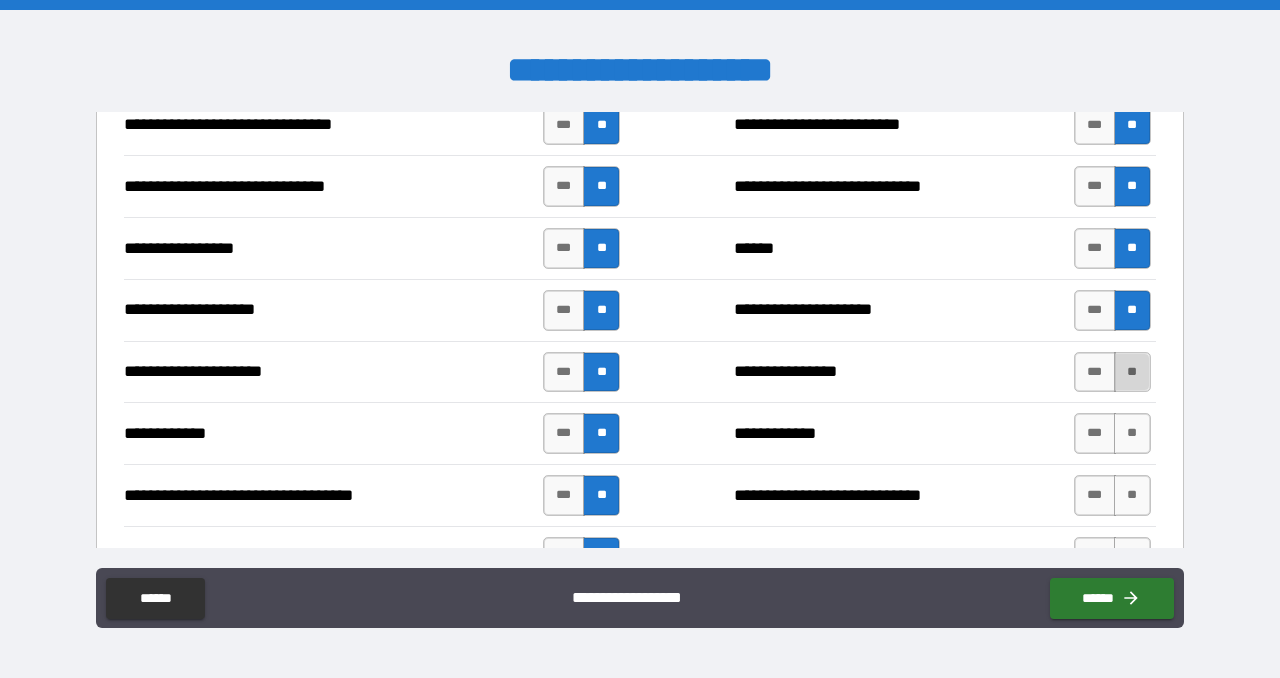 click on "**" at bounding box center [1132, 372] 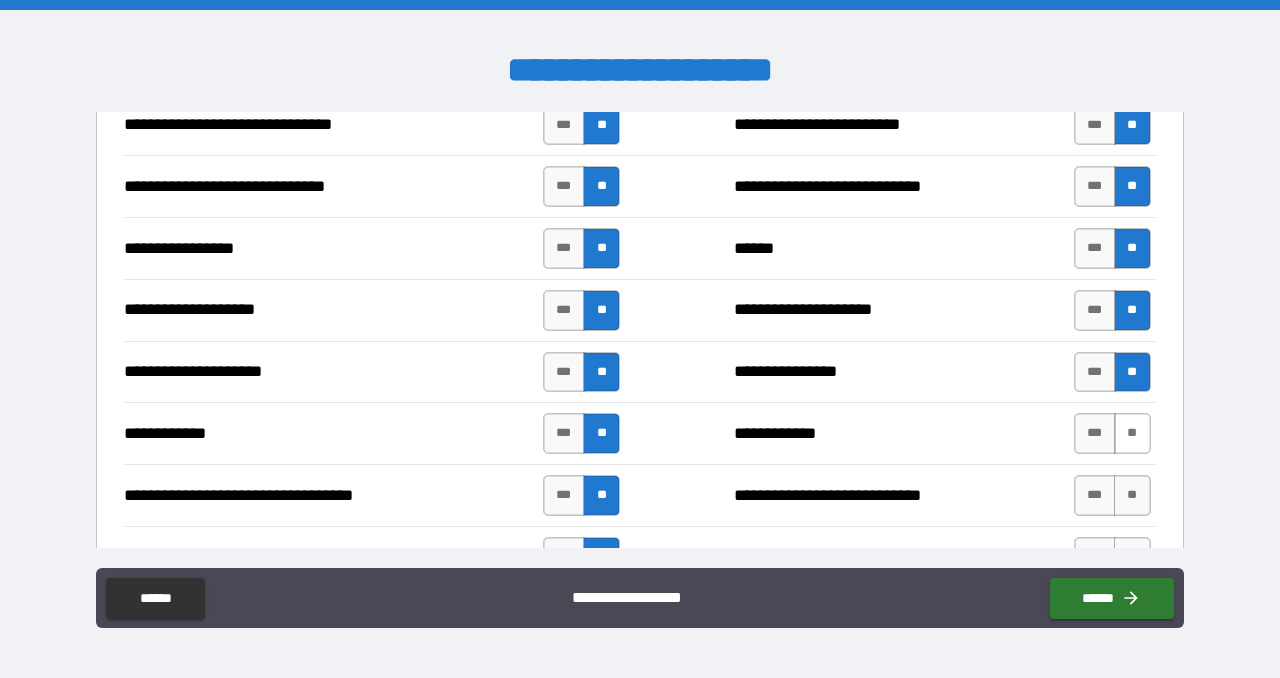 click on "**" at bounding box center [1132, 433] 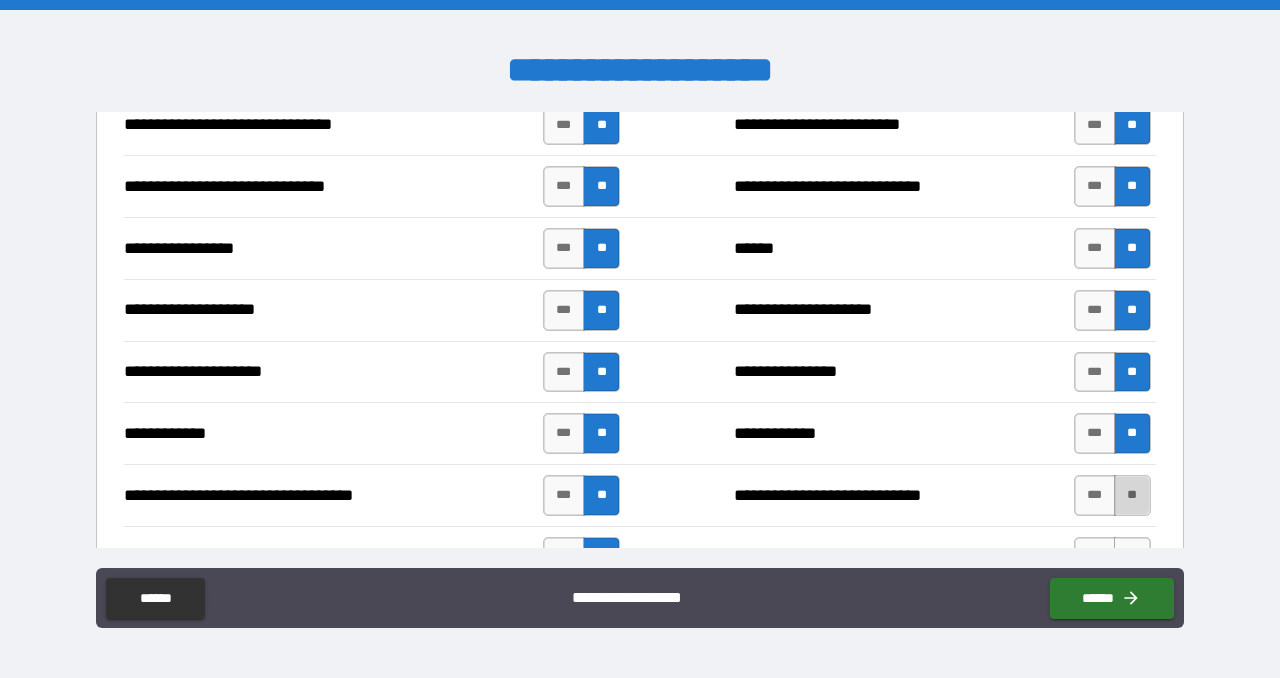 click on "**" at bounding box center [1132, 495] 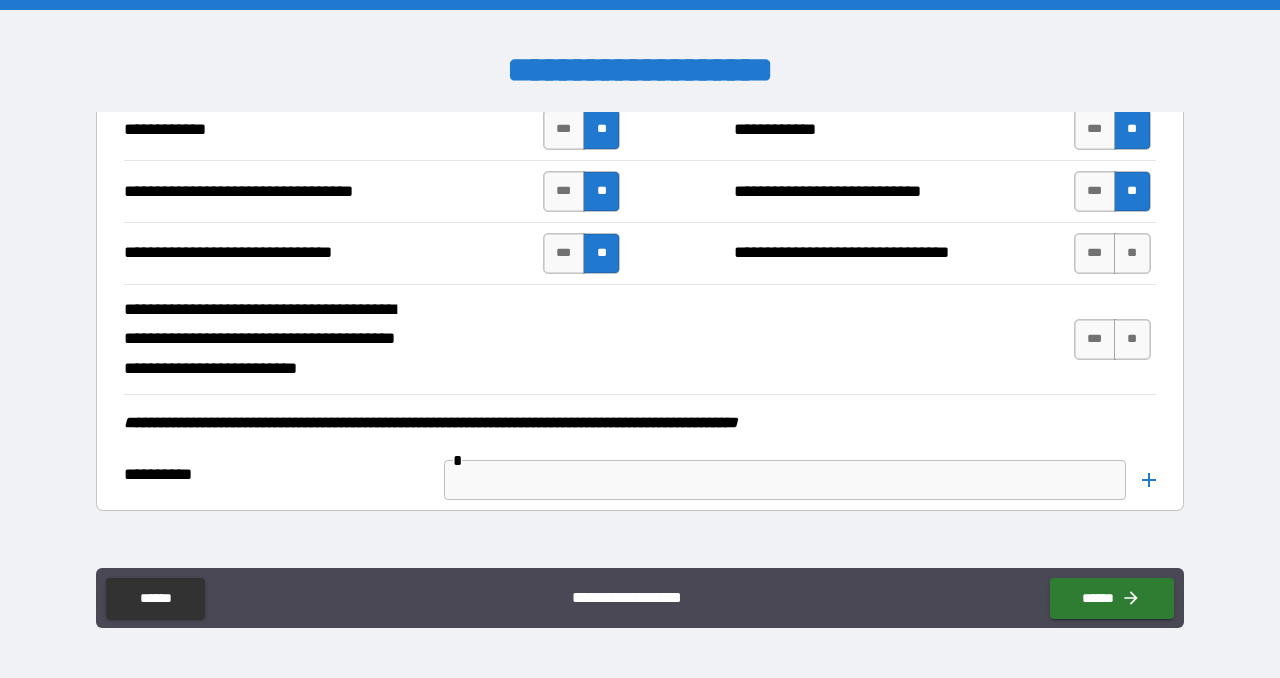 scroll, scrollTop: 4903, scrollLeft: 0, axis: vertical 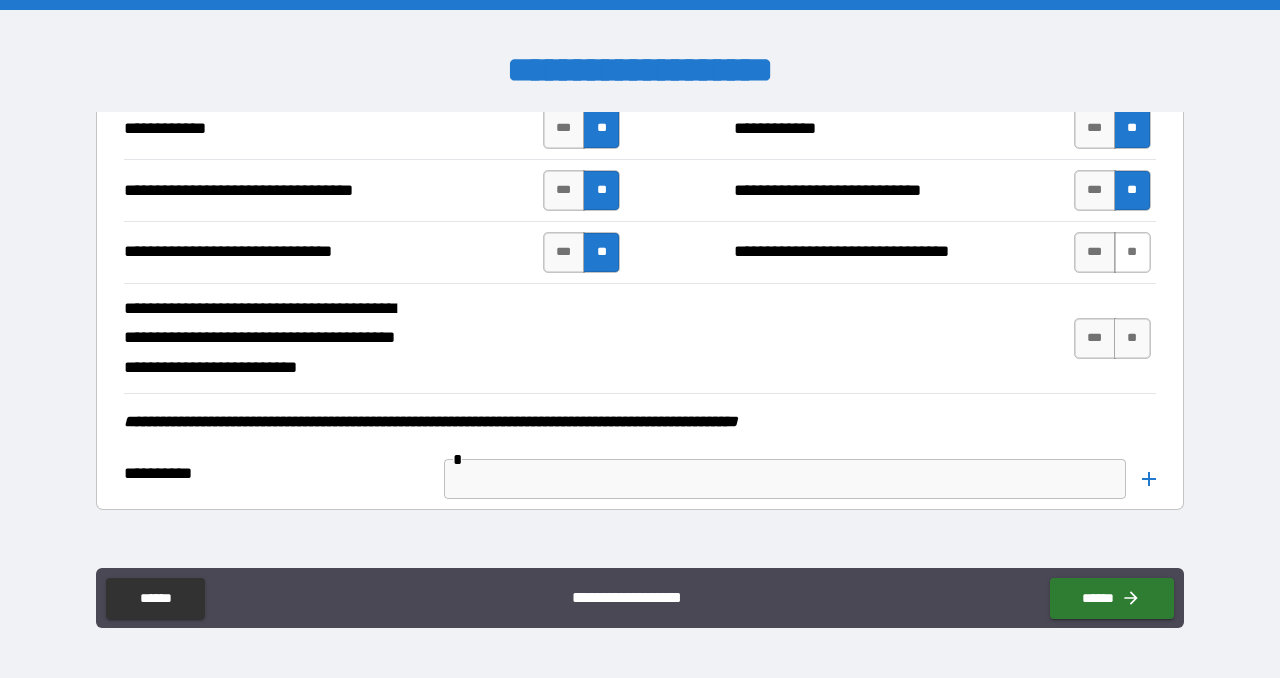 click on "**" at bounding box center [1132, 252] 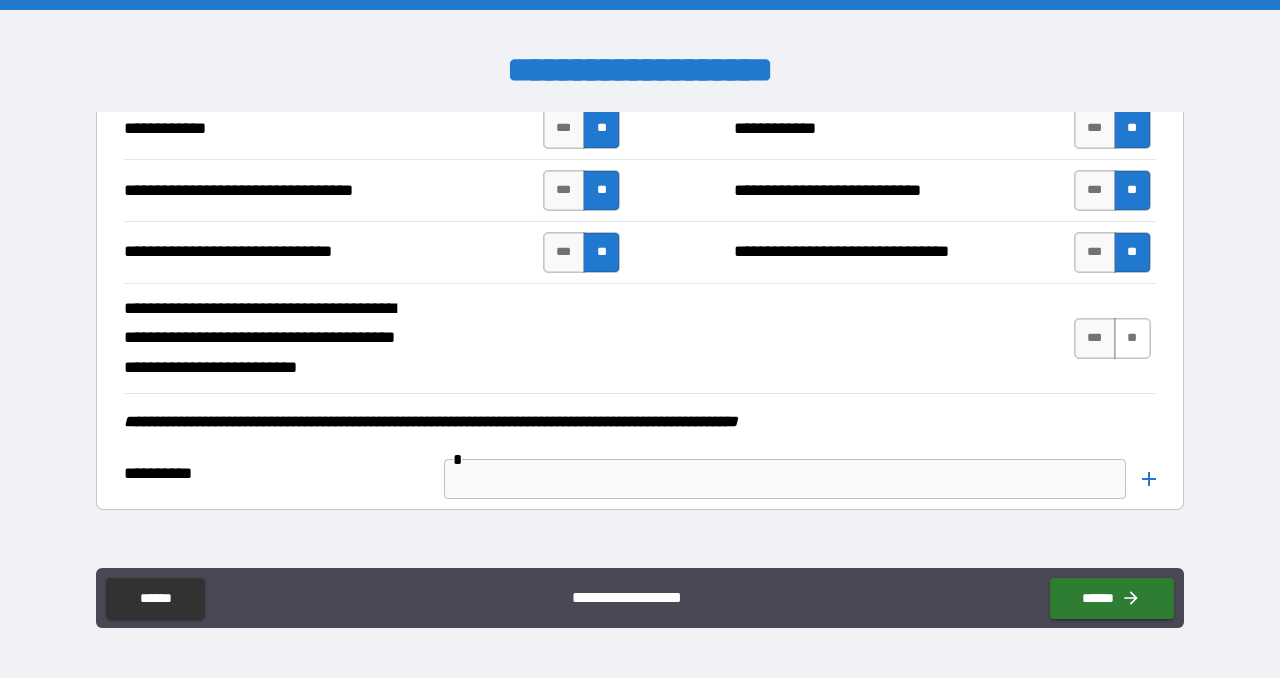 click on "**" at bounding box center (1132, 338) 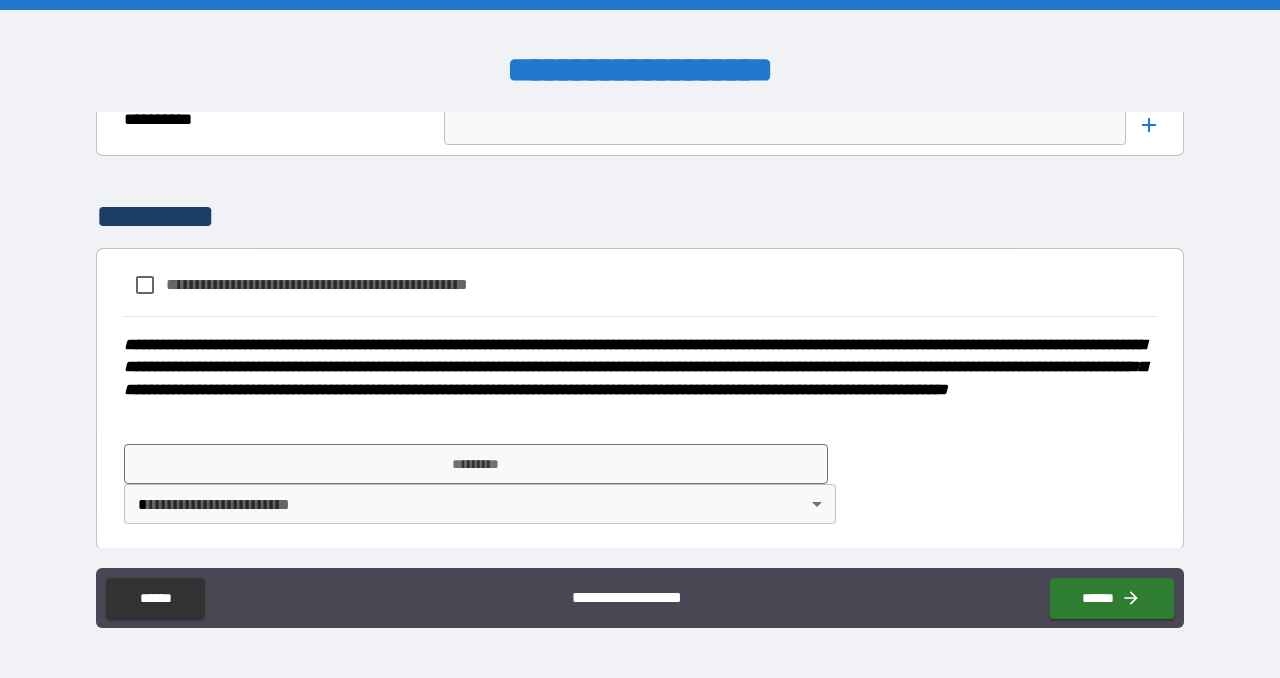 scroll, scrollTop: 5287, scrollLeft: 0, axis: vertical 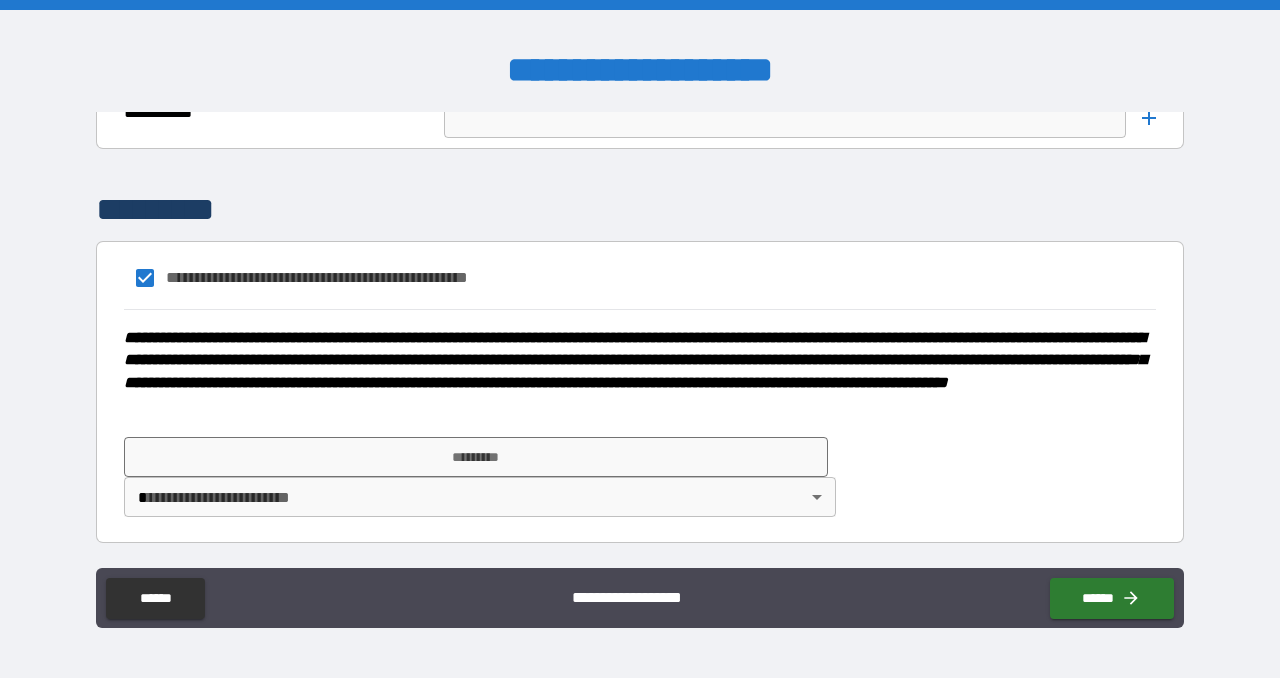 click on "**********" at bounding box center (640, 339) 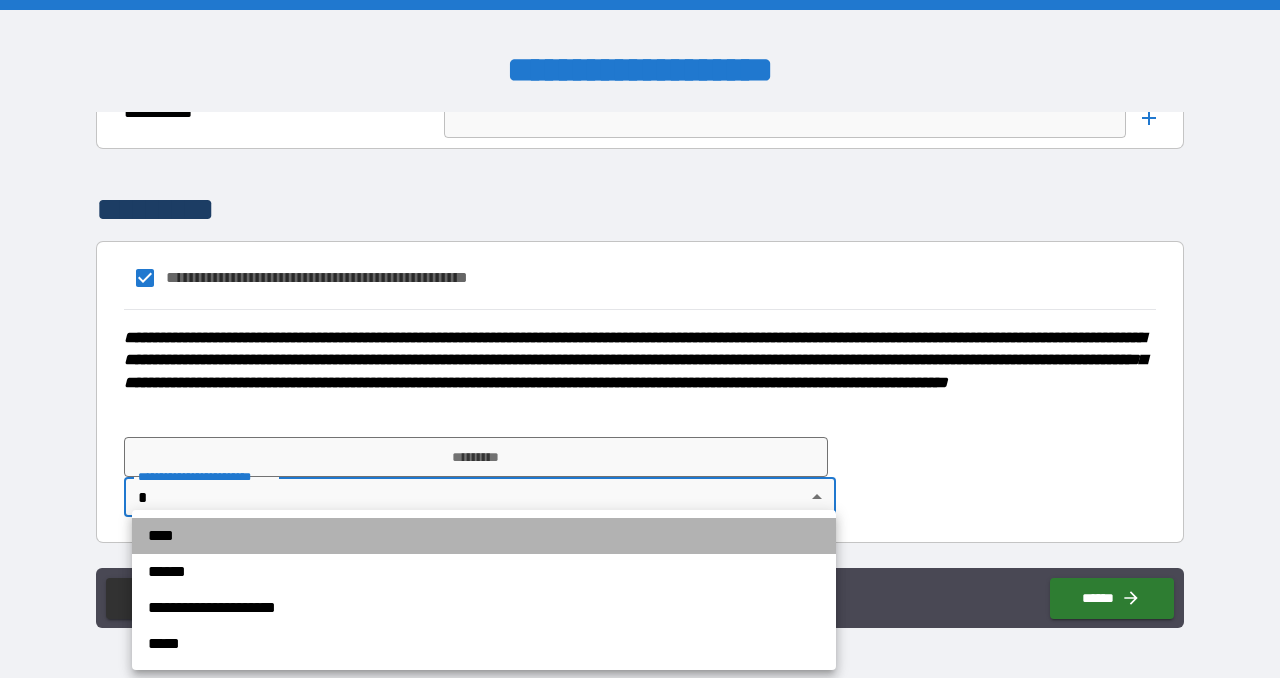 click on "****" at bounding box center (484, 536) 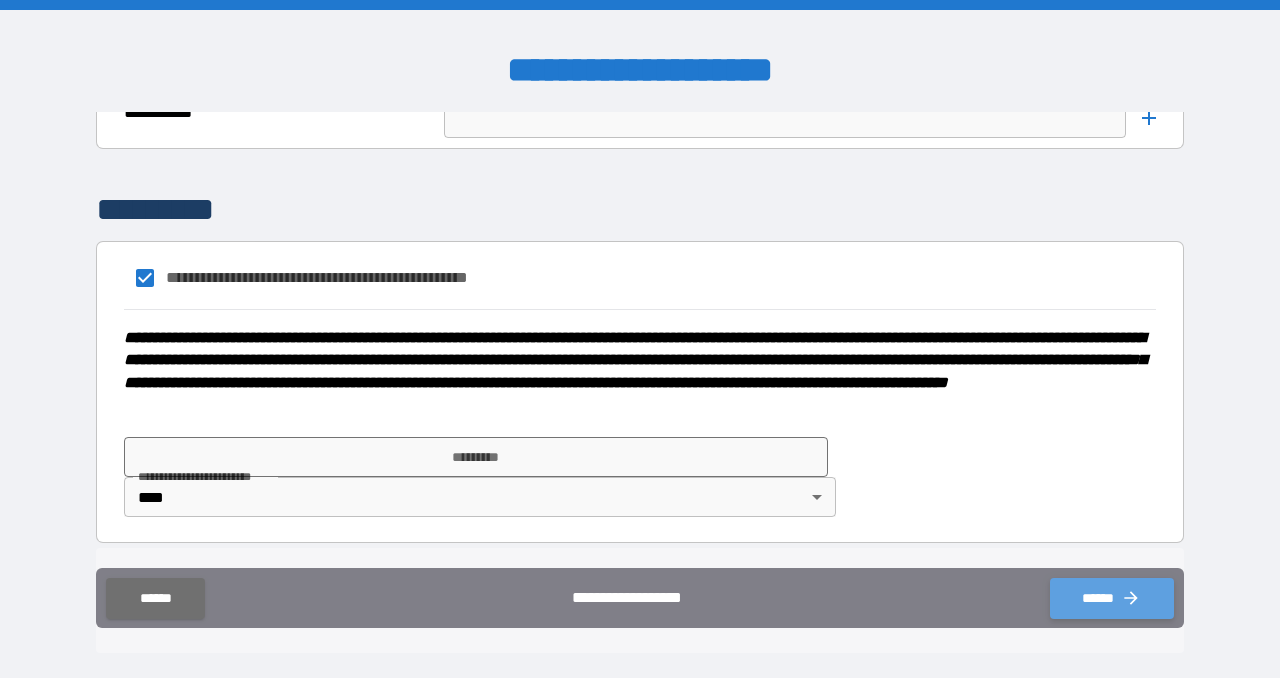 click 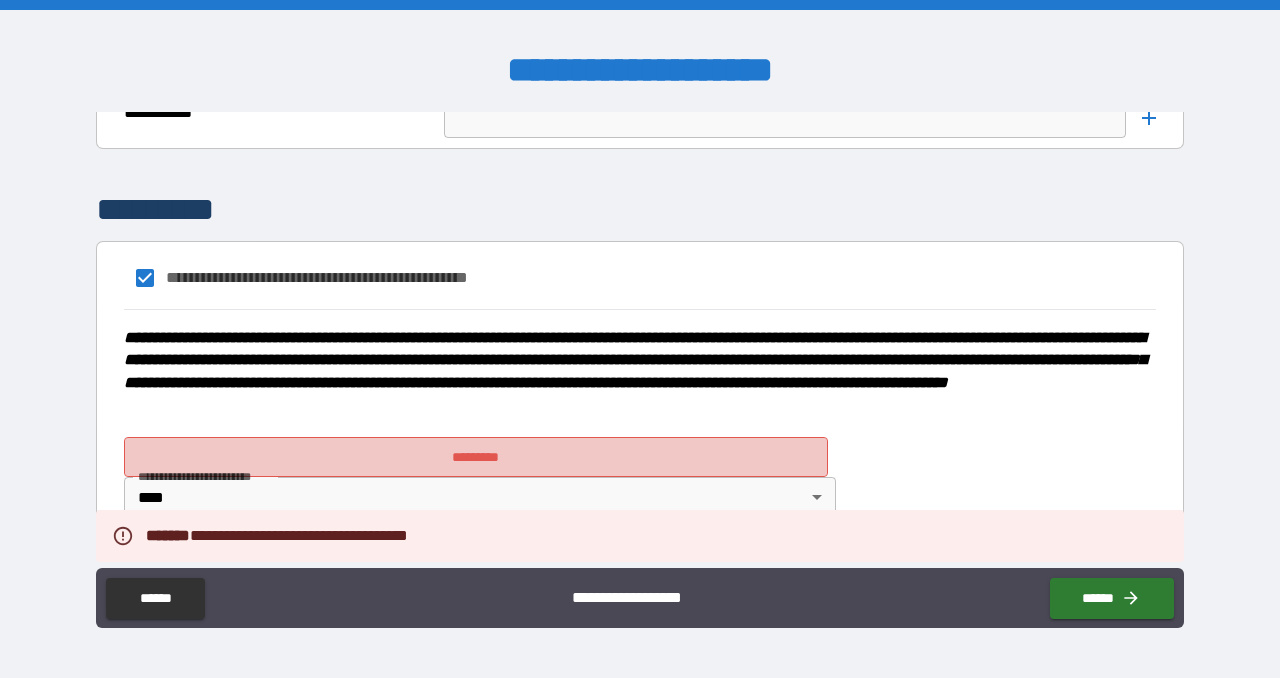 click on "*********" at bounding box center [476, 457] 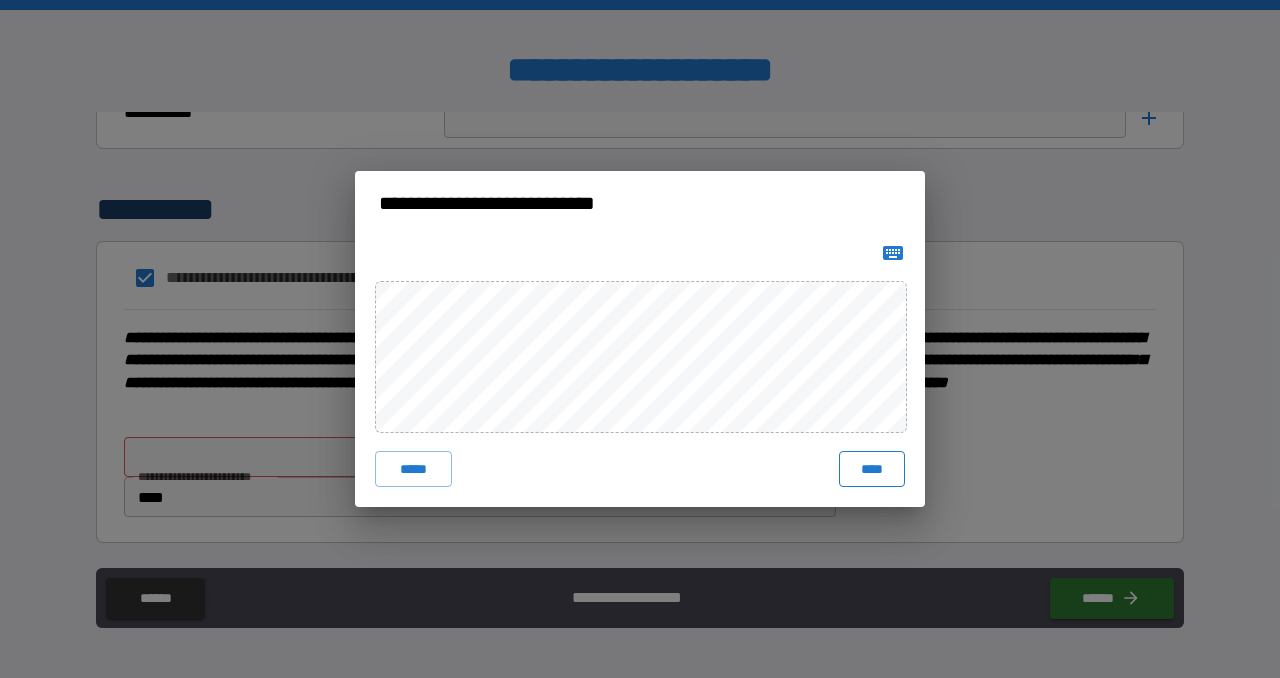 click on "****" at bounding box center (872, 469) 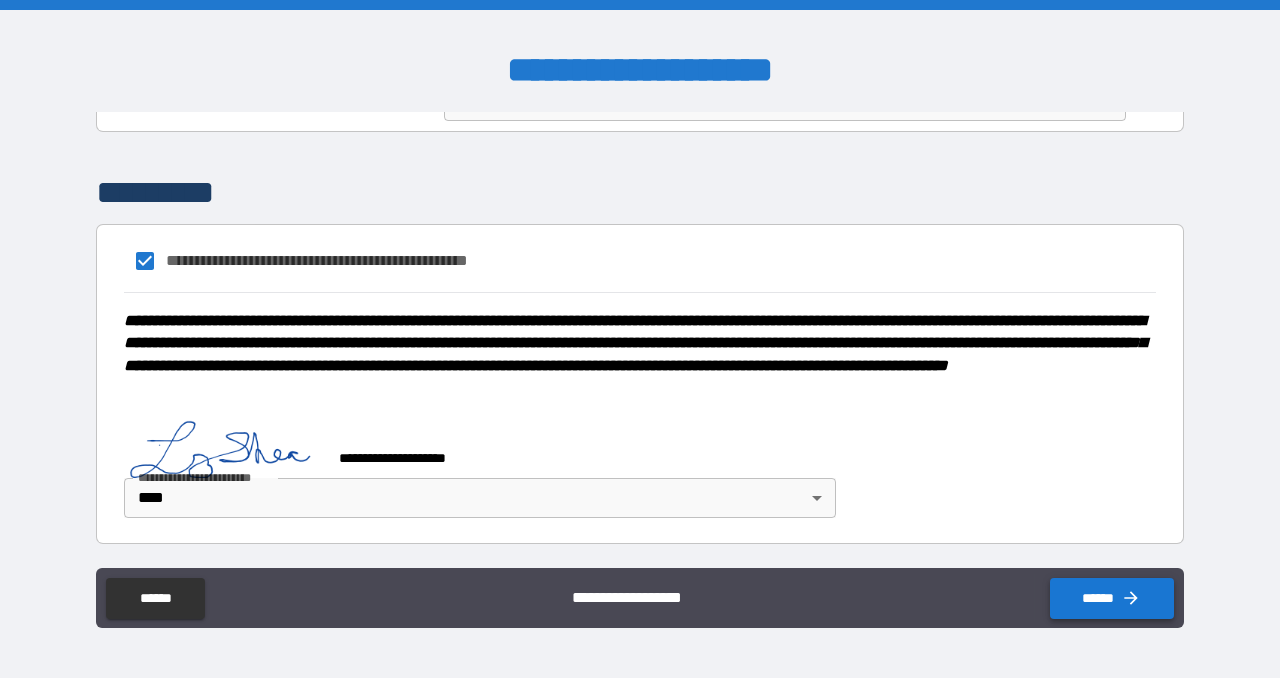 click on "******" at bounding box center [1112, 598] 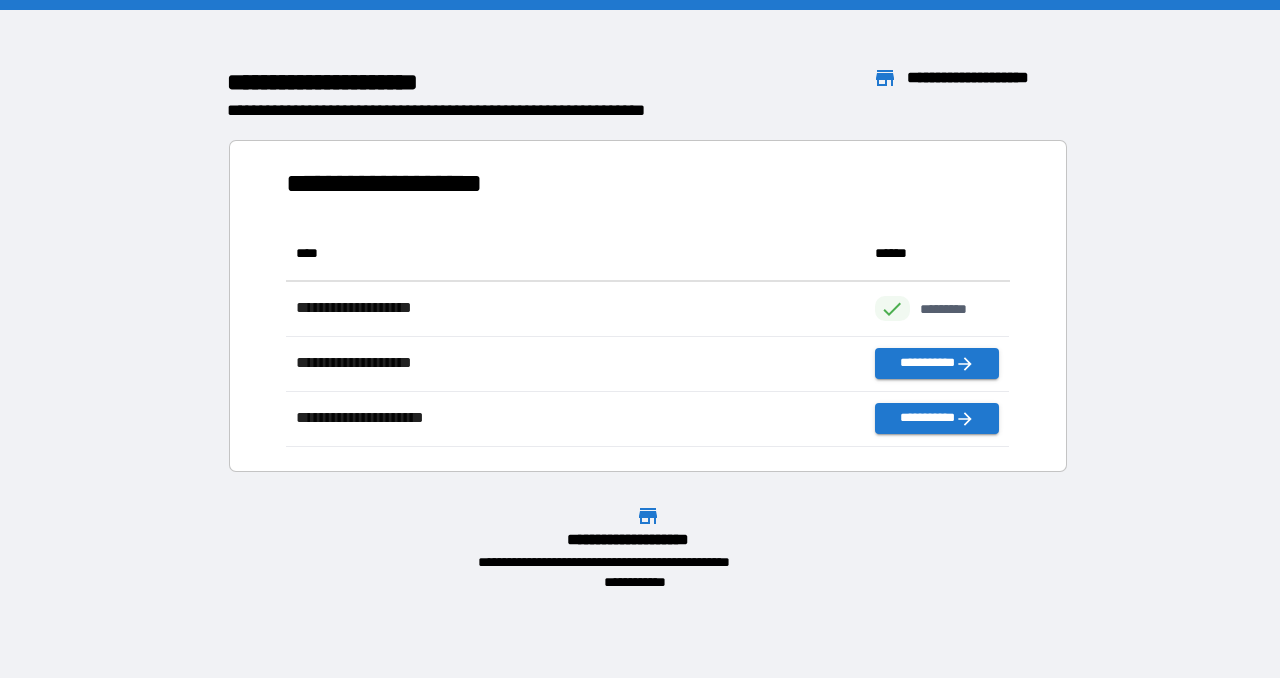 scroll, scrollTop: 1, scrollLeft: 0, axis: vertical 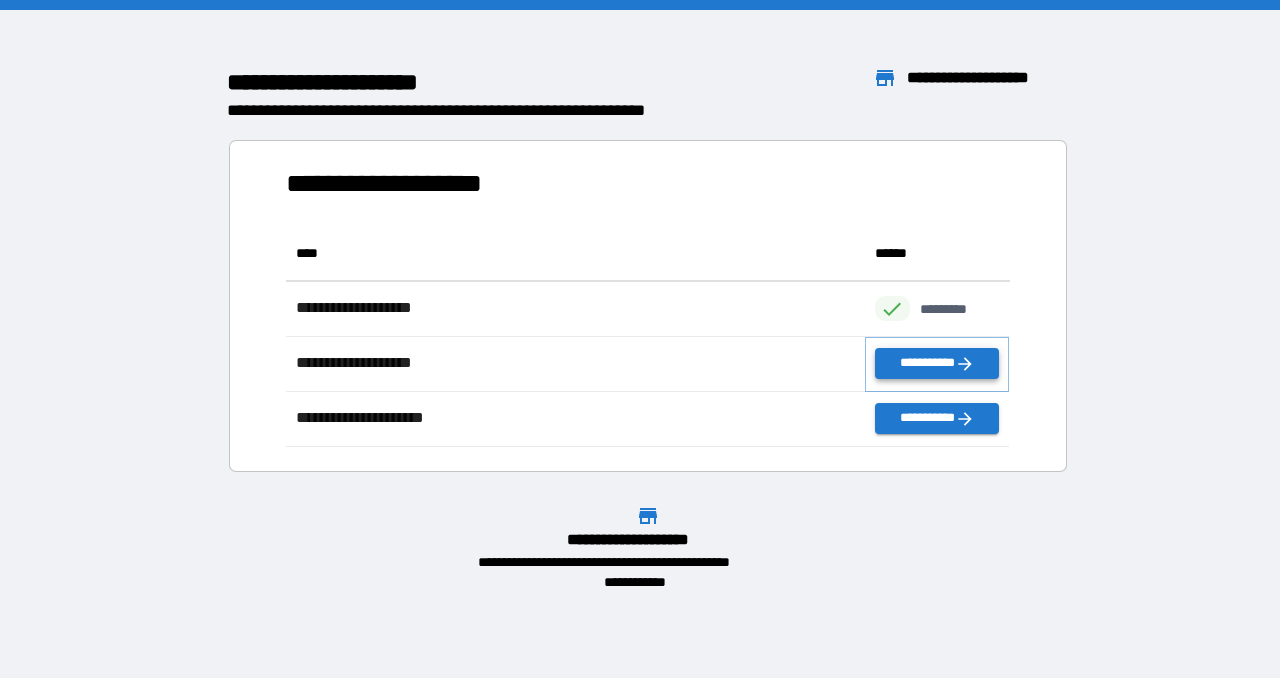 click on "**********" at bounding box center (937, 363) 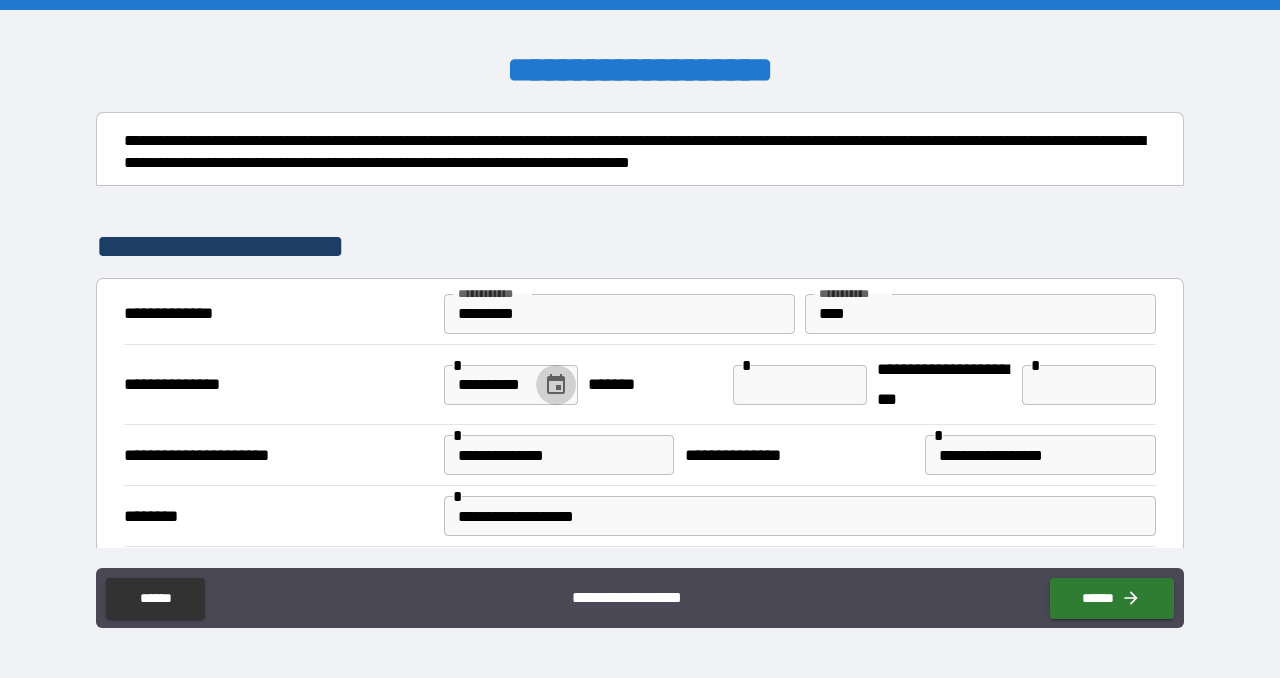 click 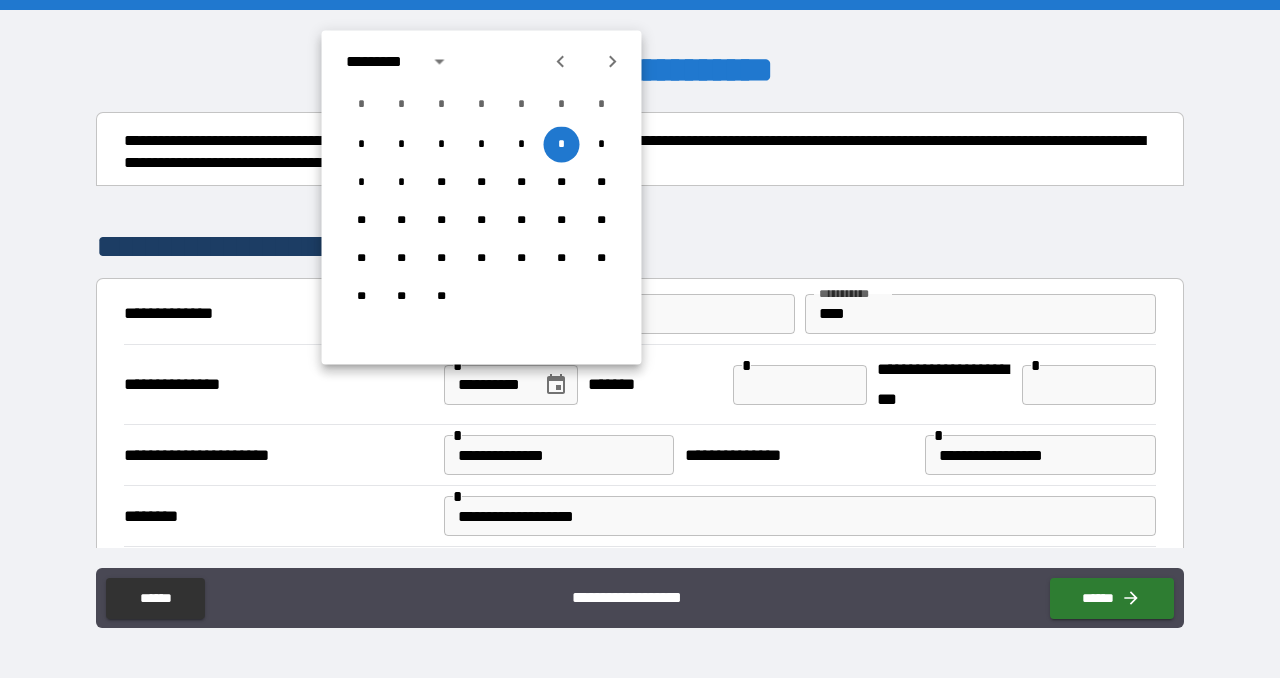 click on "**********" at bounding box center [640, 71] 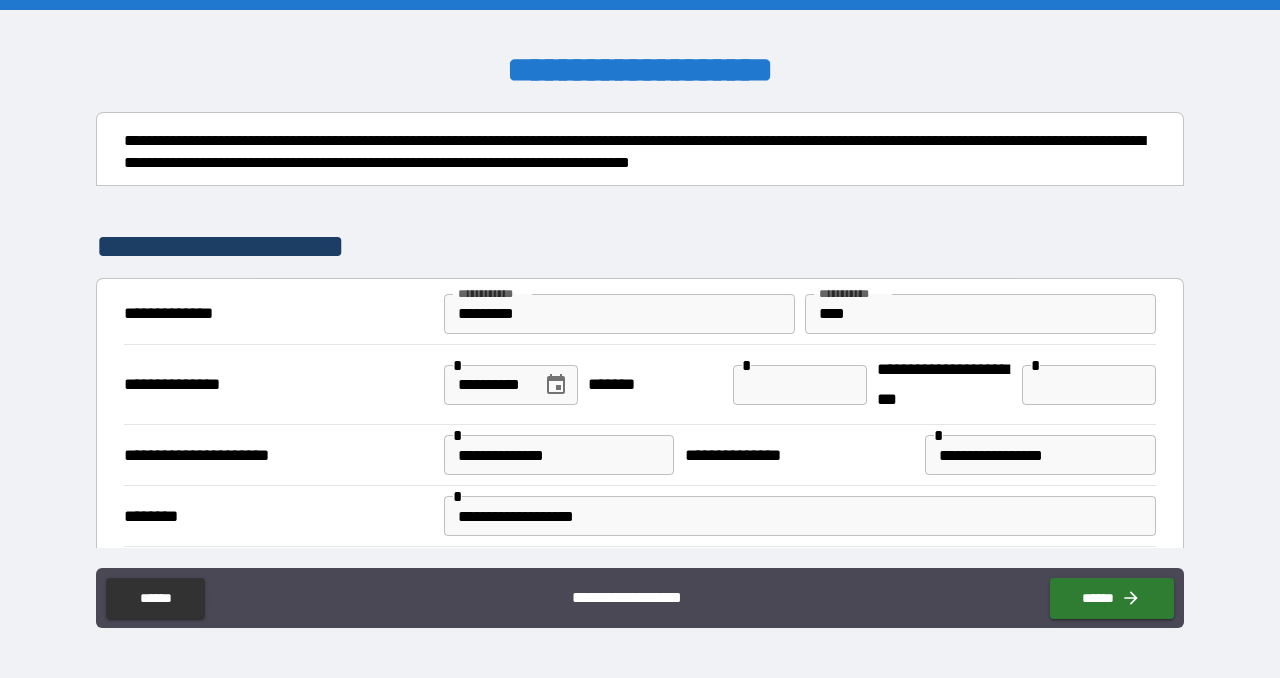 click at bounding box center (800, 385) 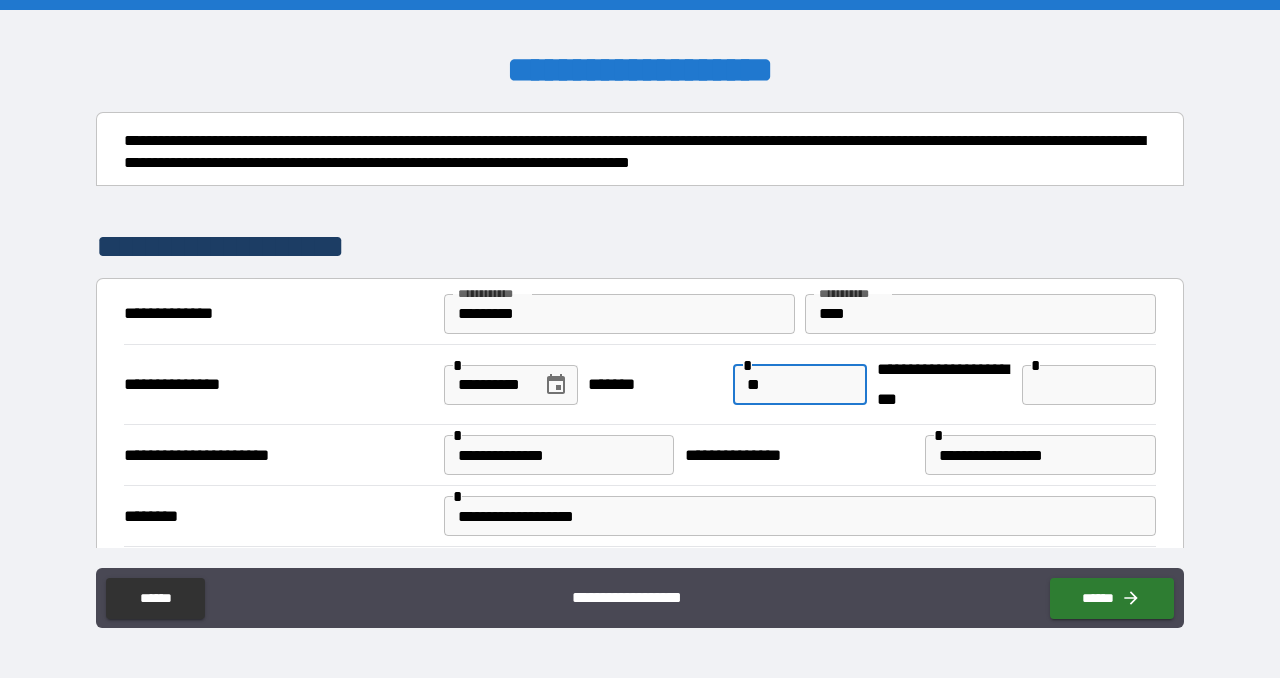 type on "*" 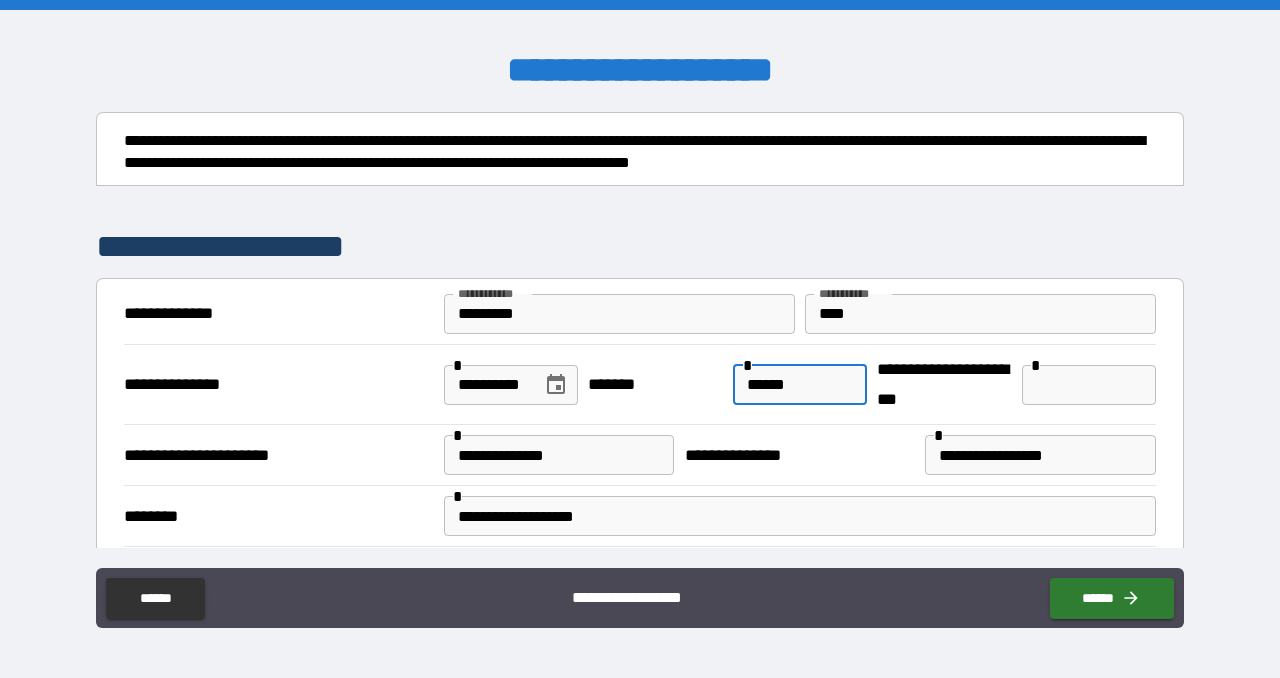 type on "******" 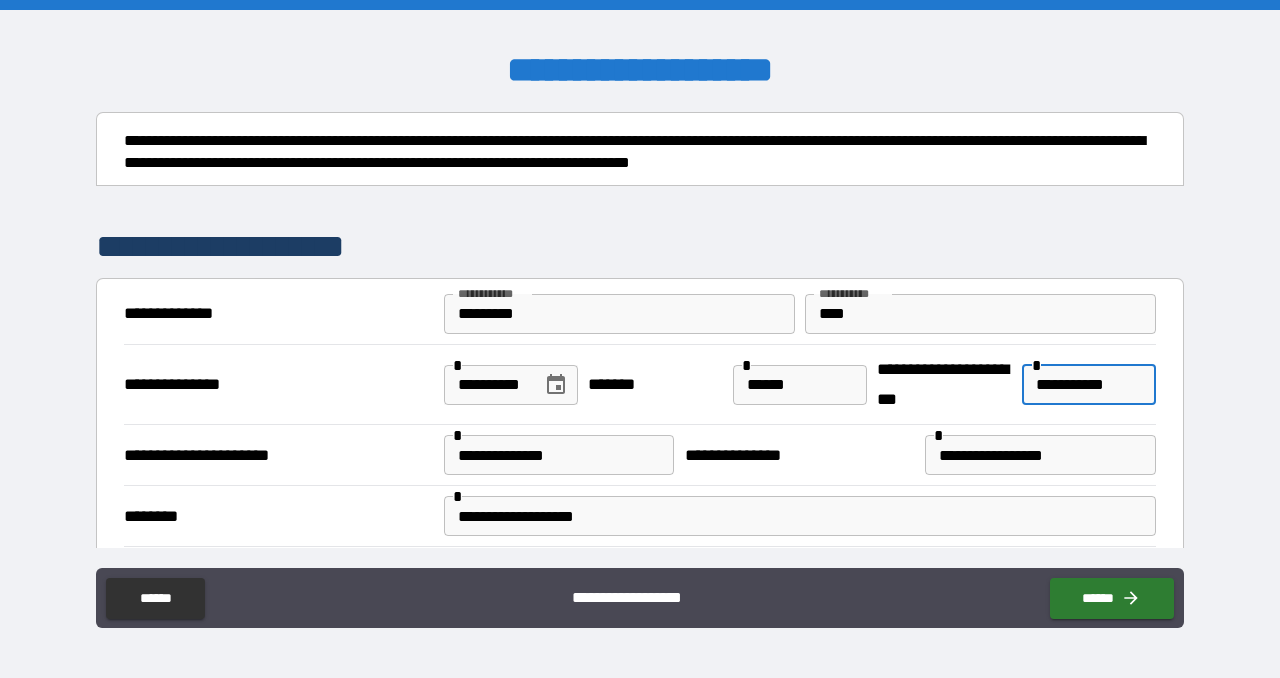 type on "**********" 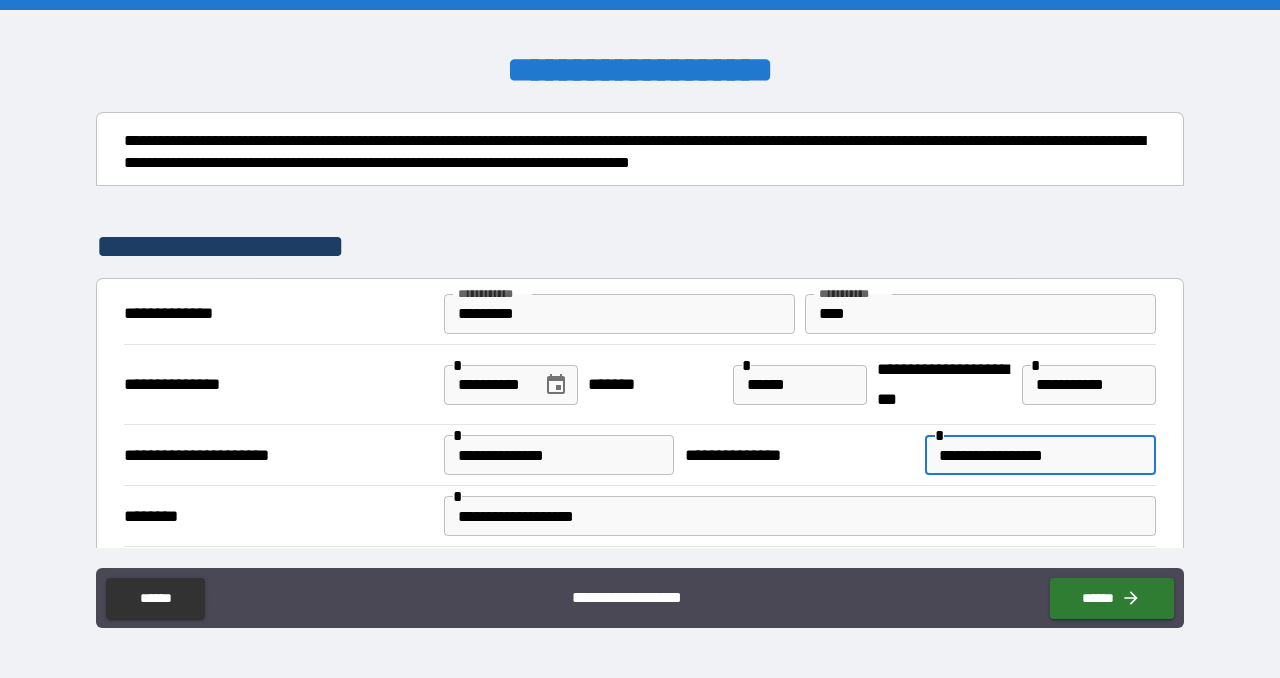 click on "**********" at bounding box center [1040, 455] 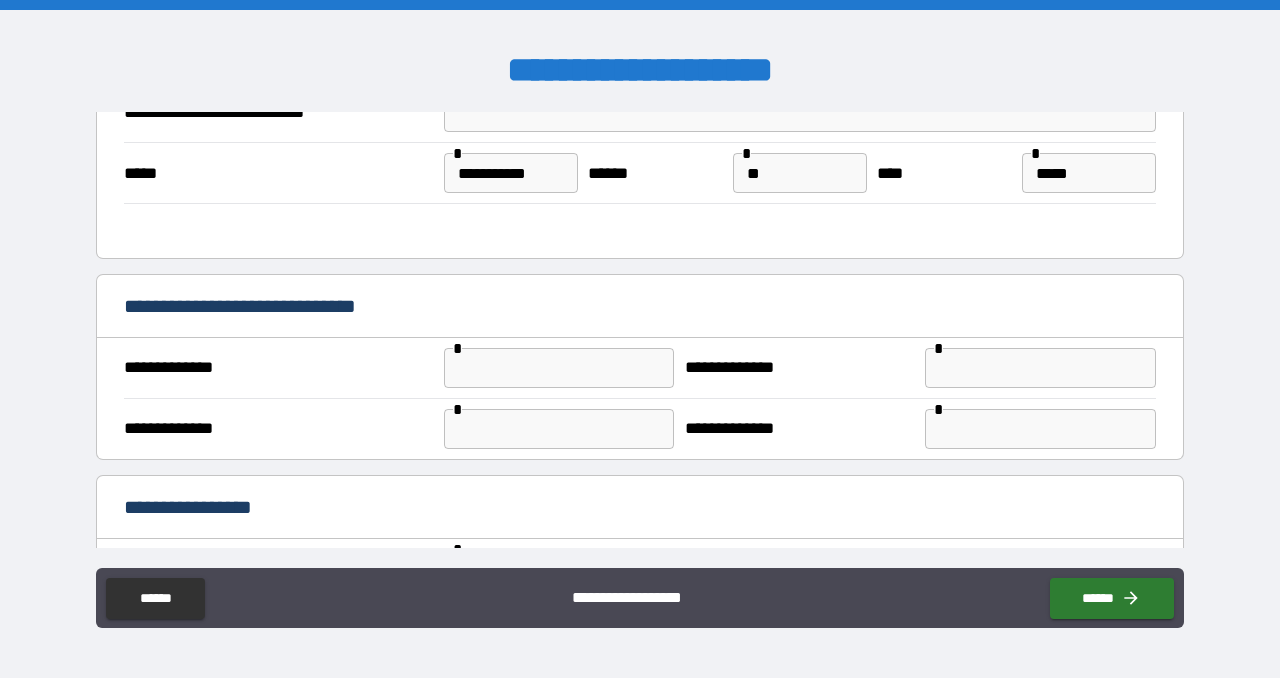 scroll, scrollTop: 470, scrollLeft: 0, axis: vertical 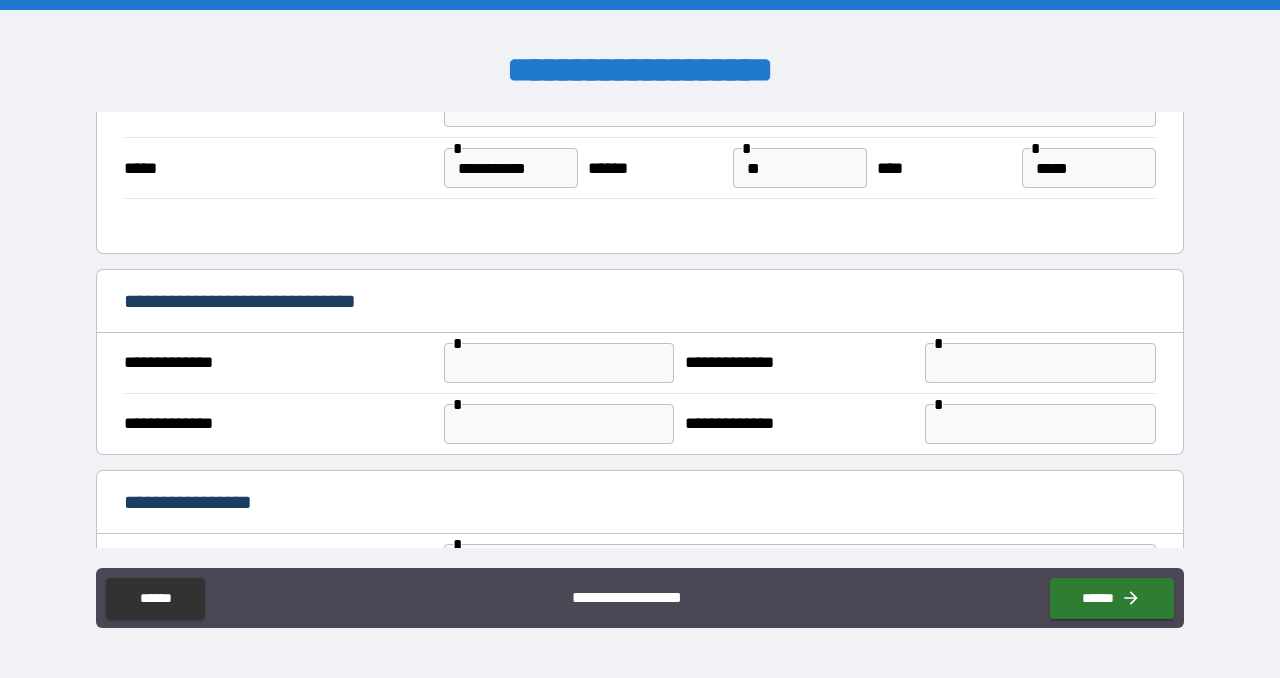 type on "**********" 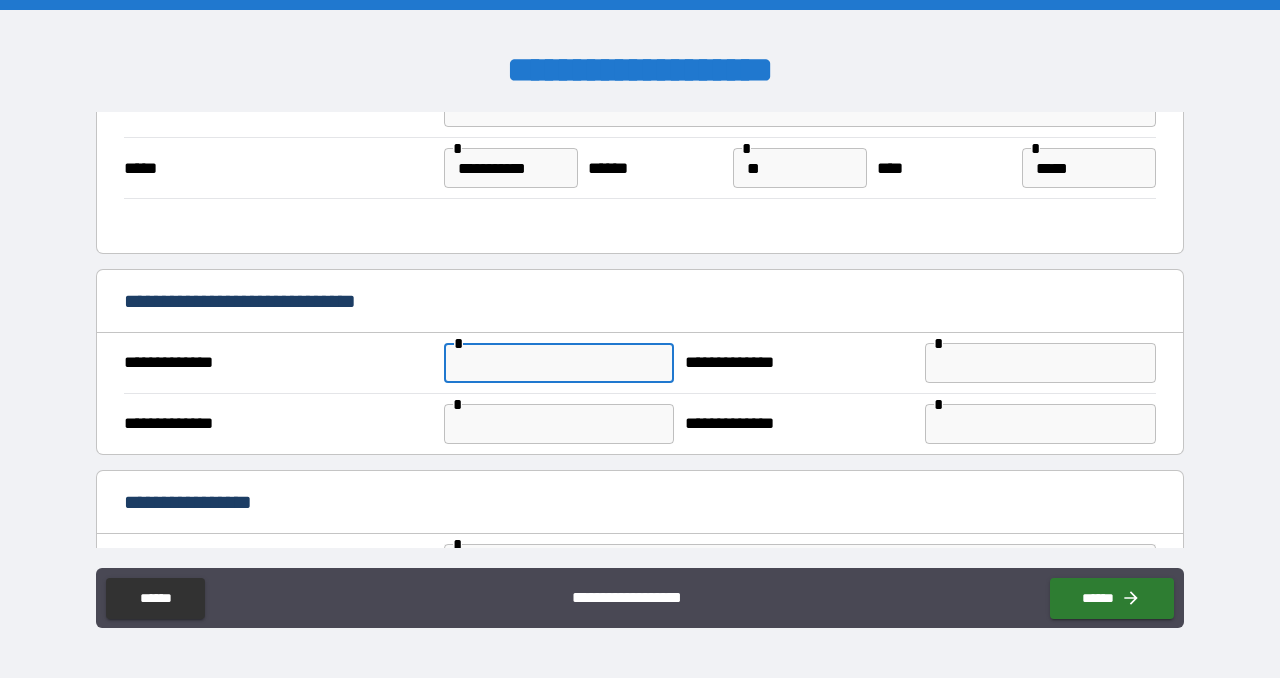 click at bounding box center (559, 363) 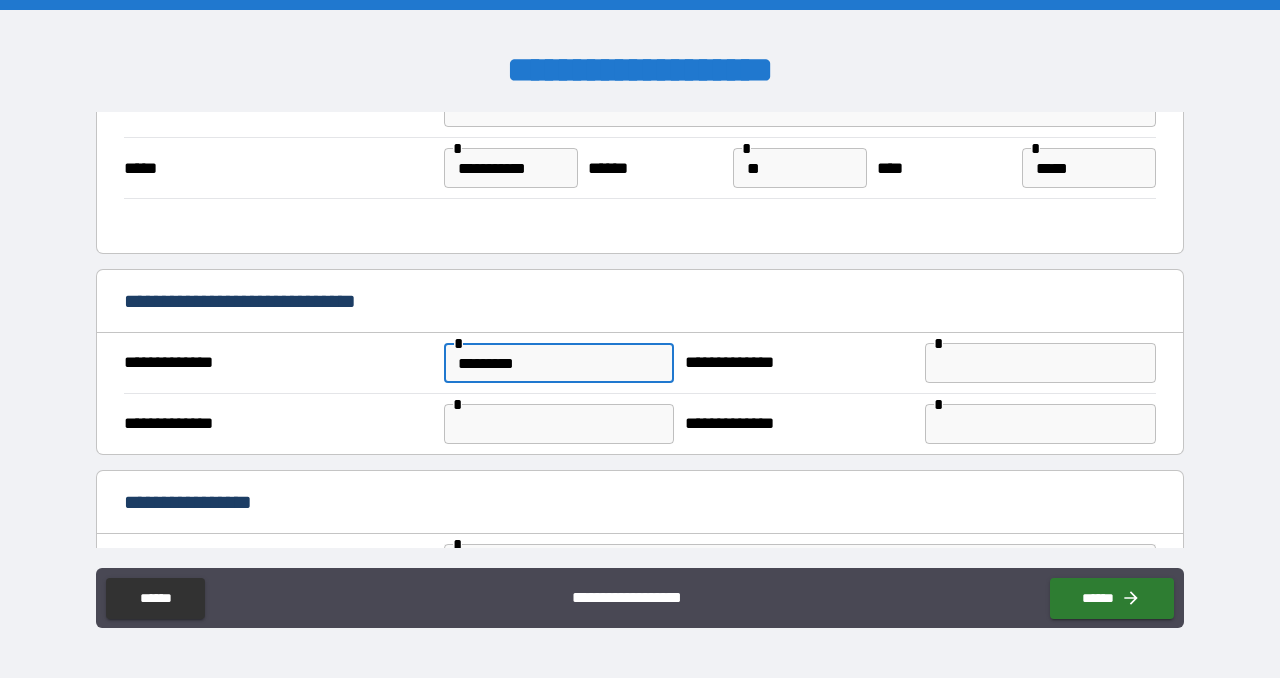 type on "*********" 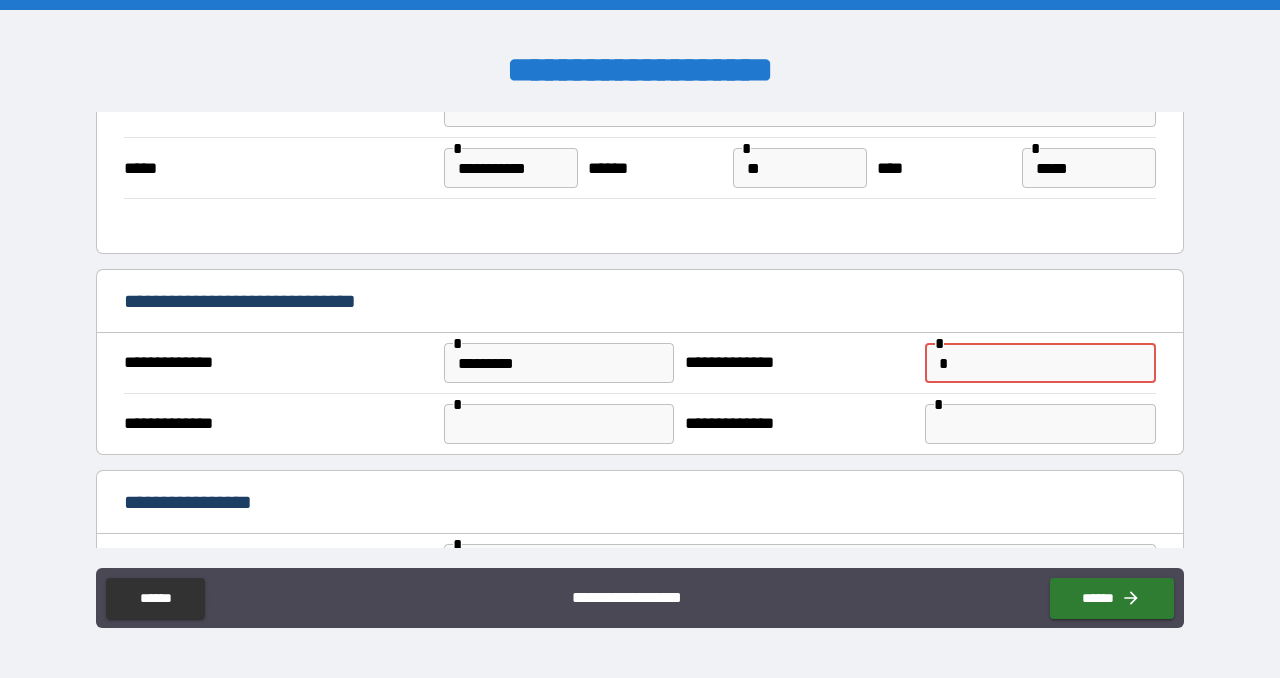 click on "*" at bounding box center (1040, 363) 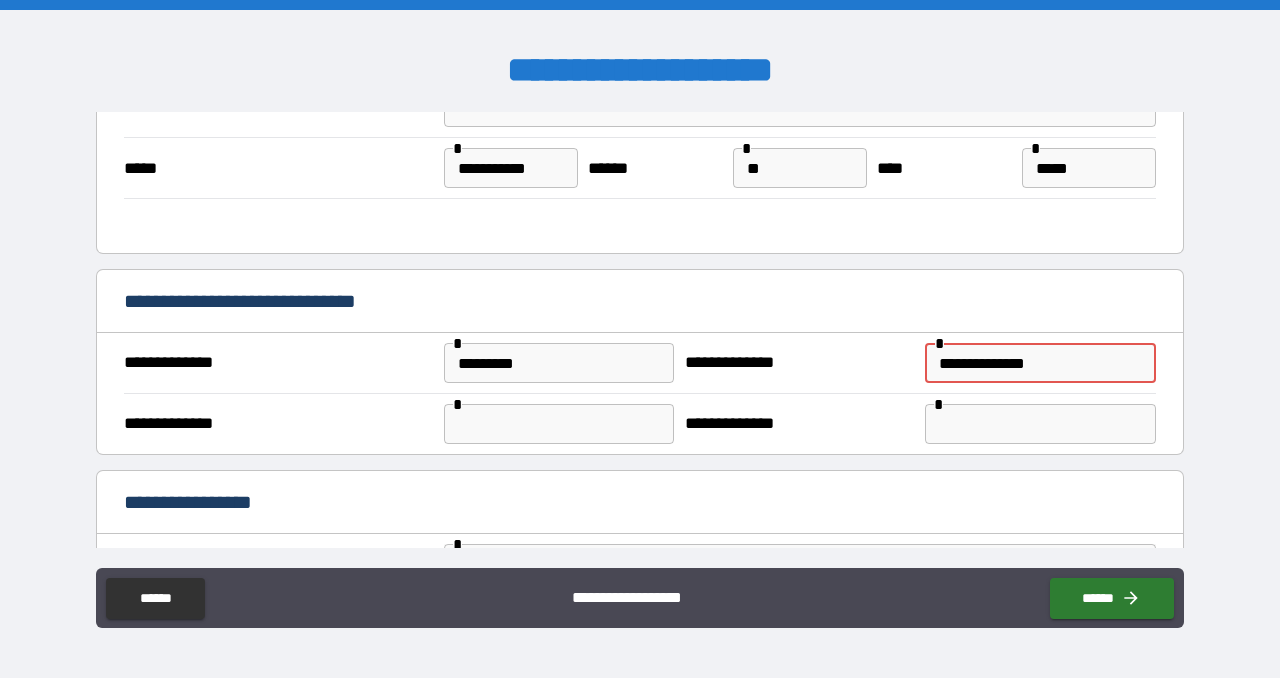 type on "**********" 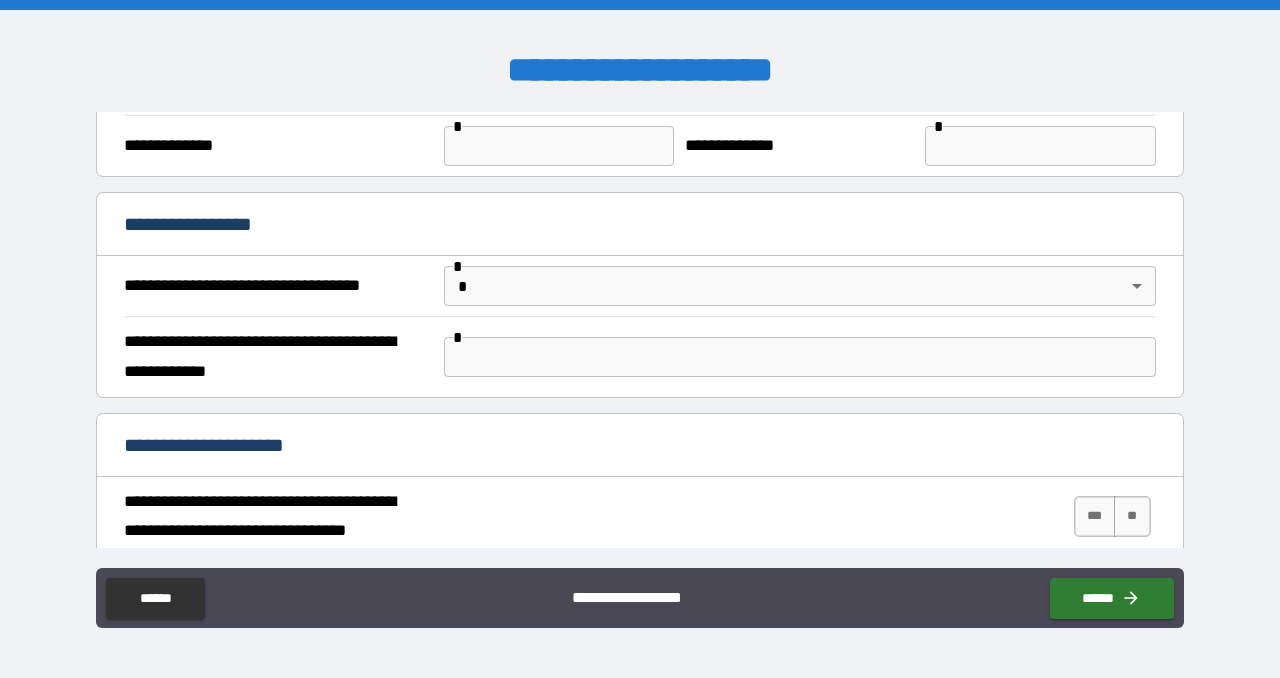 scroll, scrollTop: 764, scrollLeft: 0, axis: vertical 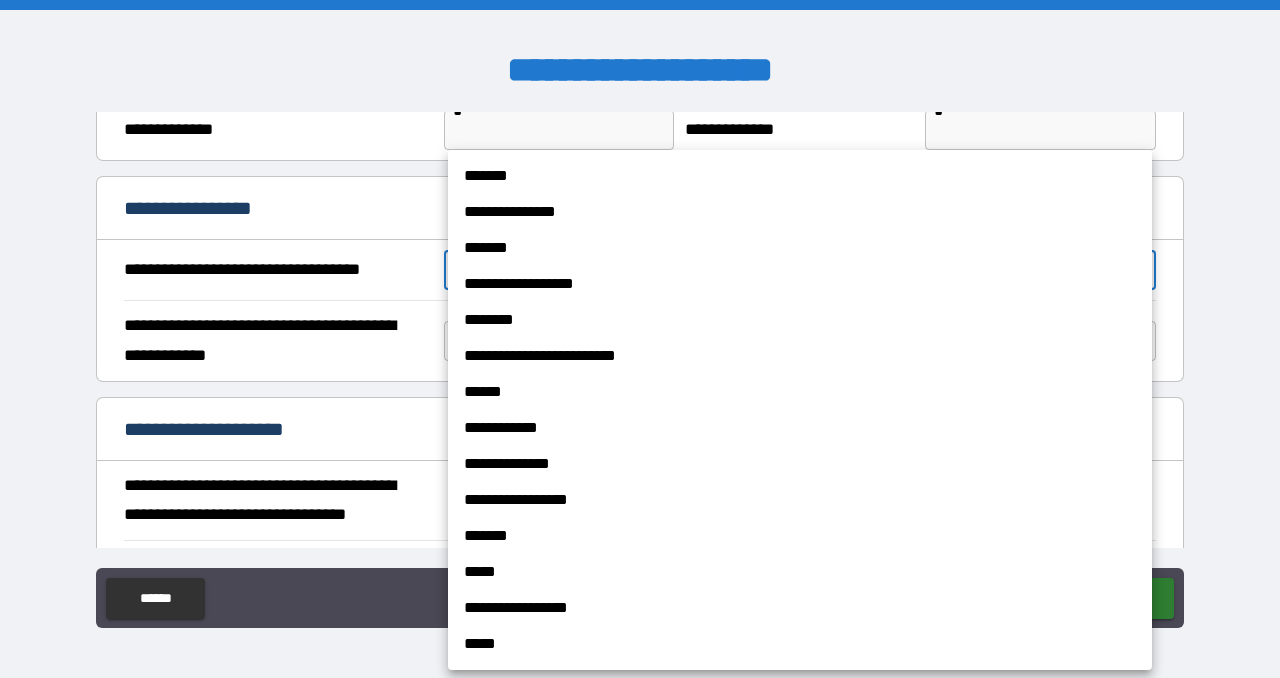 click on "**********" at bounding box center (640, 339) 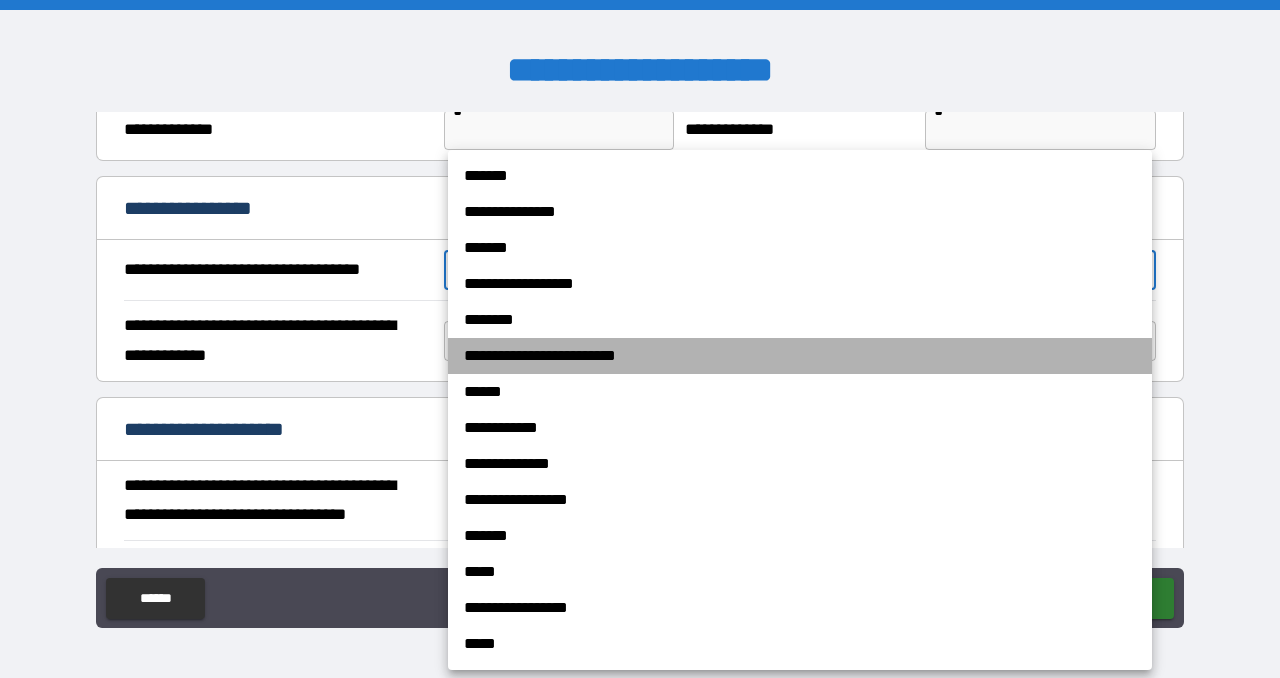 click on "**********" at bounding box center [800, 356] 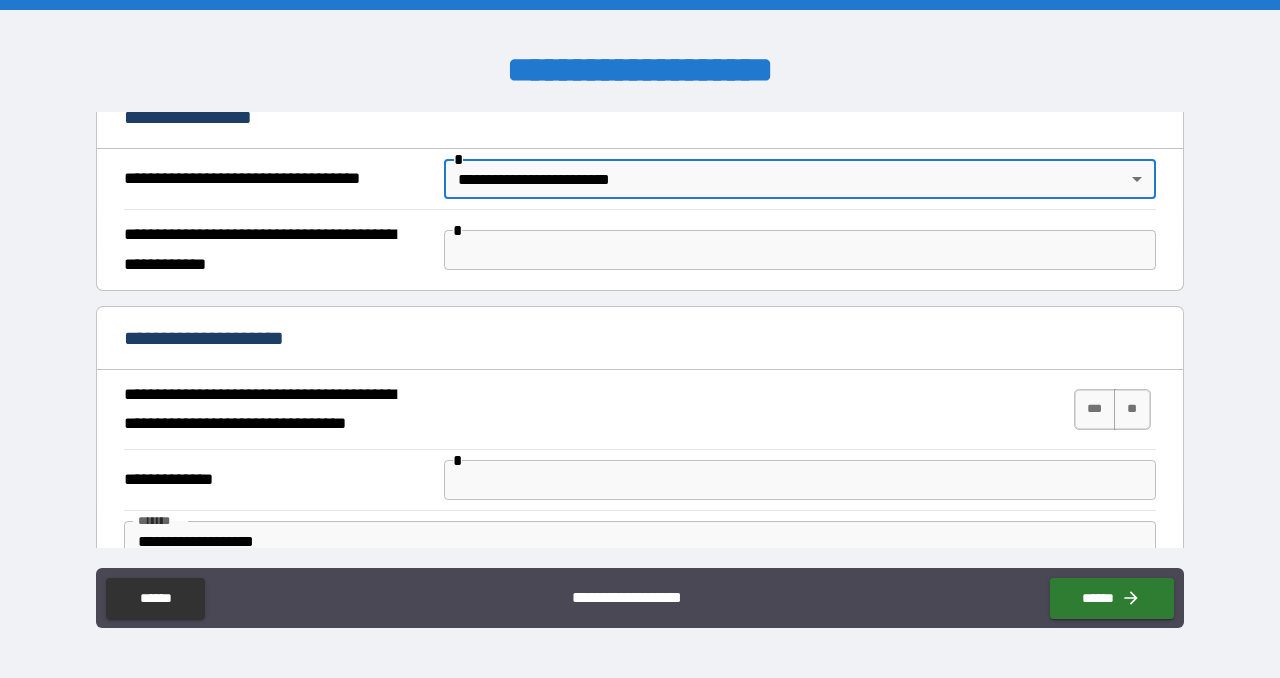 scroll, scrollTop: 865, scrollLeft: 0, axis: vertical 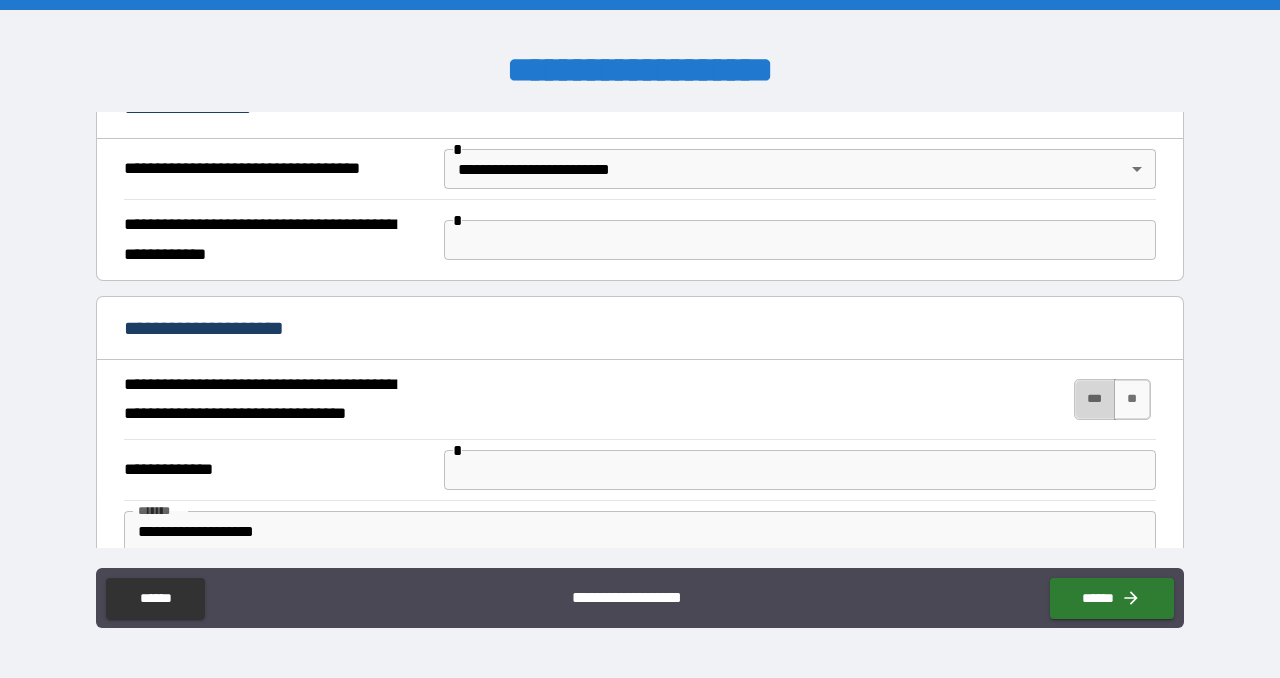 click on "***" at bounding box center [1095, 399] 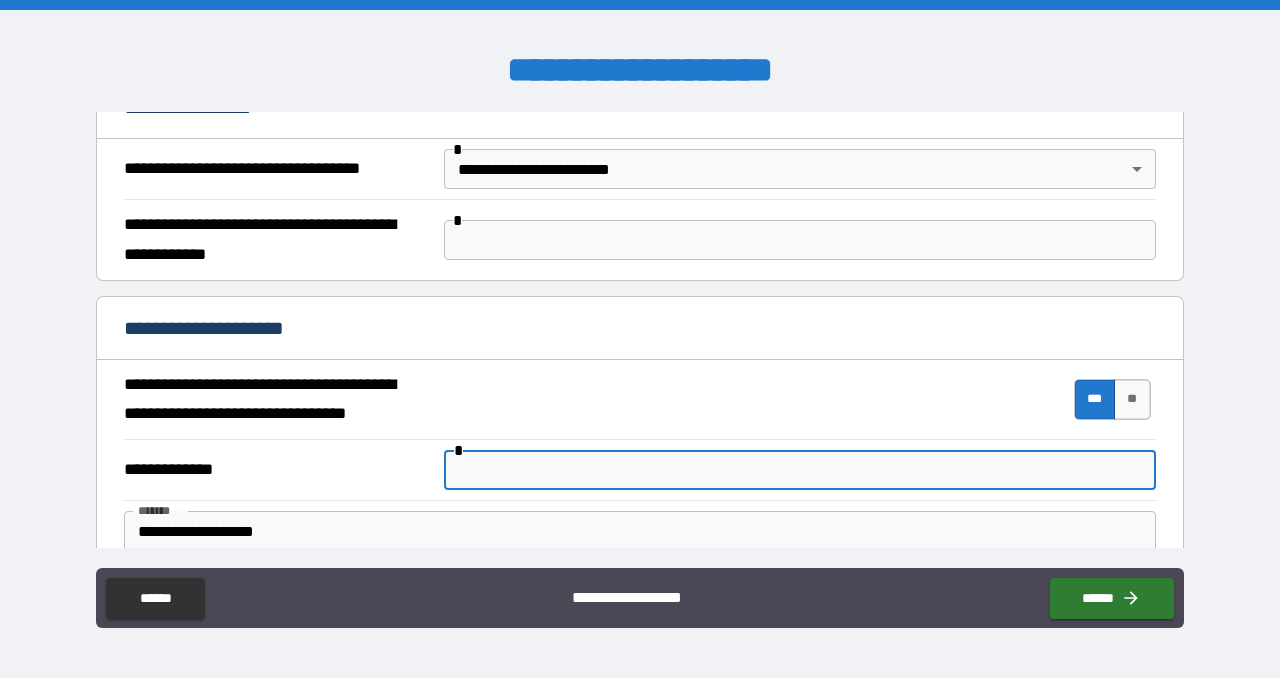 click at bounding box center (800, 470) 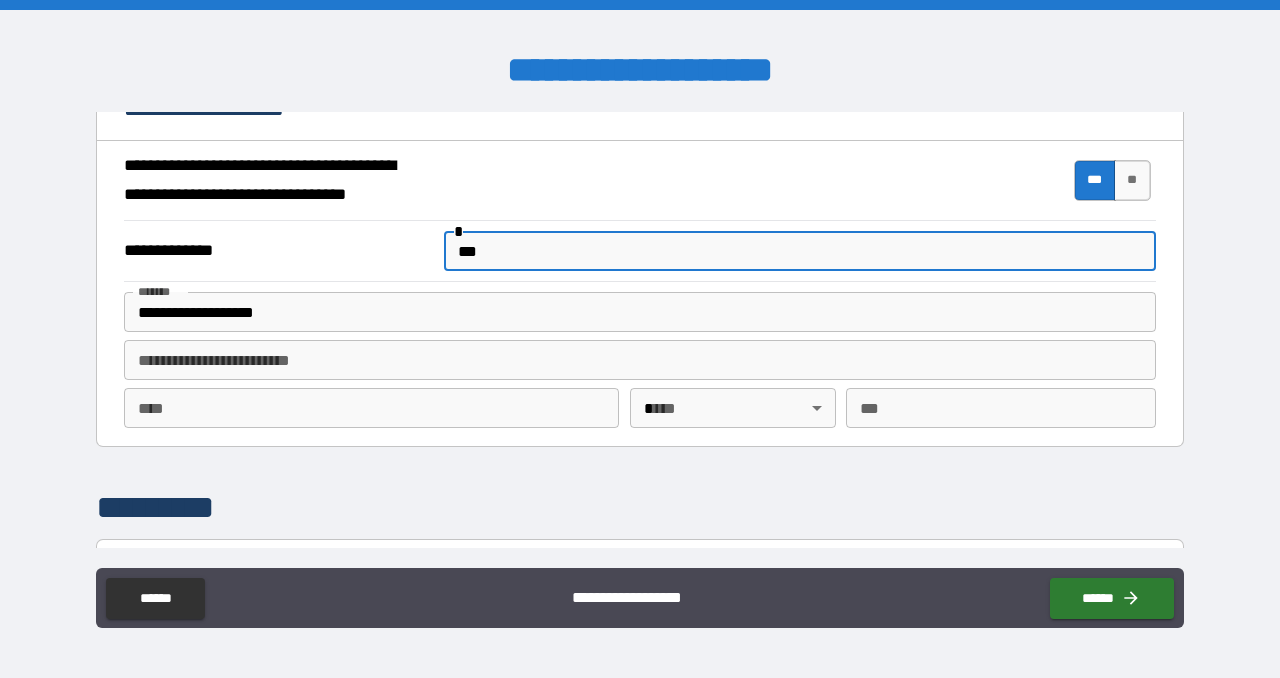 scroll, scrollTop: 1086, scrollLeft: 0, axis: vertical 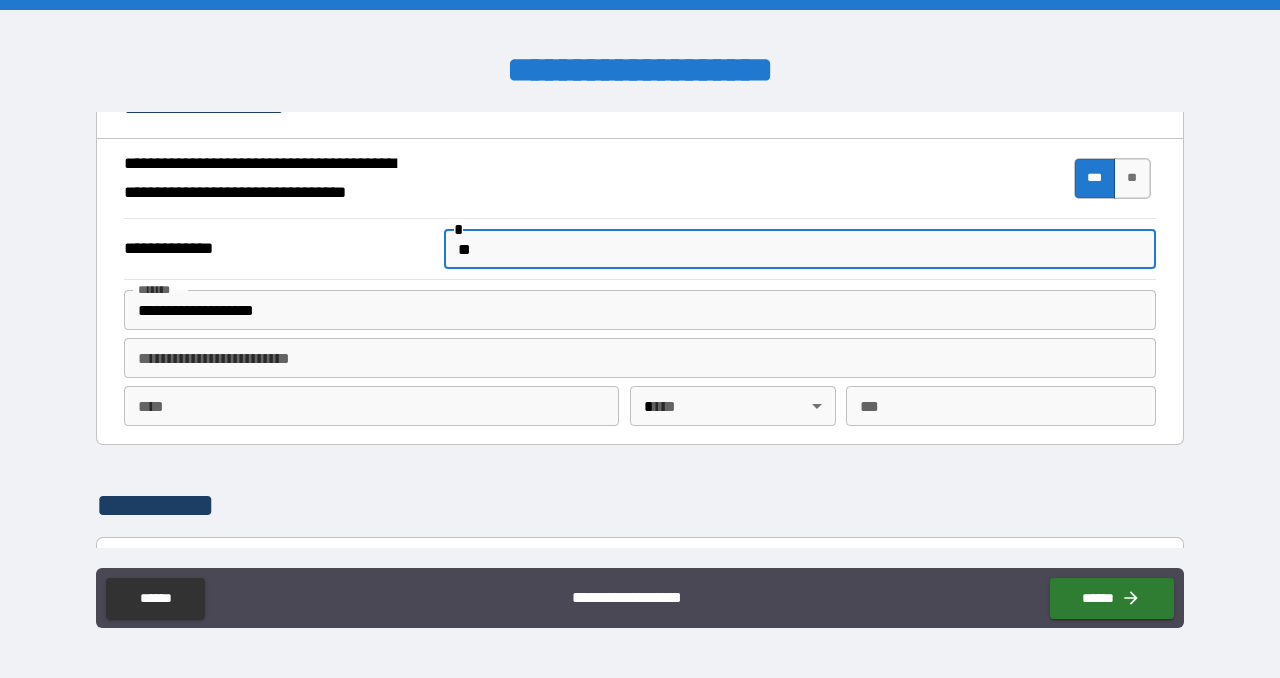 type on "*" 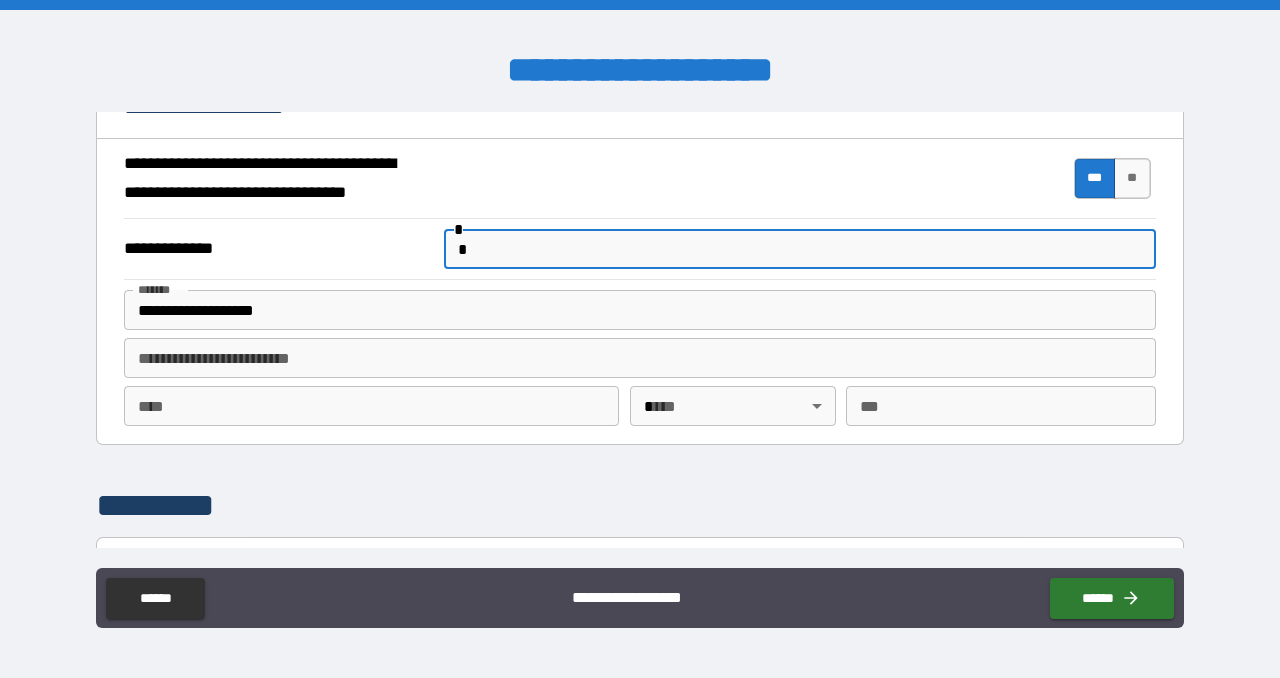 type 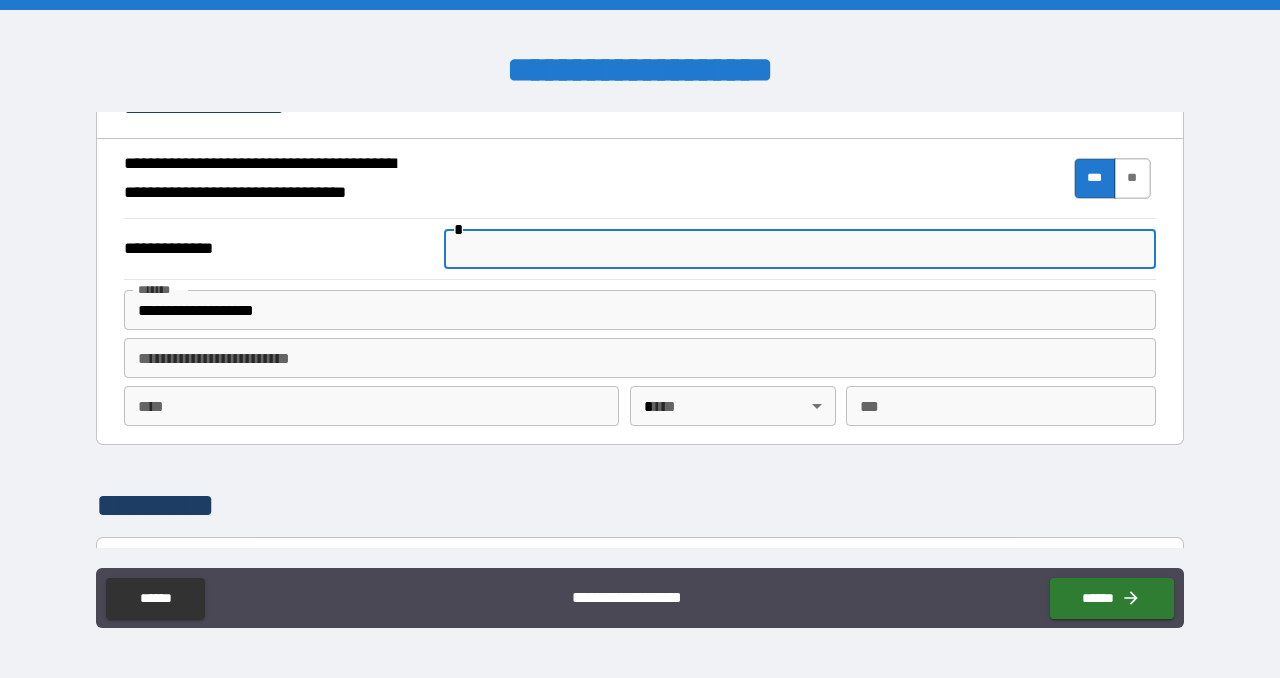 click on "**" at bounding box center (1132, 178) 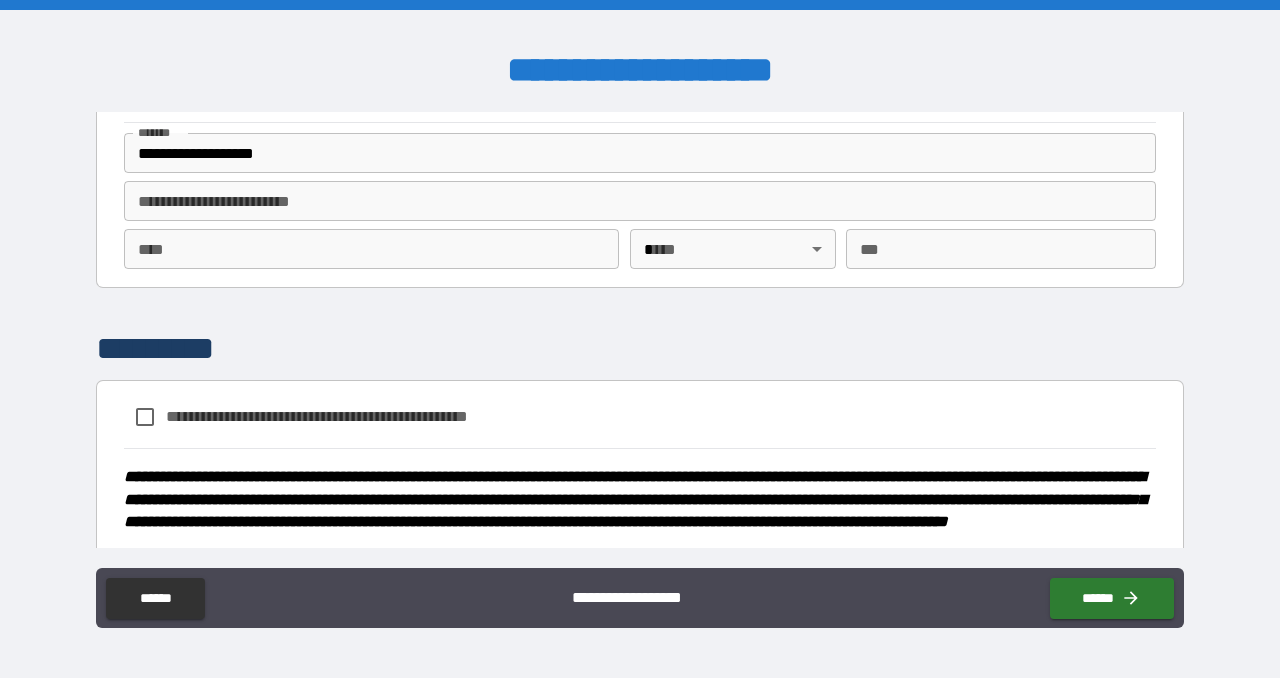 scroll, scrollTop: 1248, scrollLeft: 0, axis: vertical 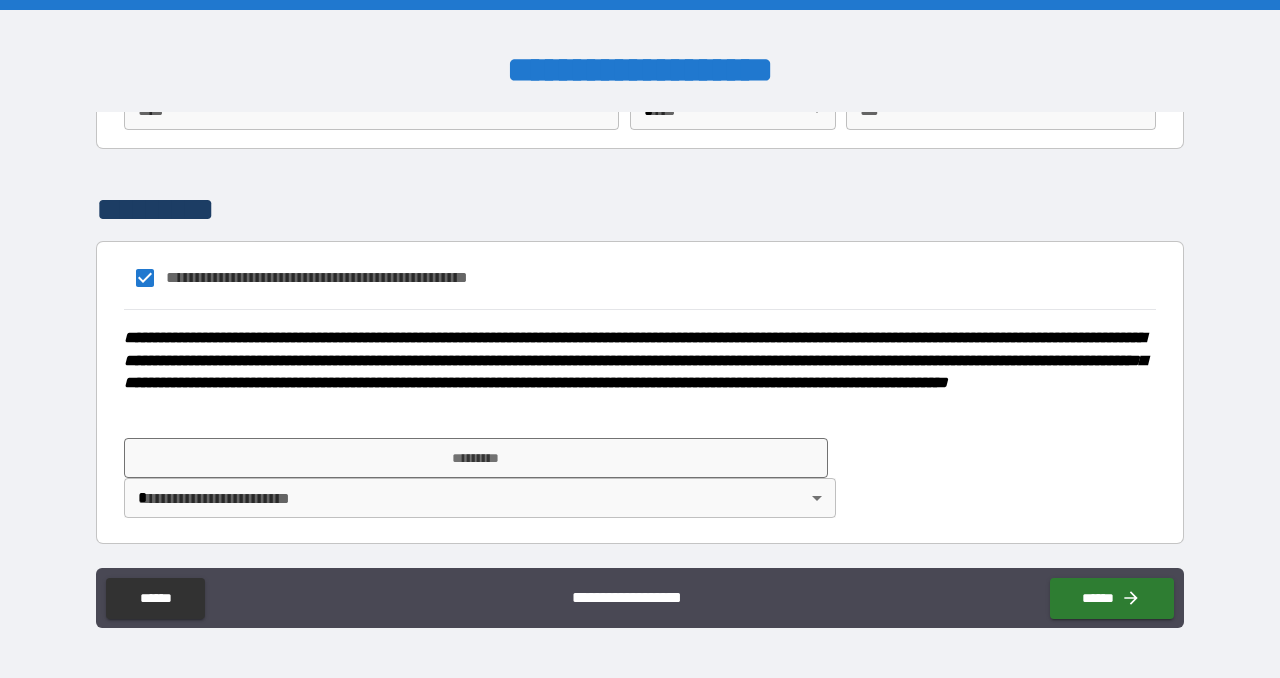 click on "**********" at bounding box center (640, 339) 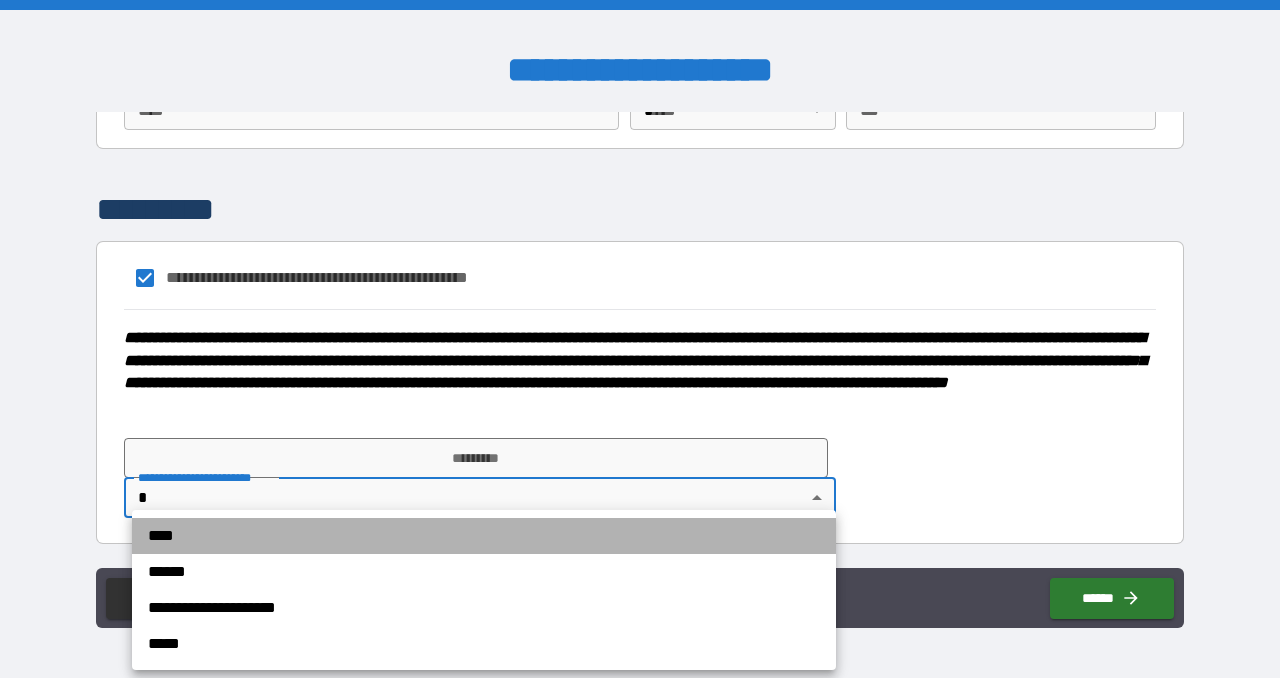 click on "****" at bounding box center [484, 536] 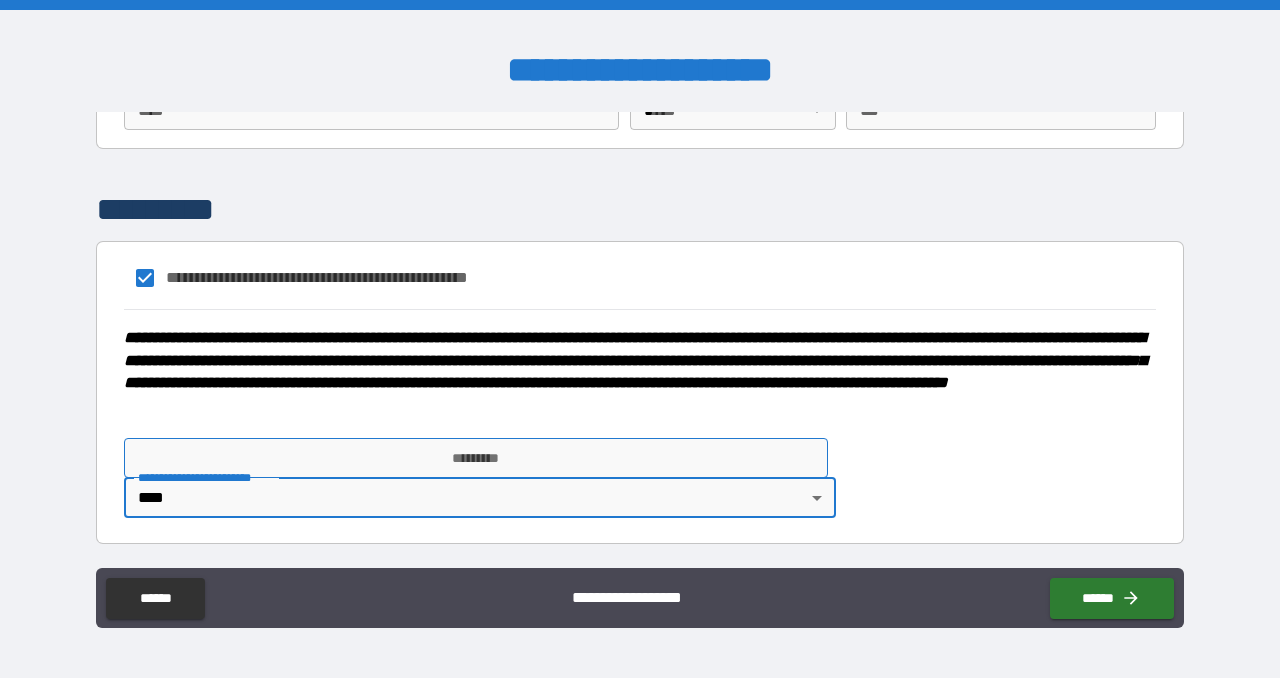 click on "*********" at bounding box center [476, 458] 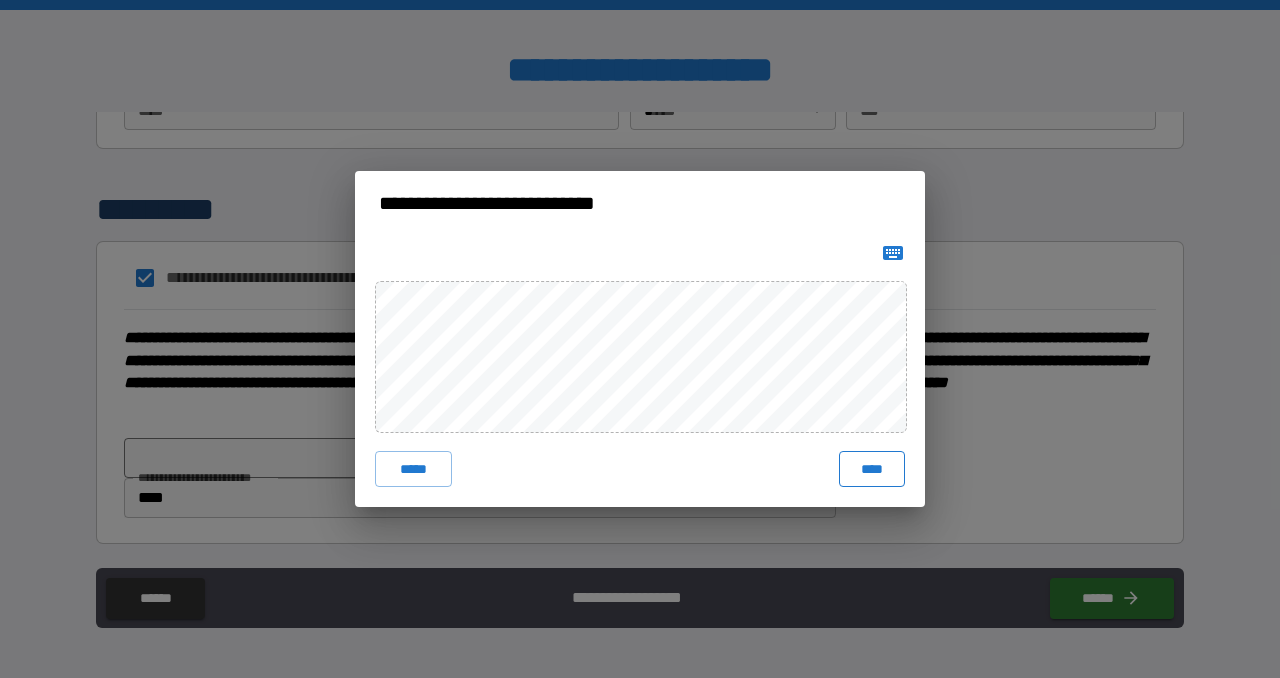 click on "****" at bounding box center (872, 469) 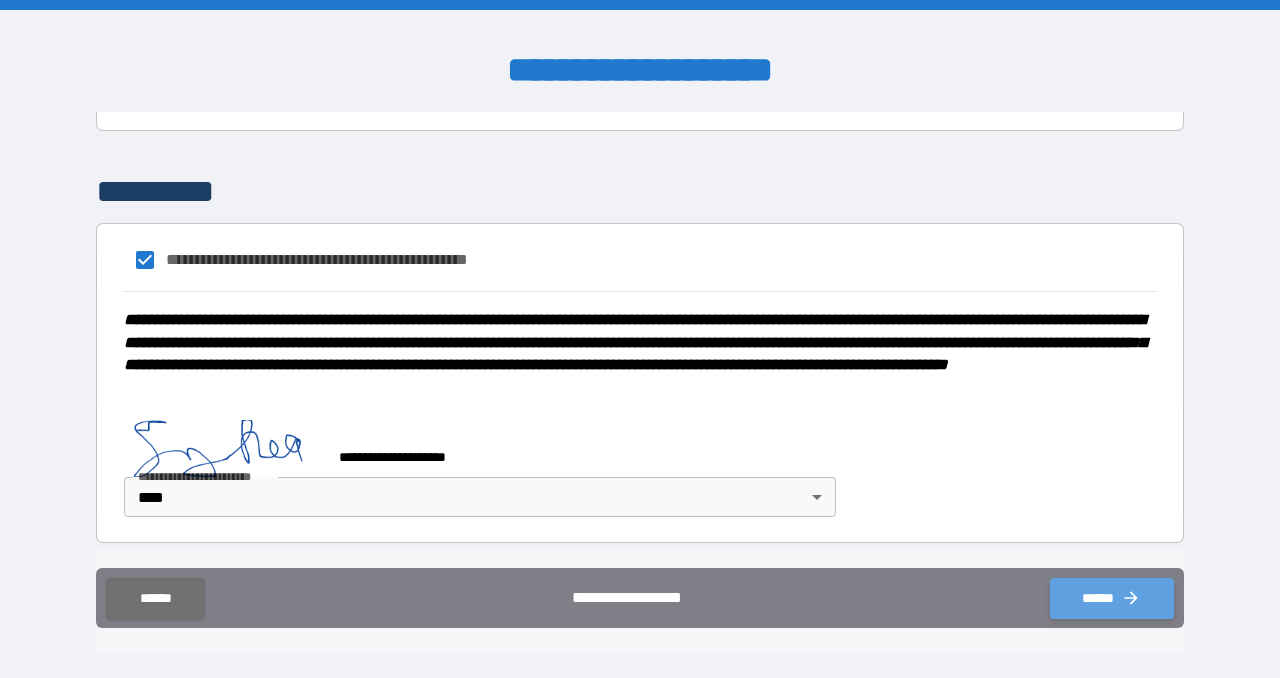 click on "******" at bounding box center (1112, 598) 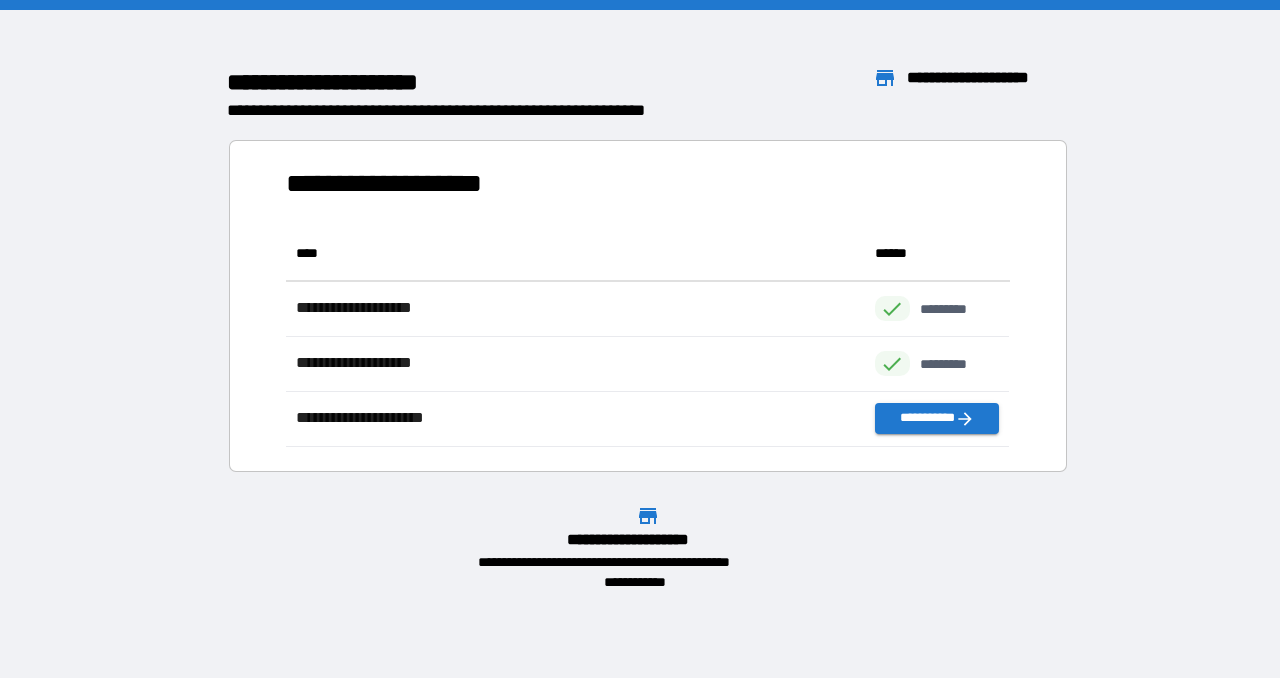 scroll, scrollTop: 1, scrollLeft: 0, axis: vertical 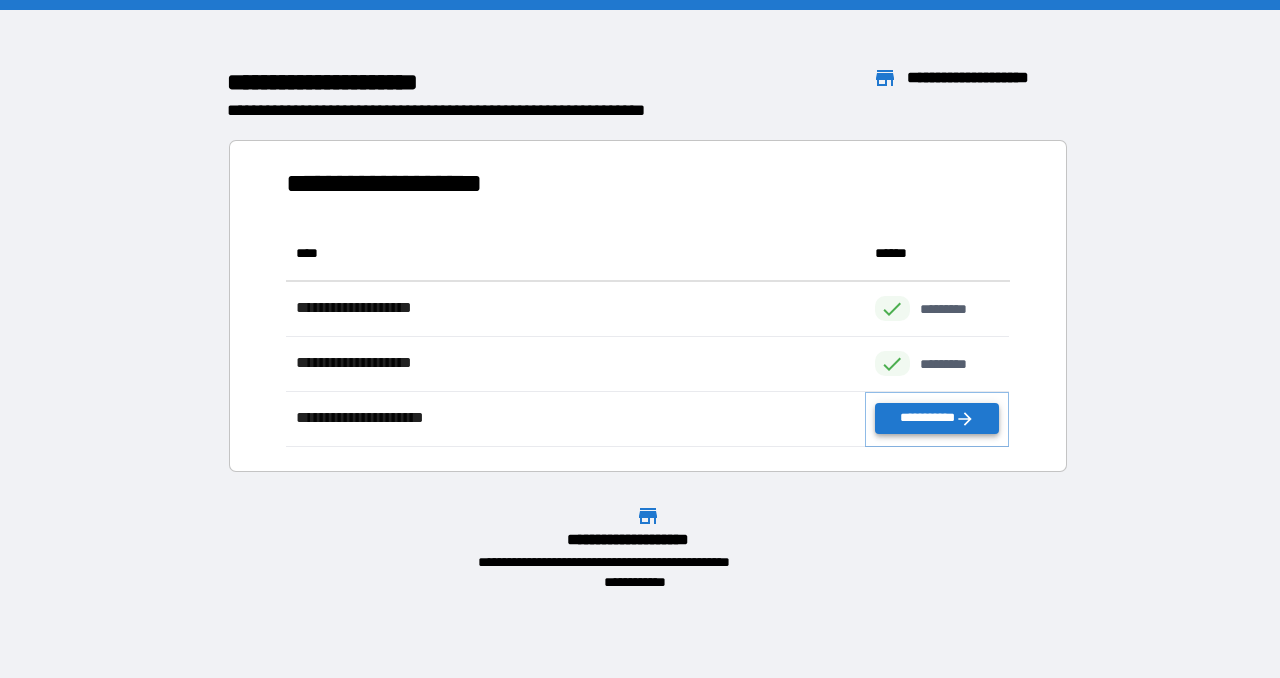 click on "**********" at bounding box center (937, 418) 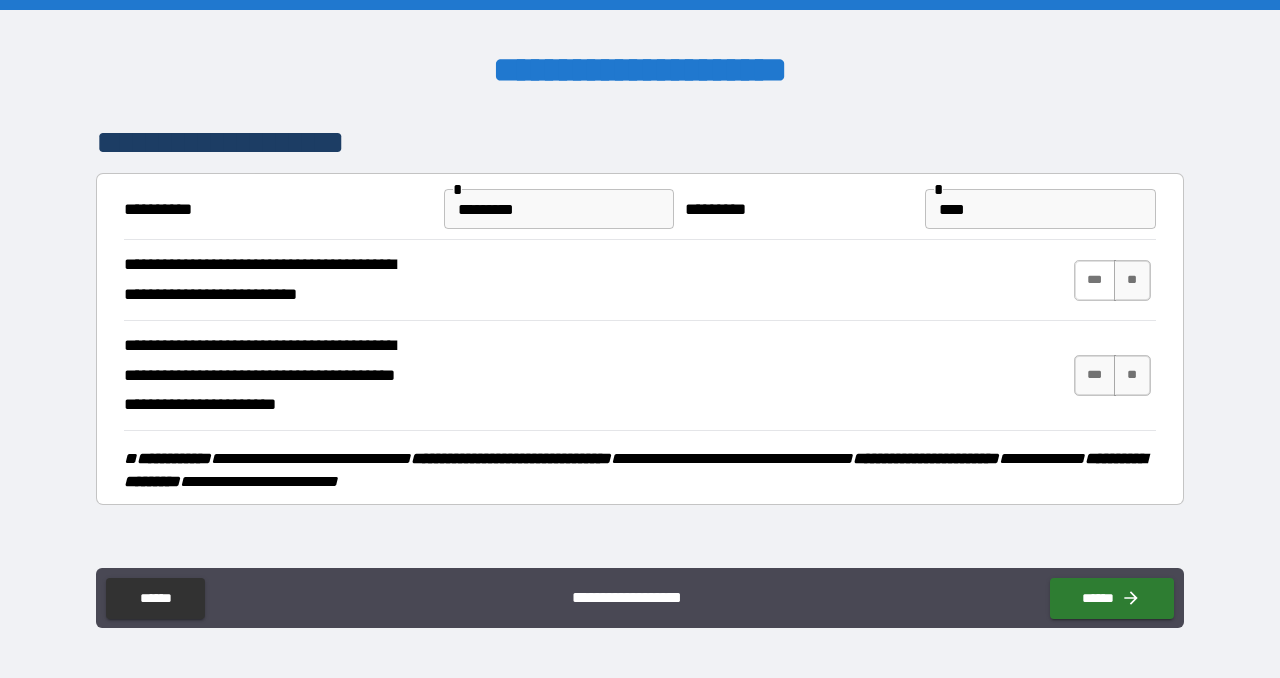 click on "***" at bounding box center [1095, 280] 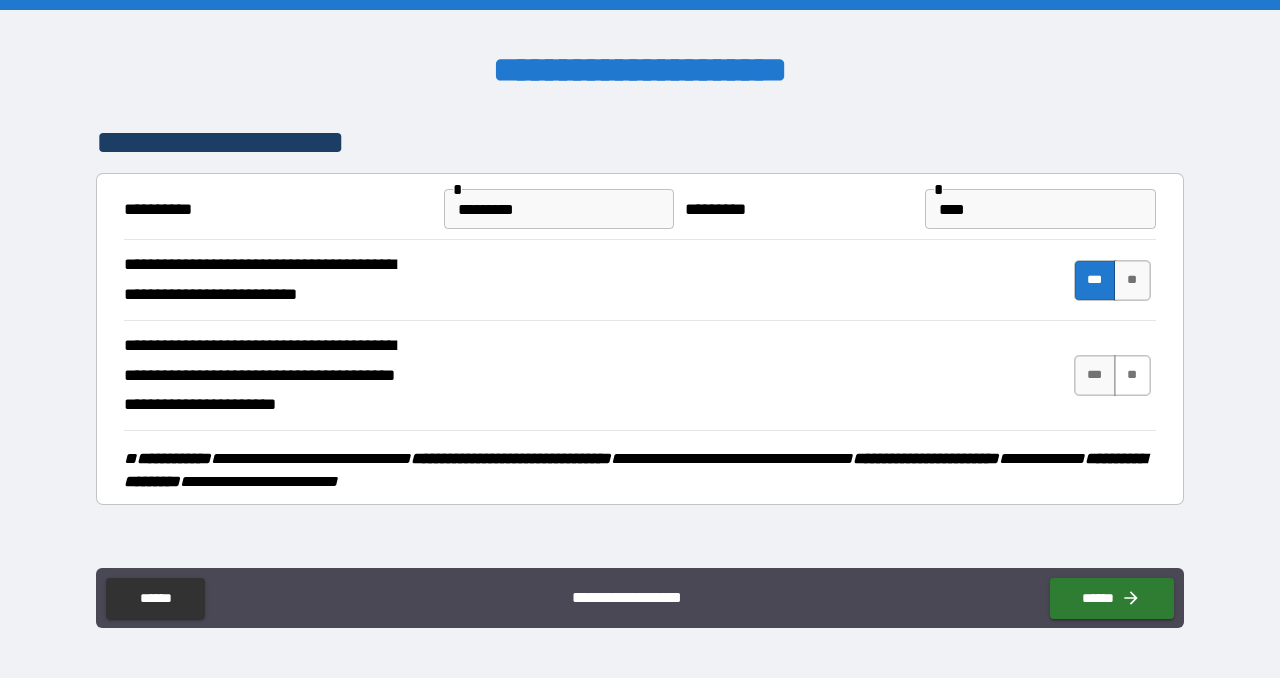 click on "**" at bounding box center [1132, 375] 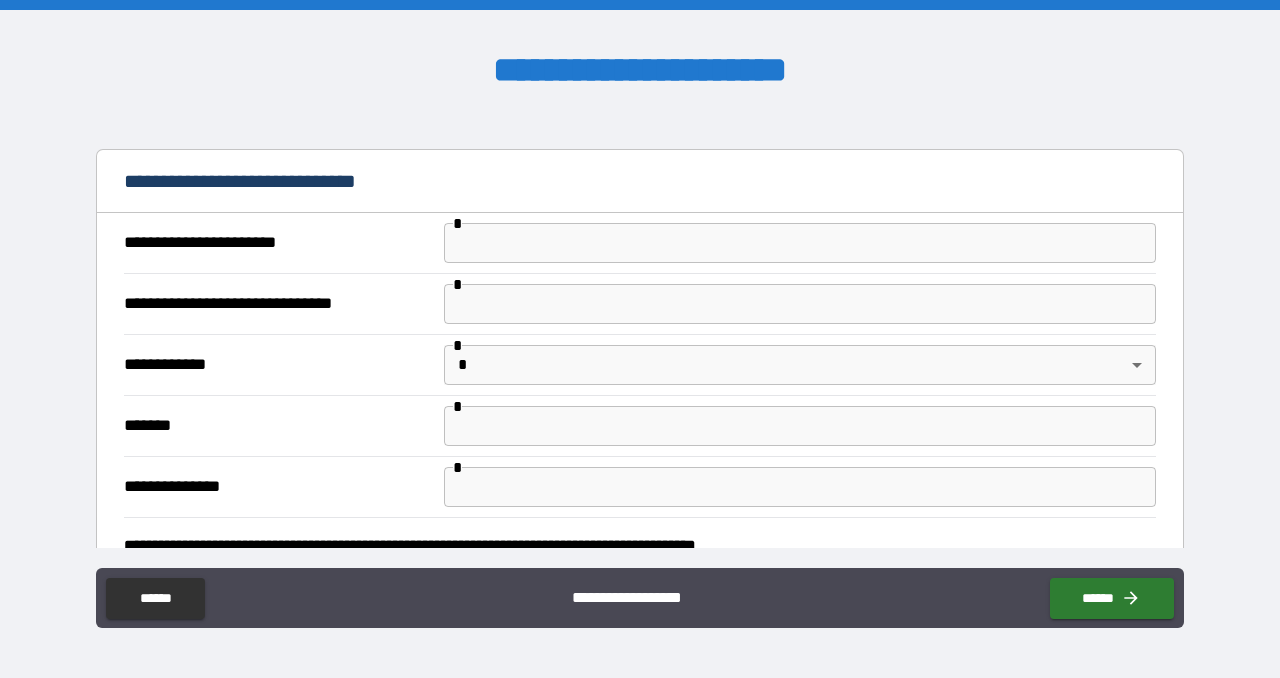scroll, scrollTop: 467, scrollLeft: 0, axis: vertical 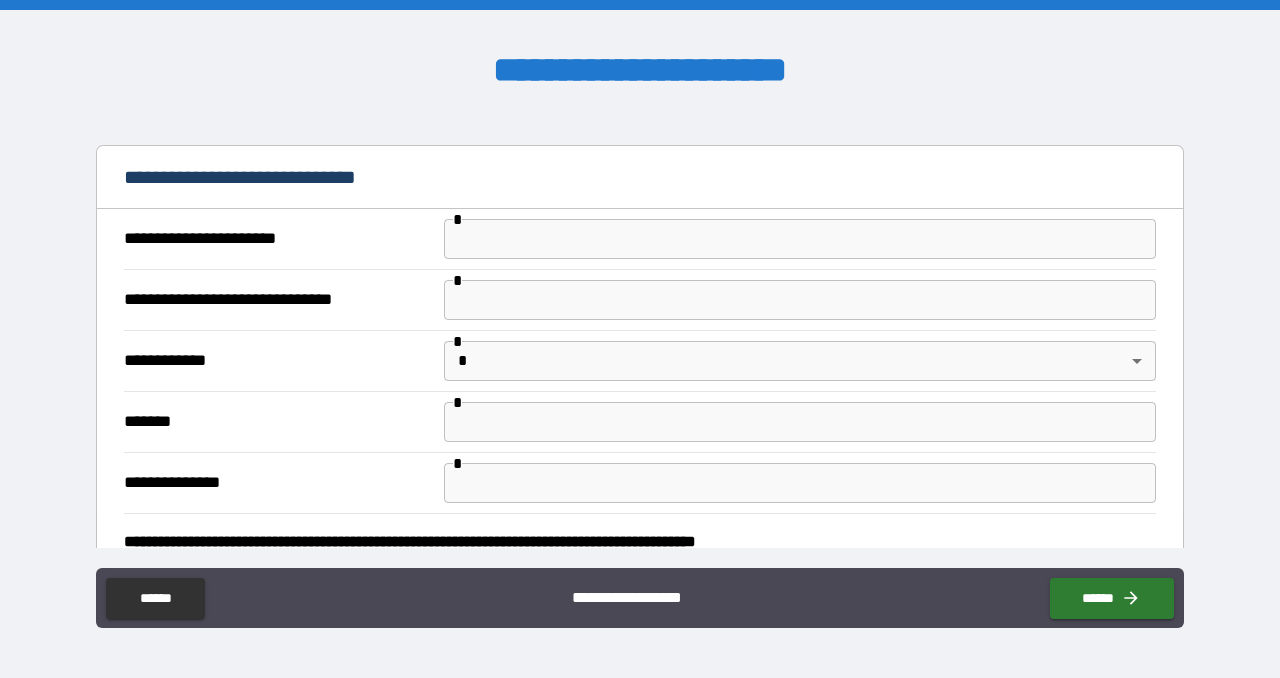 click at bounding box center [800, 239] 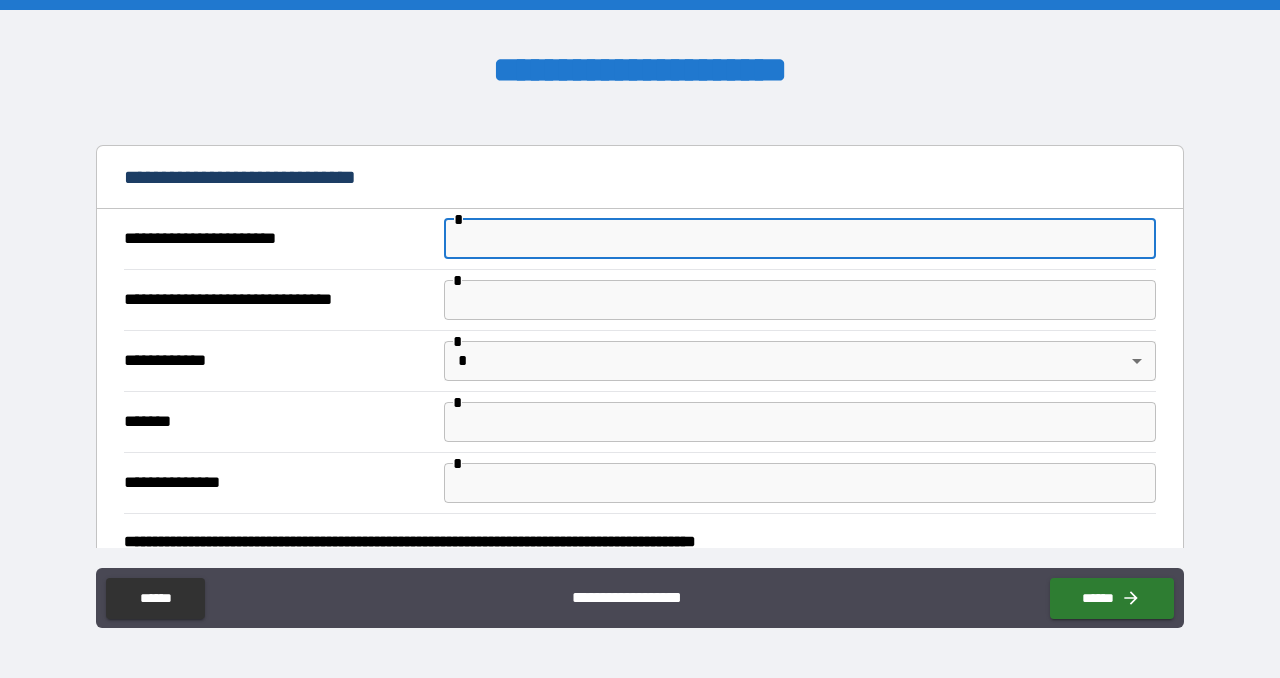 click at bounding box center (800, 239) 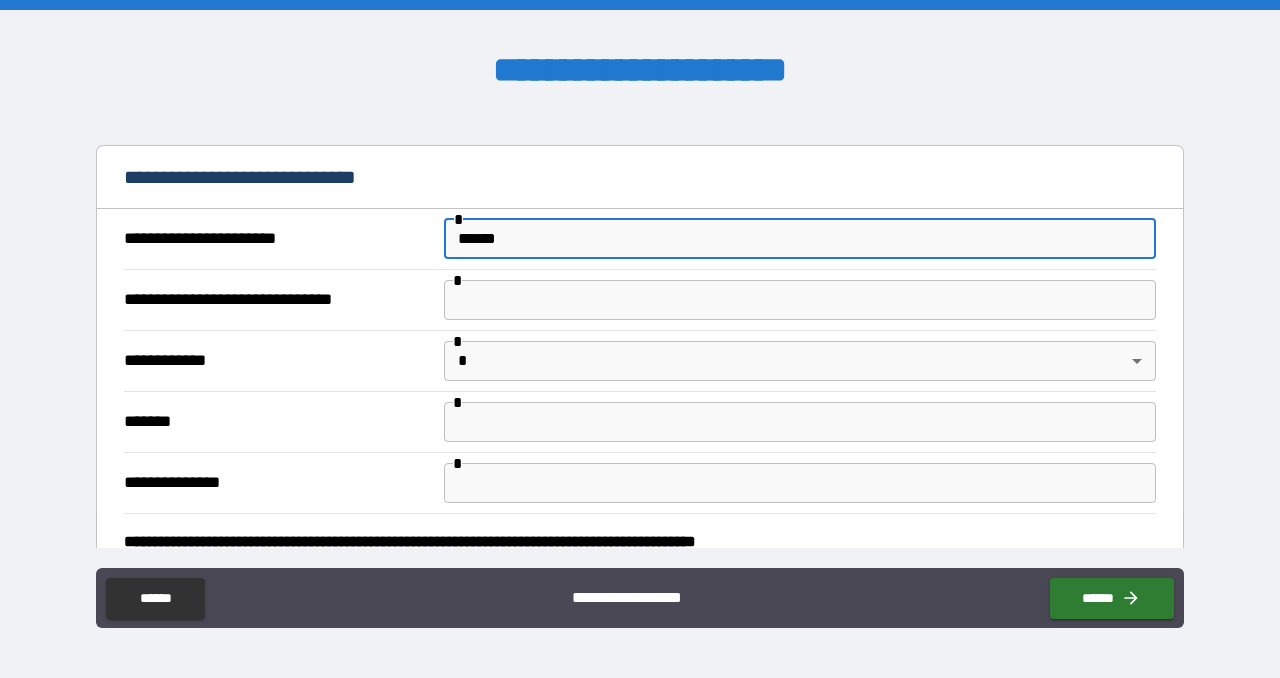 type on "******" 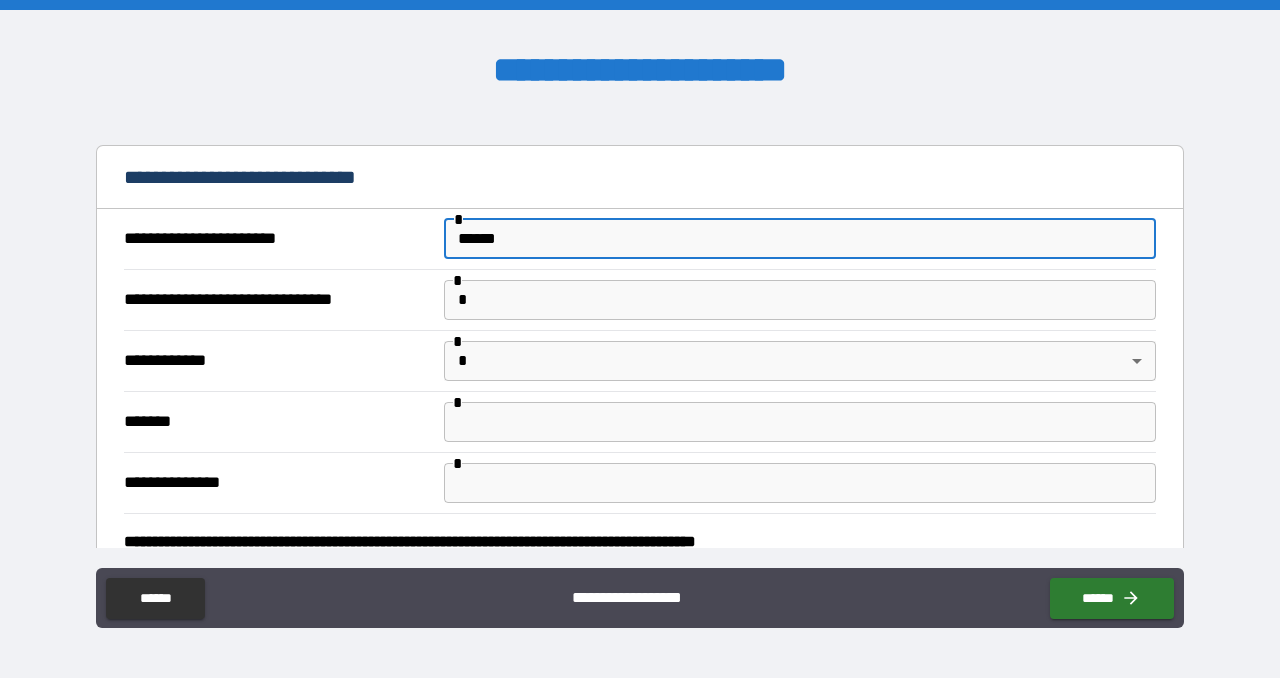 click on "*" at bounding box center (800, 300) 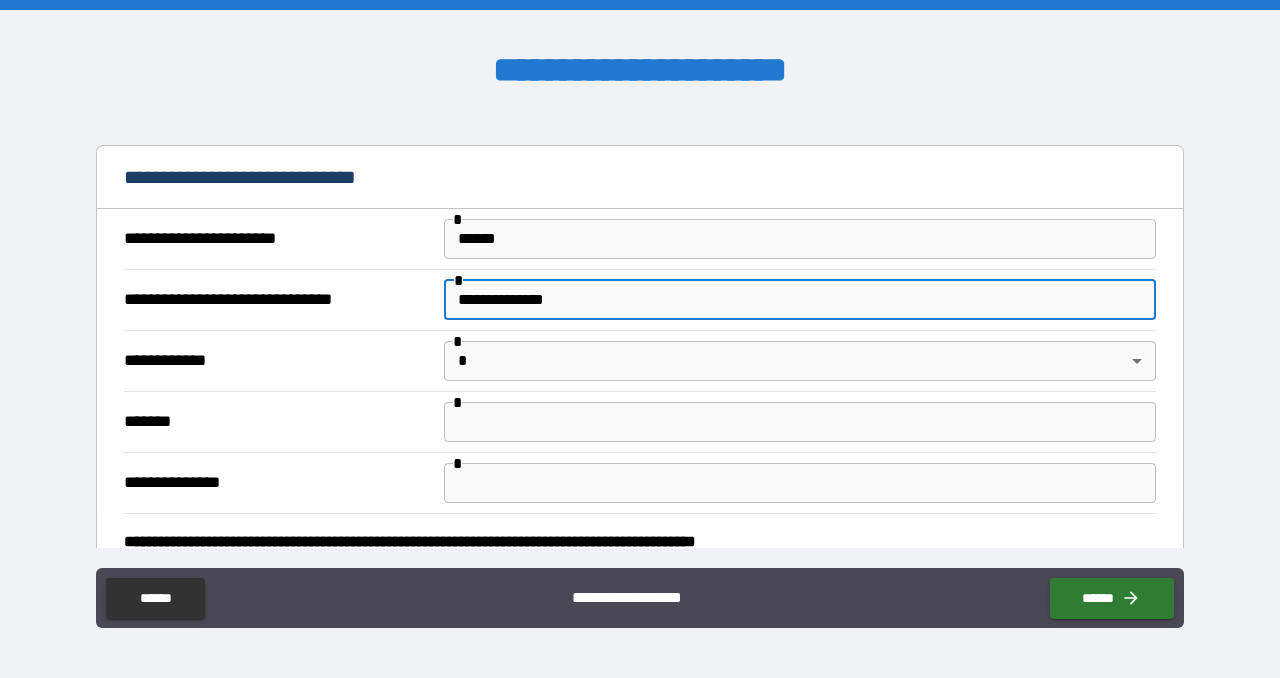 type on "**********" 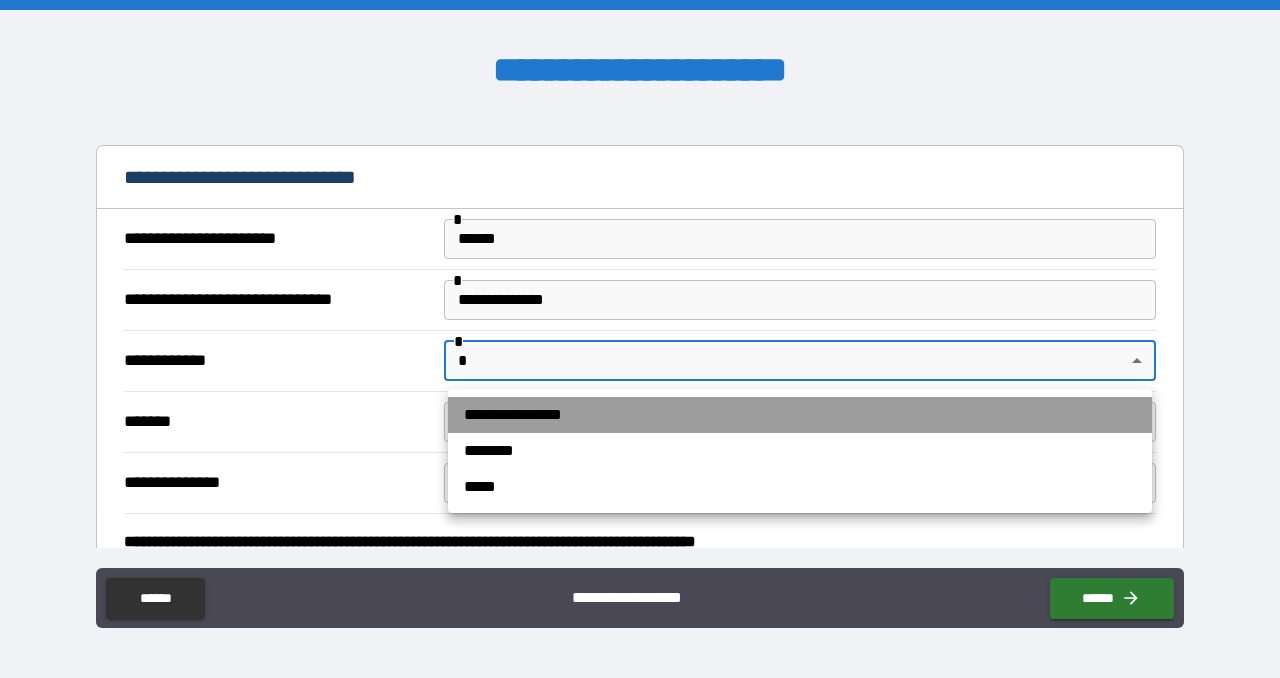 click on "**********" at bounding box center (800, 415) 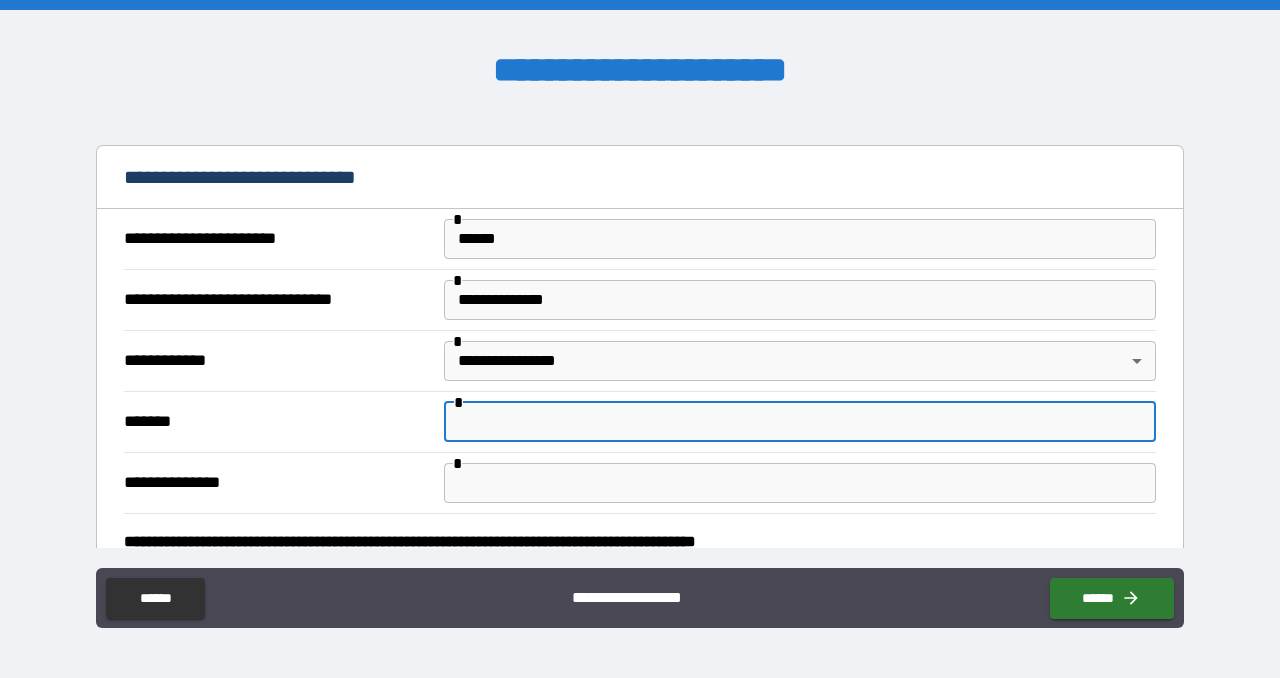 click at bounding box center [800, 422] 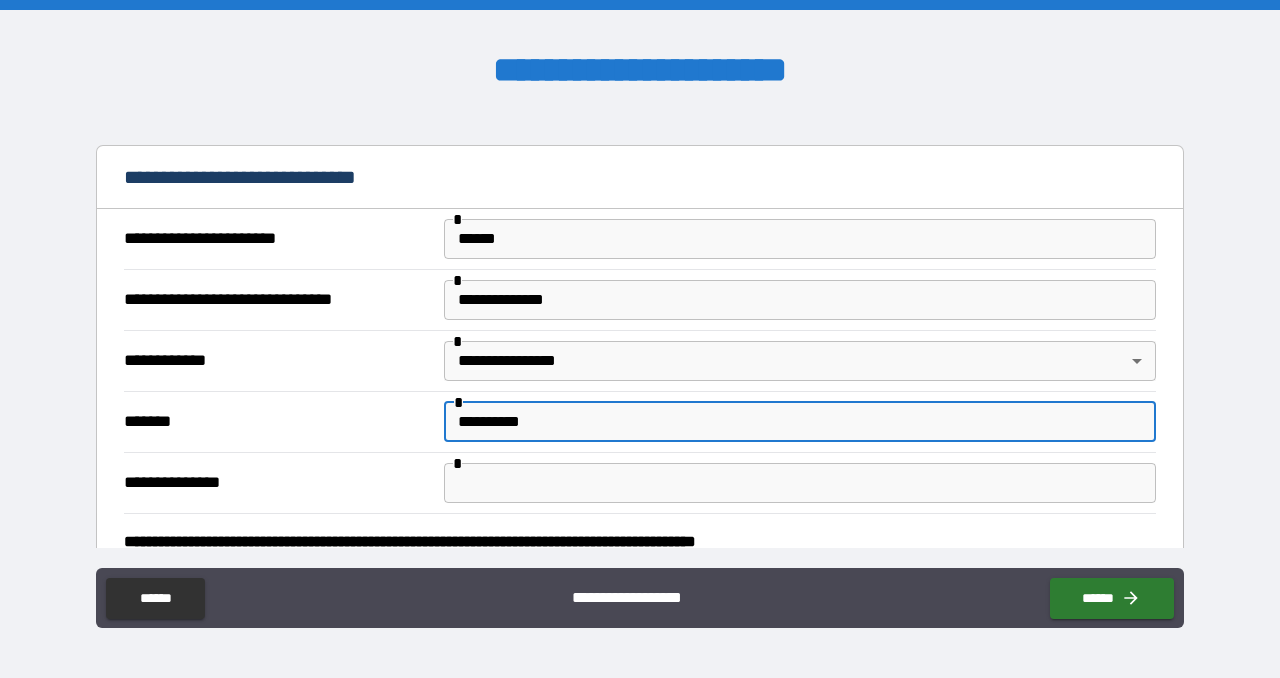 type on "**********" 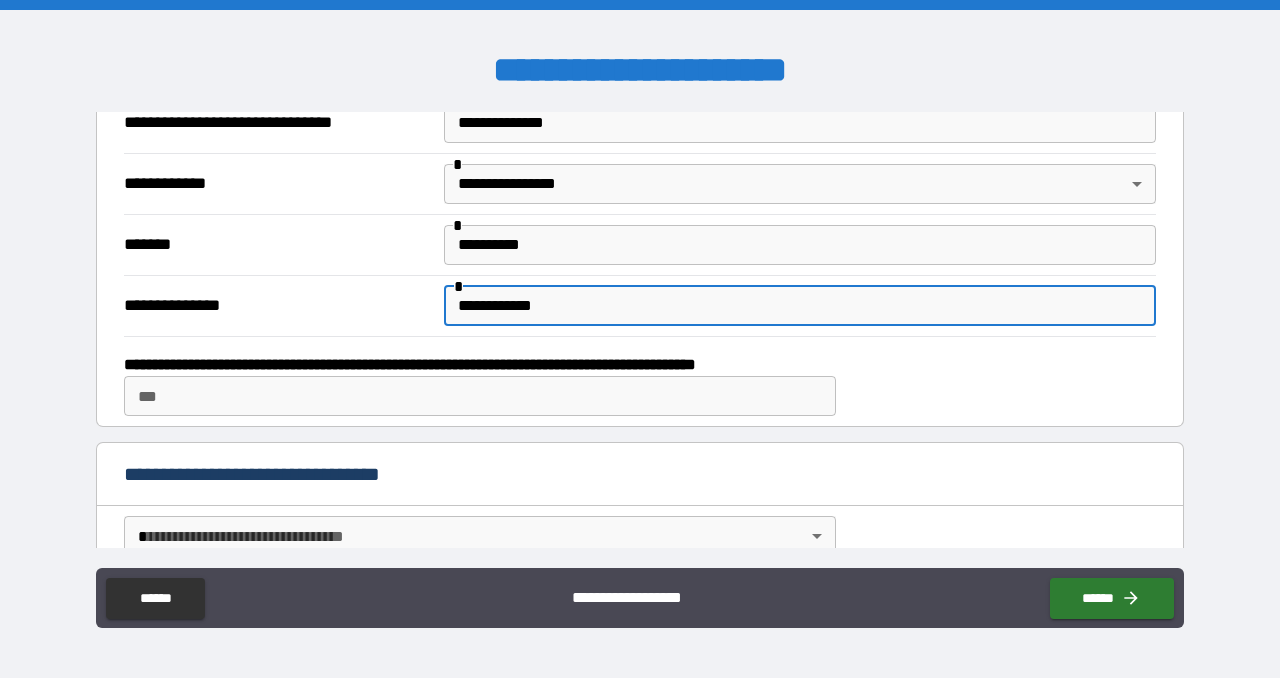 scroll, scrollTop: 689, scrollLeft: 0, axis: vertical 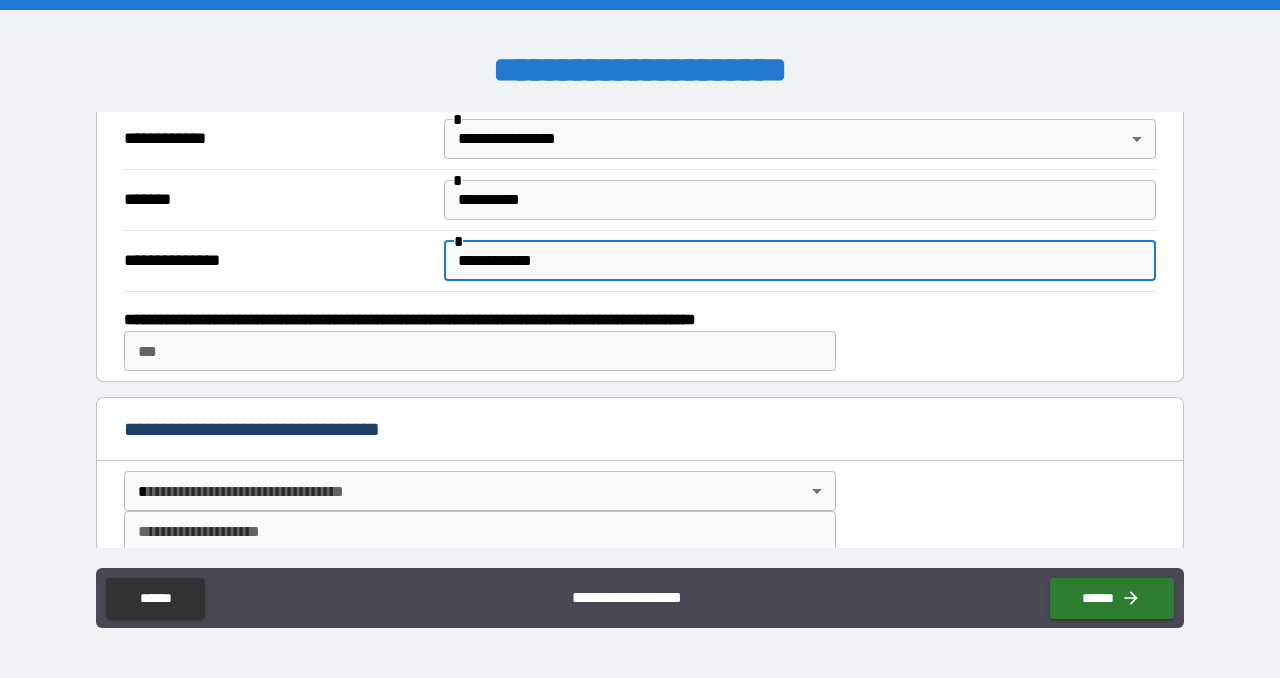 type on "**********" 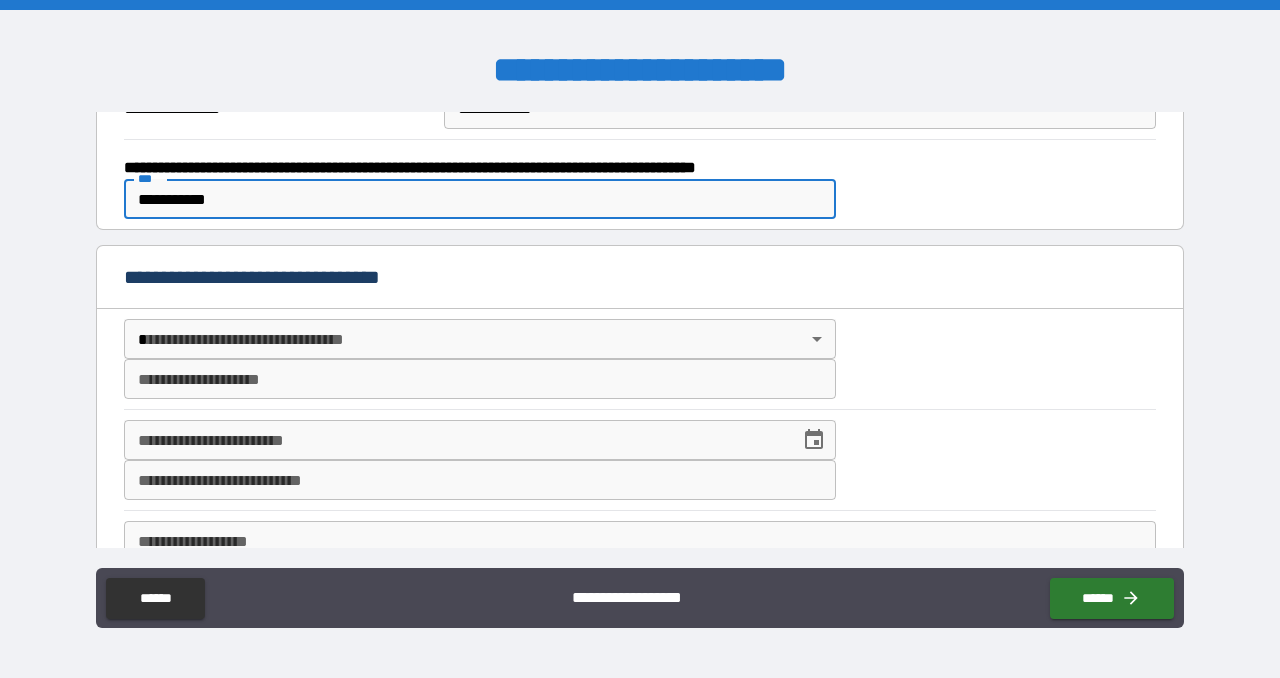 scroll, scrollTop: 861, scrollLeft: 0, axis: vertical 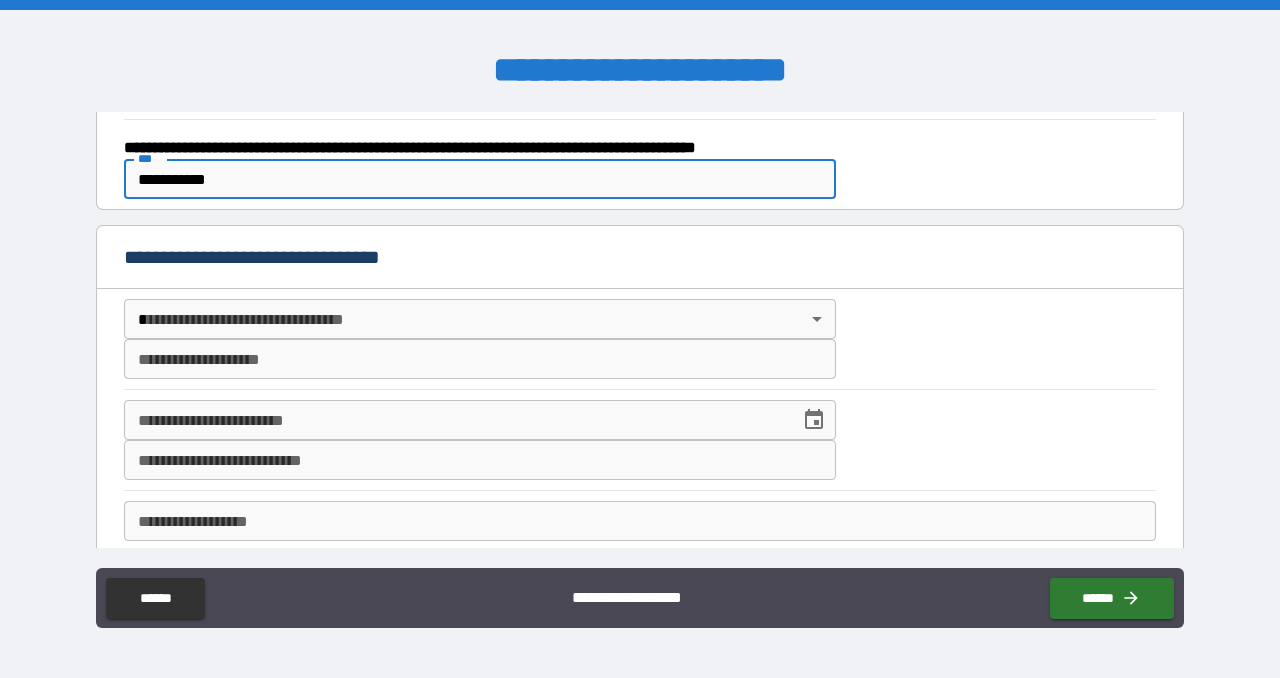 type on "**********" 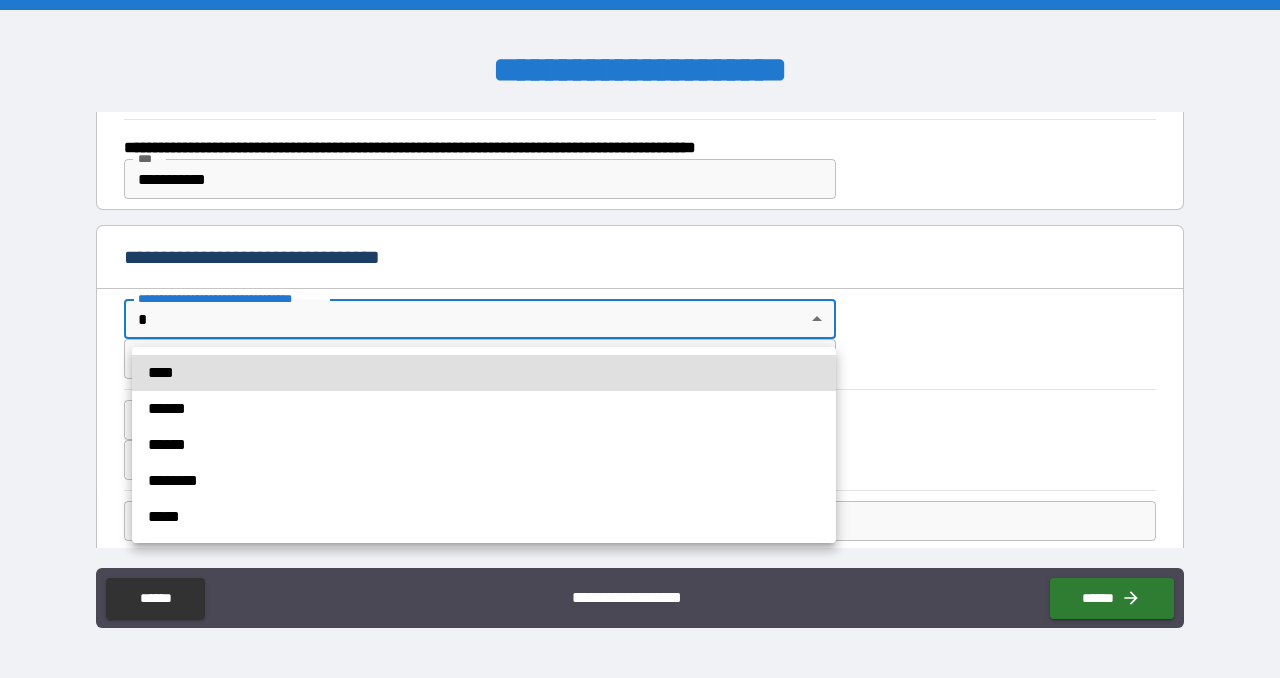 click on "******" at bounding box center [484, 445] 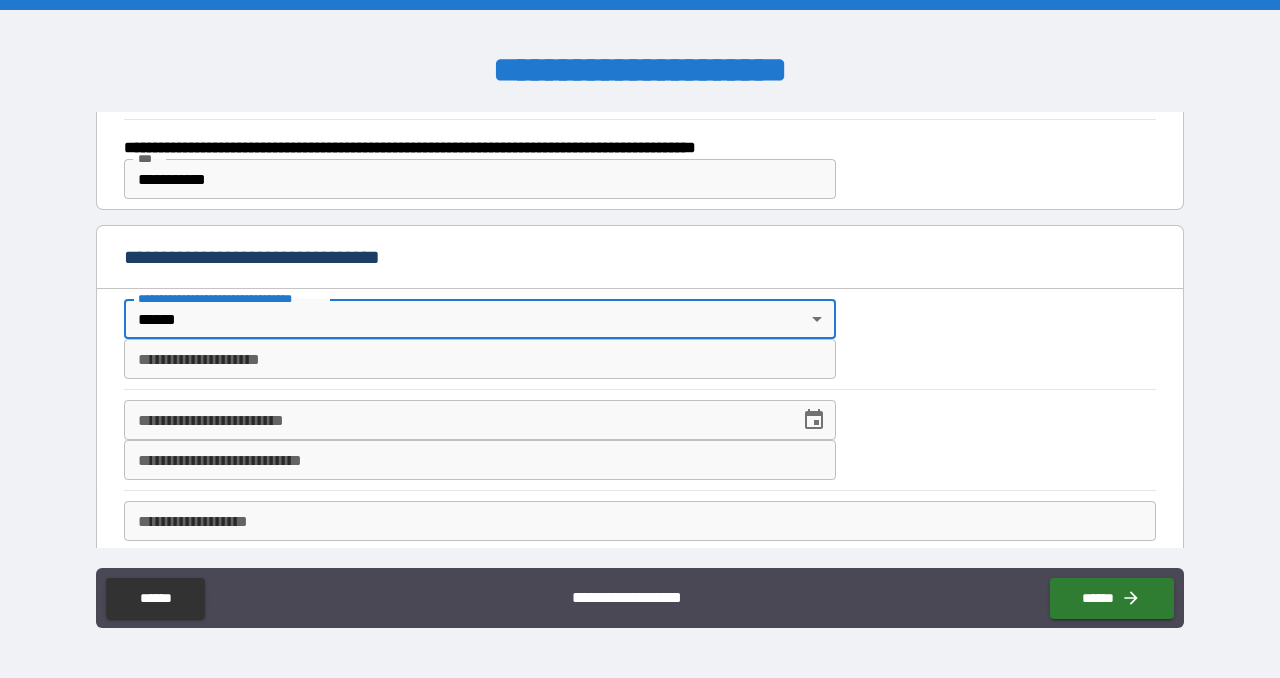 click on "**********" at bounding box center (480, 359) 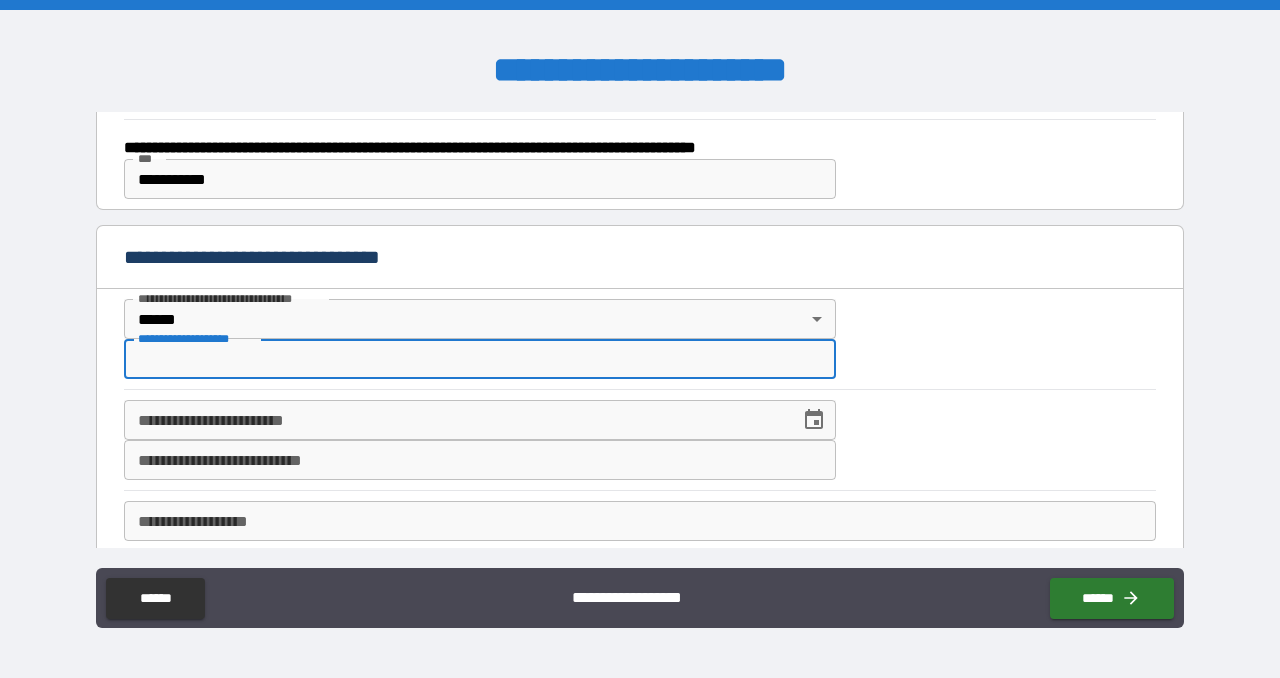 type on "*********" 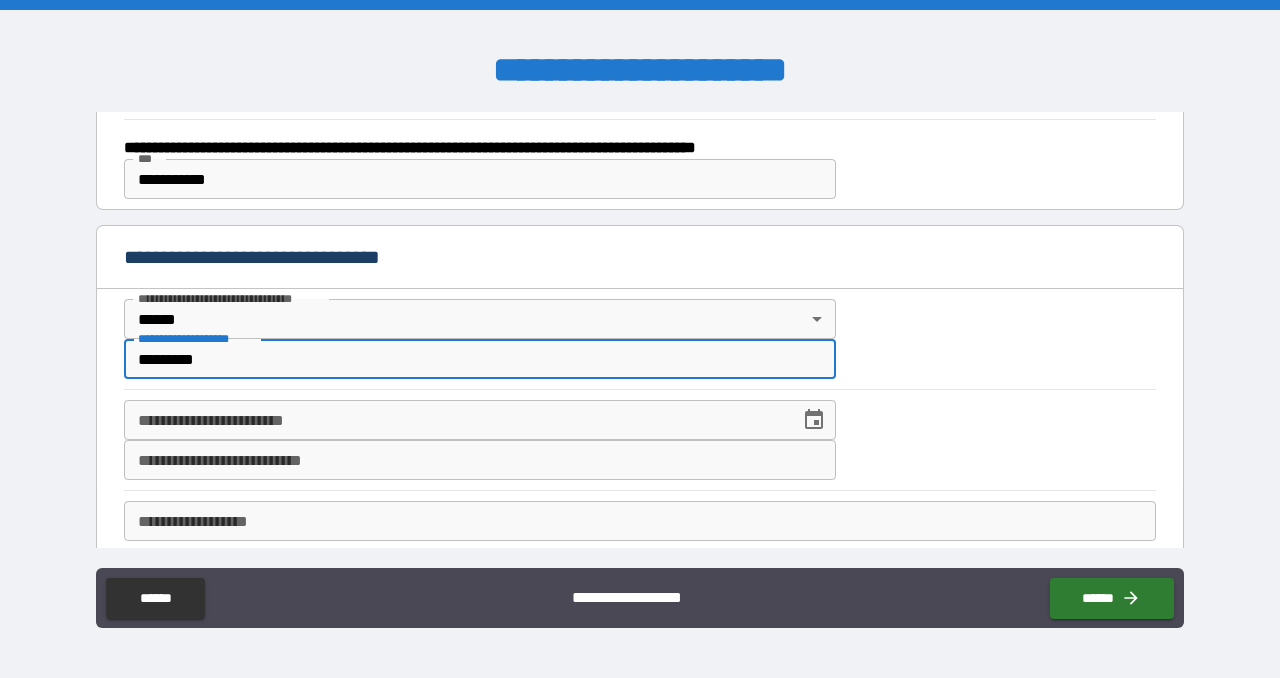 type on "**********" 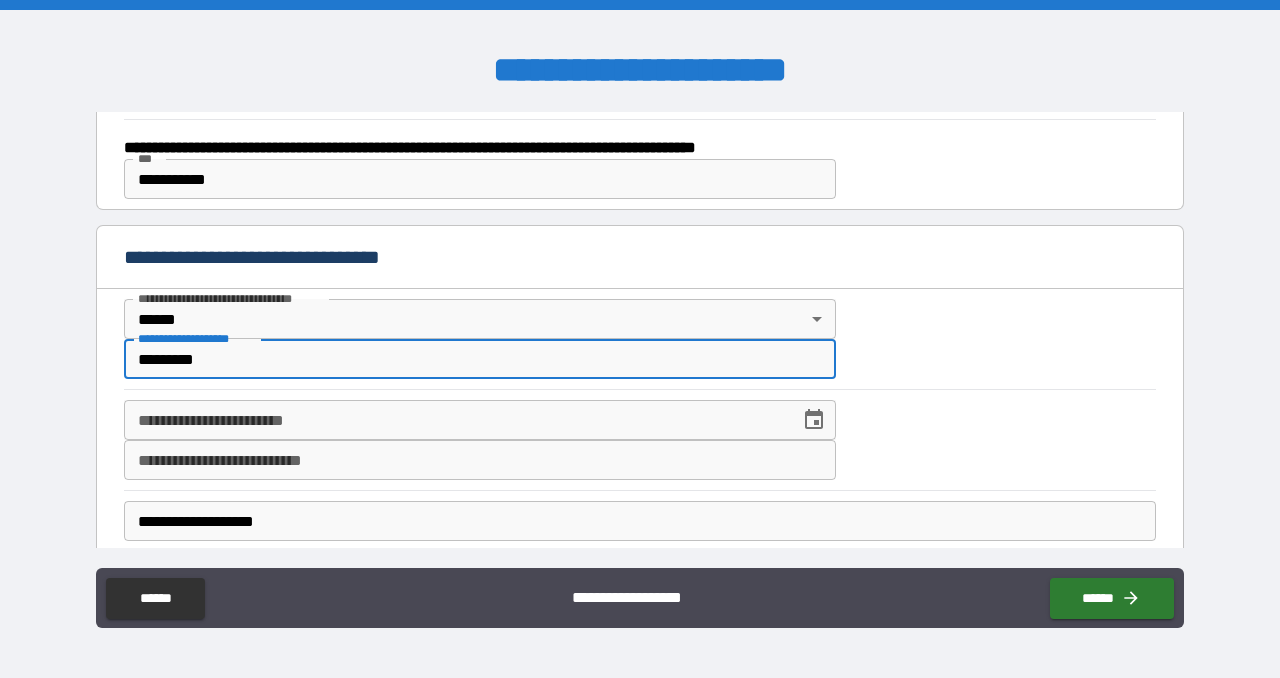 type on "**********" 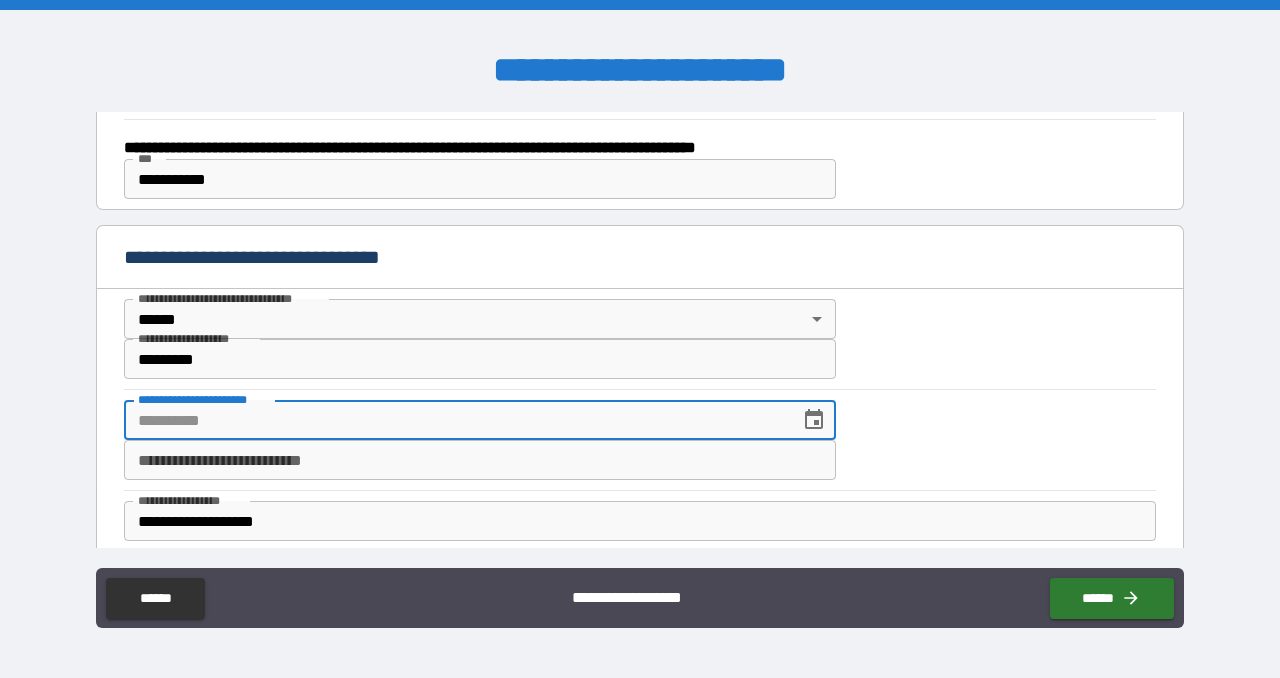 click on "**********" at bounding box center (455, 420) 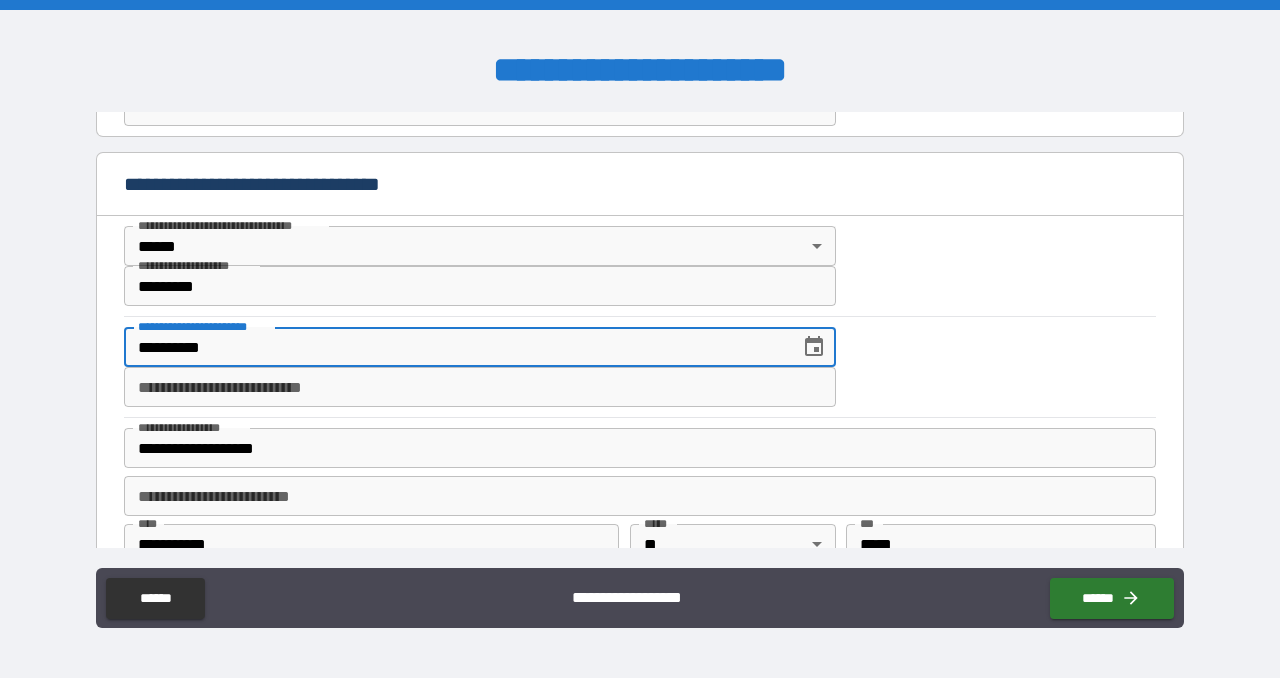 scroll, scrollTop: 973, scrollLeft: 0, axis: vertical 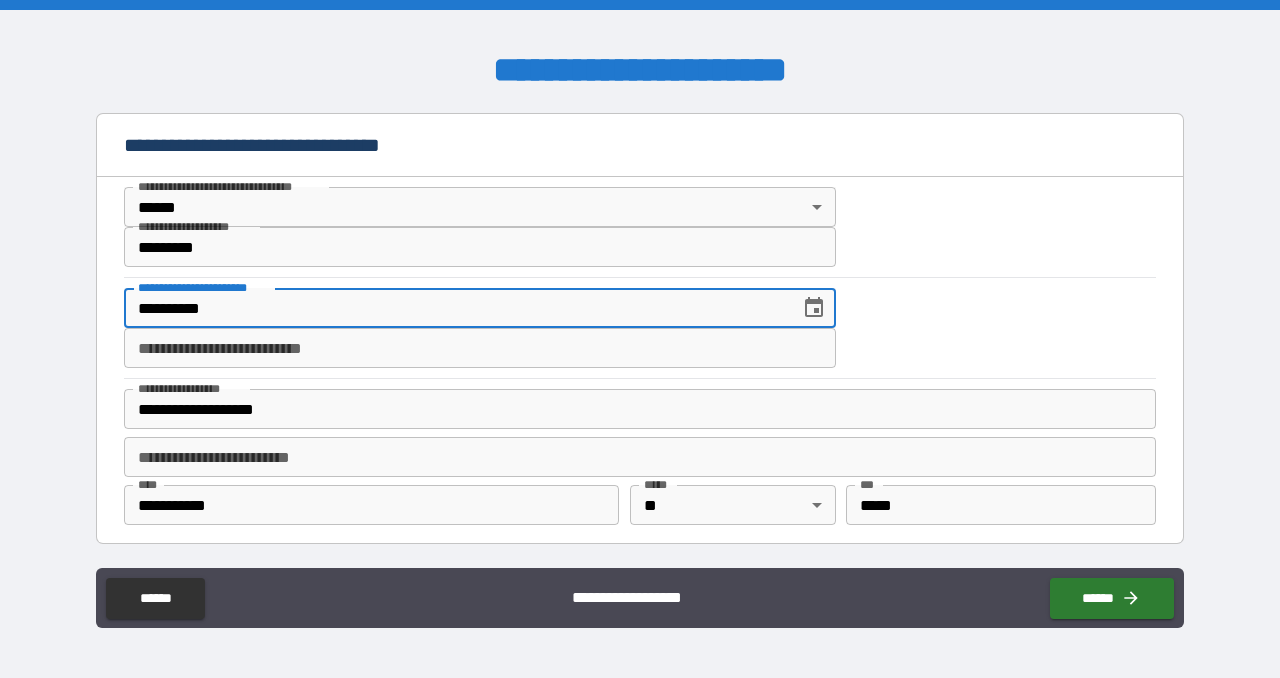 type on "**********" 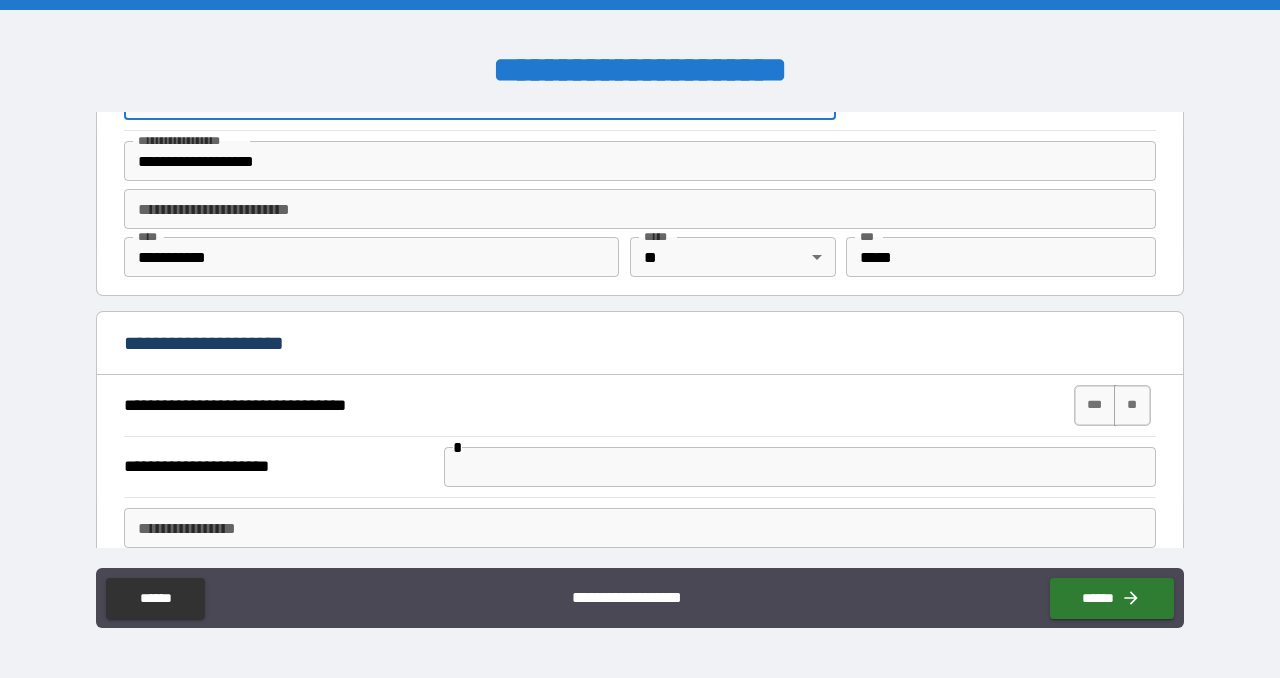 scroll, scrollTop: 1237, scrollLeft: 0, axis: vertical 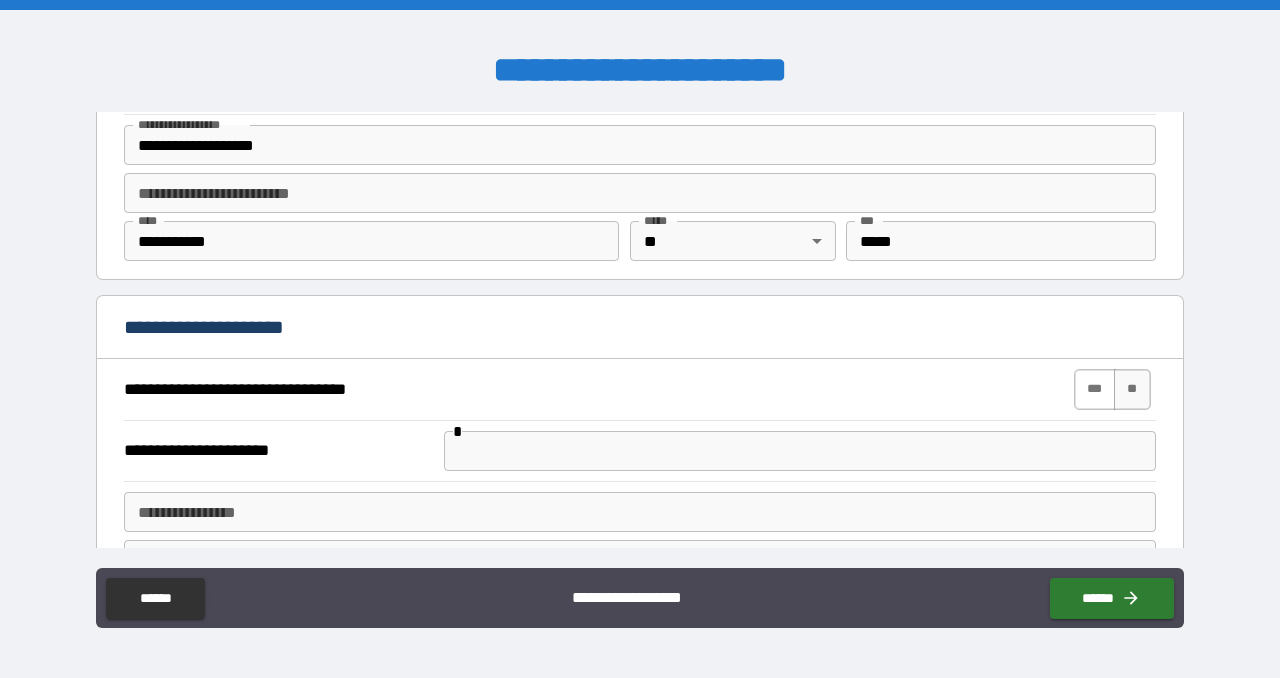 click on "***" at bounding box center [1095, 389] 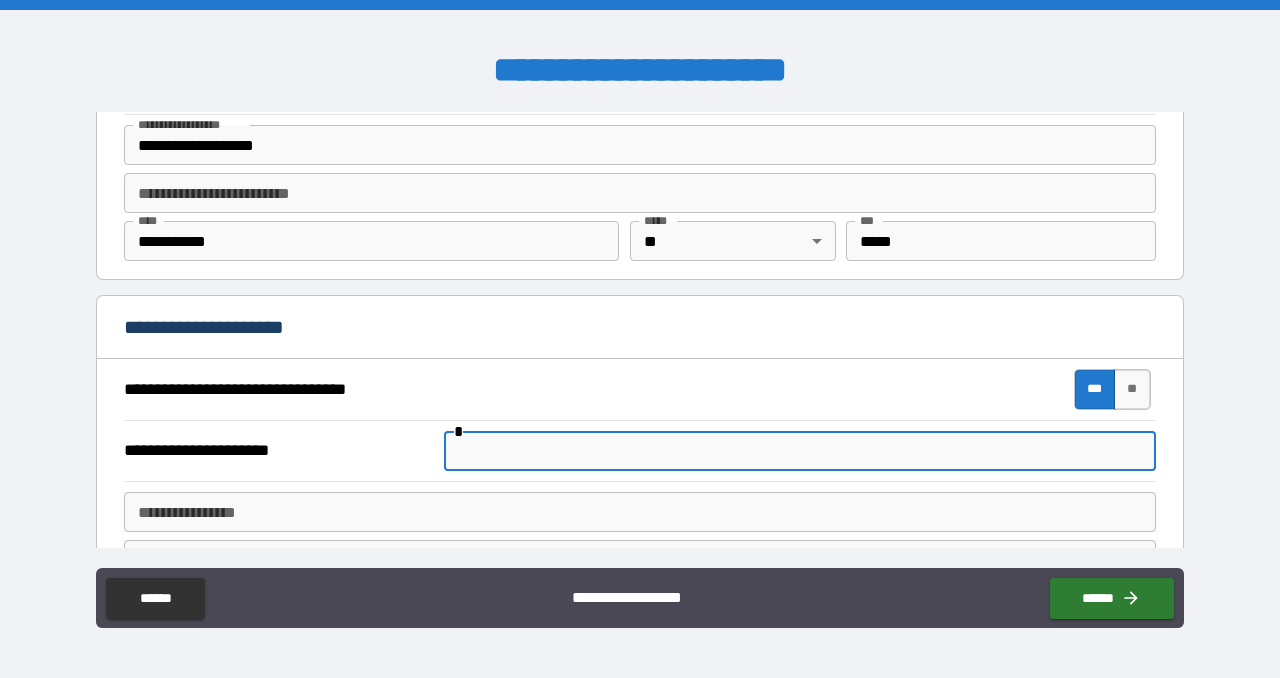 click at bounding box center (800, 451) 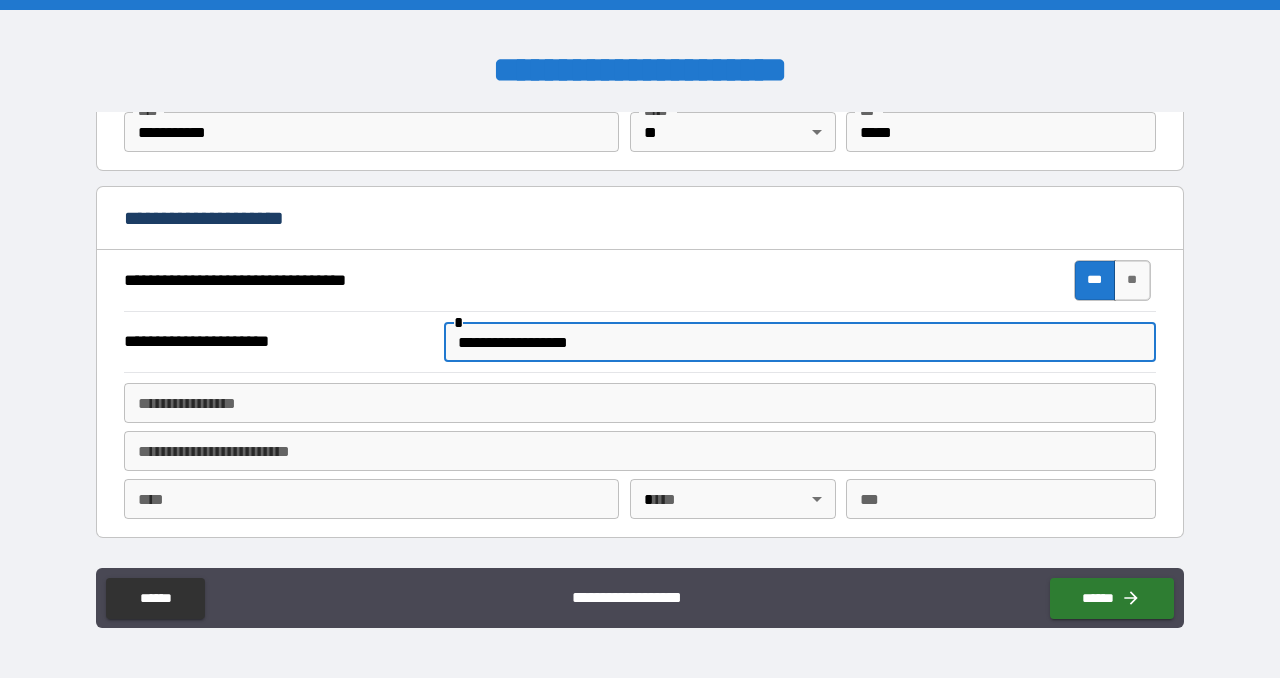 scroll, scrollTop: 1382, scrollLeft: 0, axis: vertical 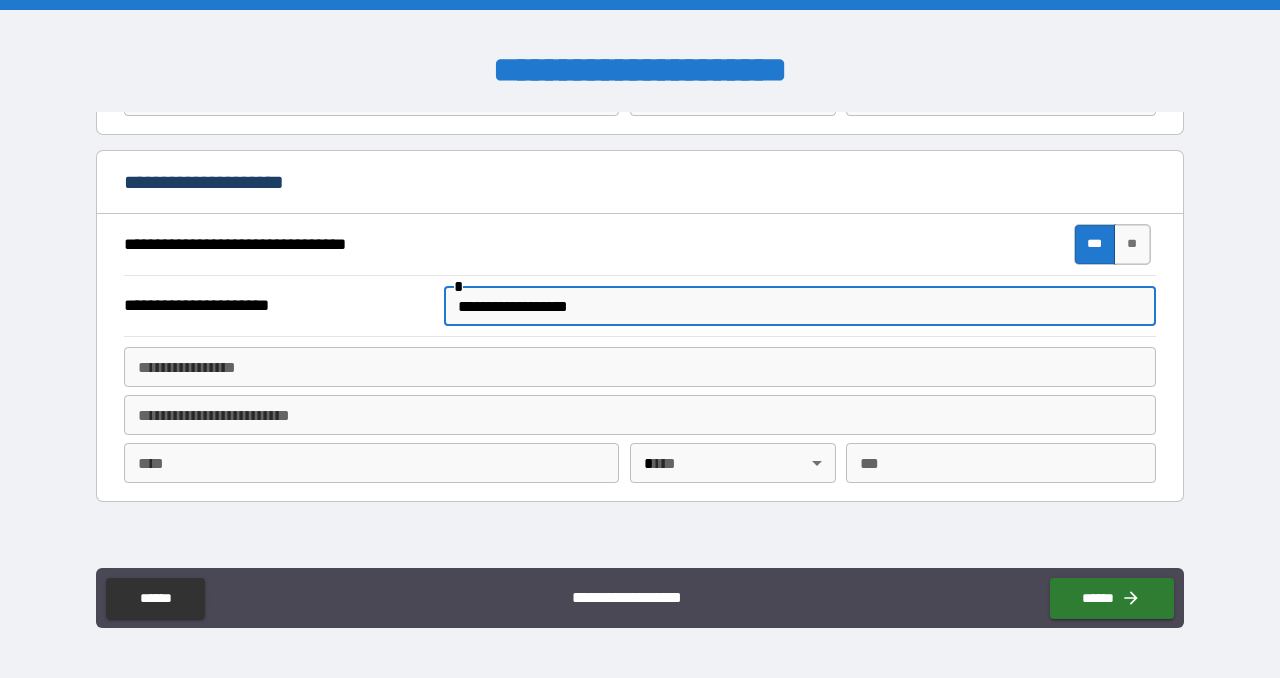 click on "**********" at bounding box center [640, 367] 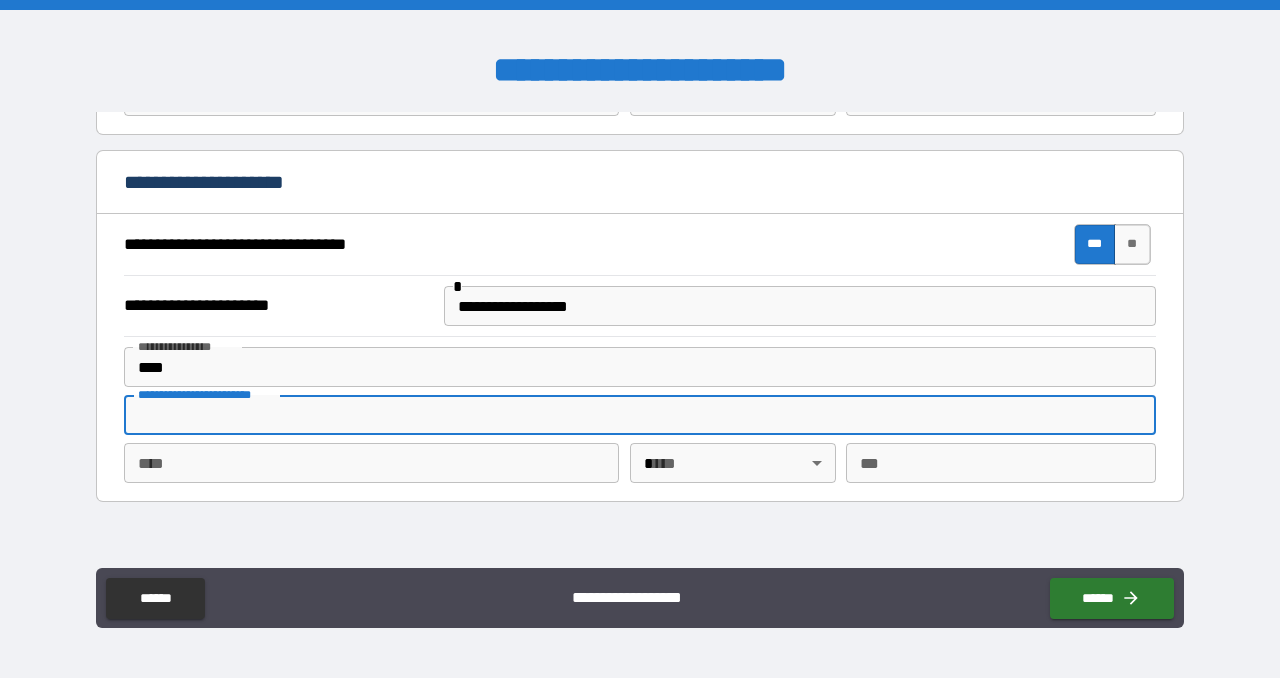 type on "**********" 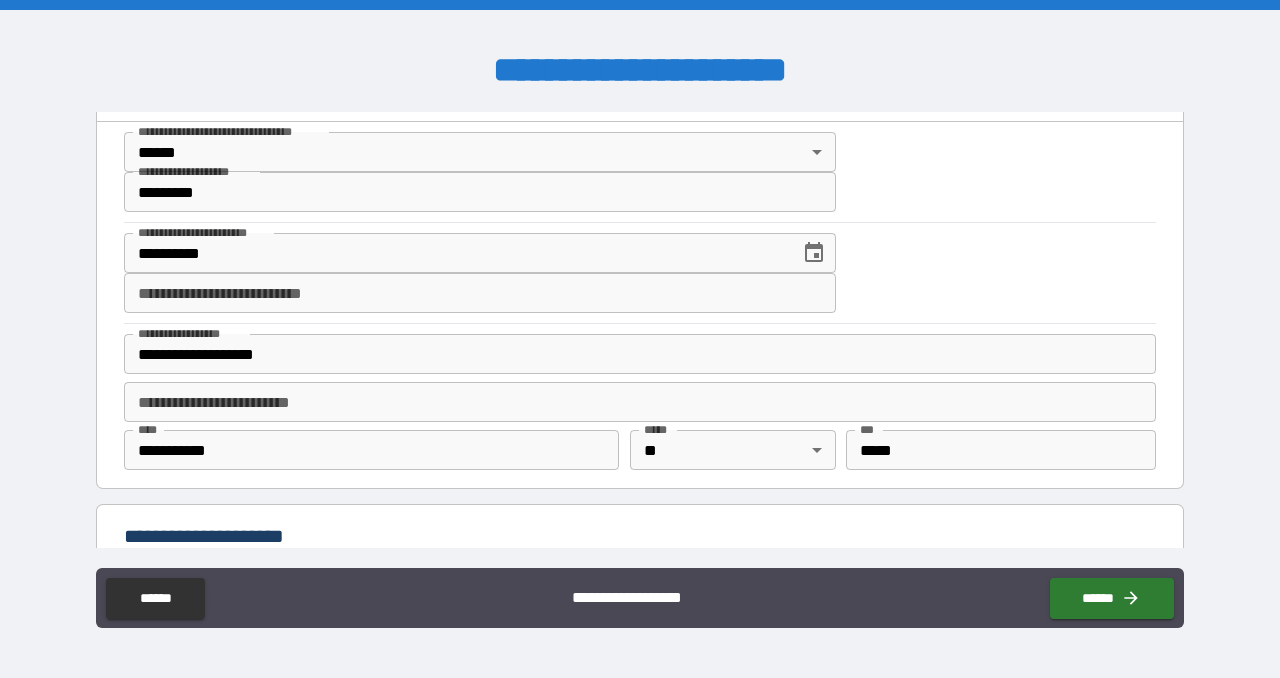 scroll, scrollTop: 1026, scrollLeft: 0, axis: vertical 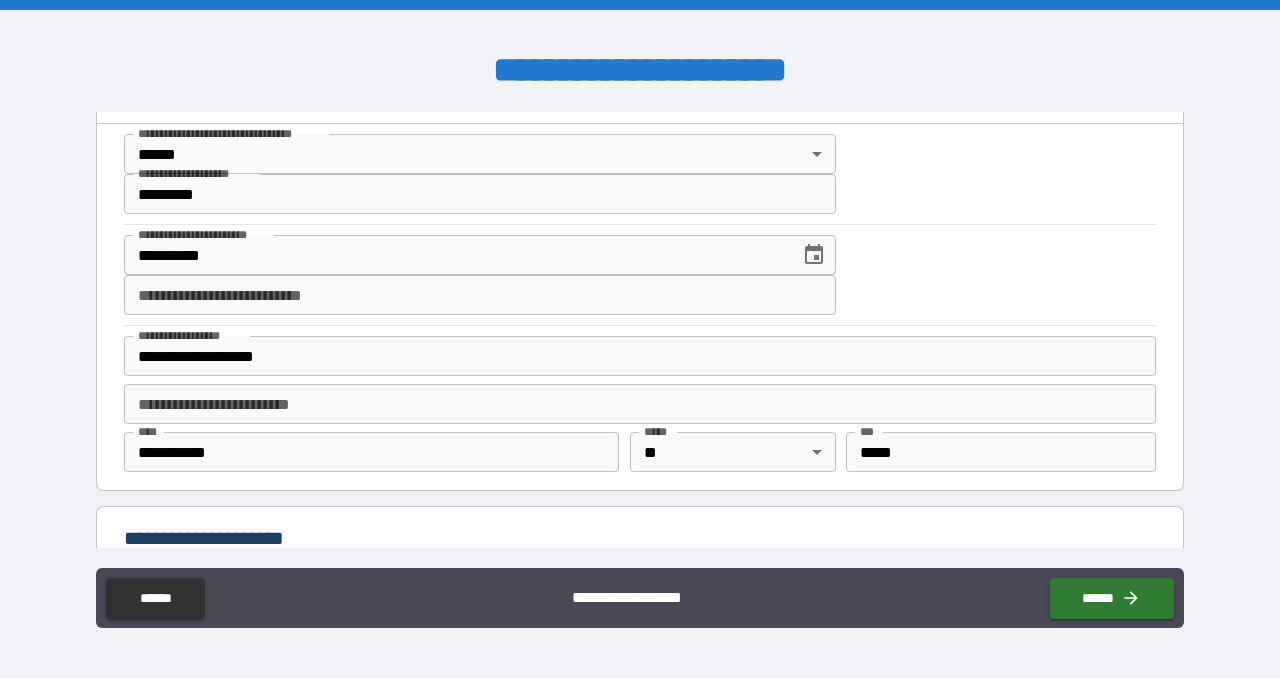 click on "**********" at bounding box center (480, 295) 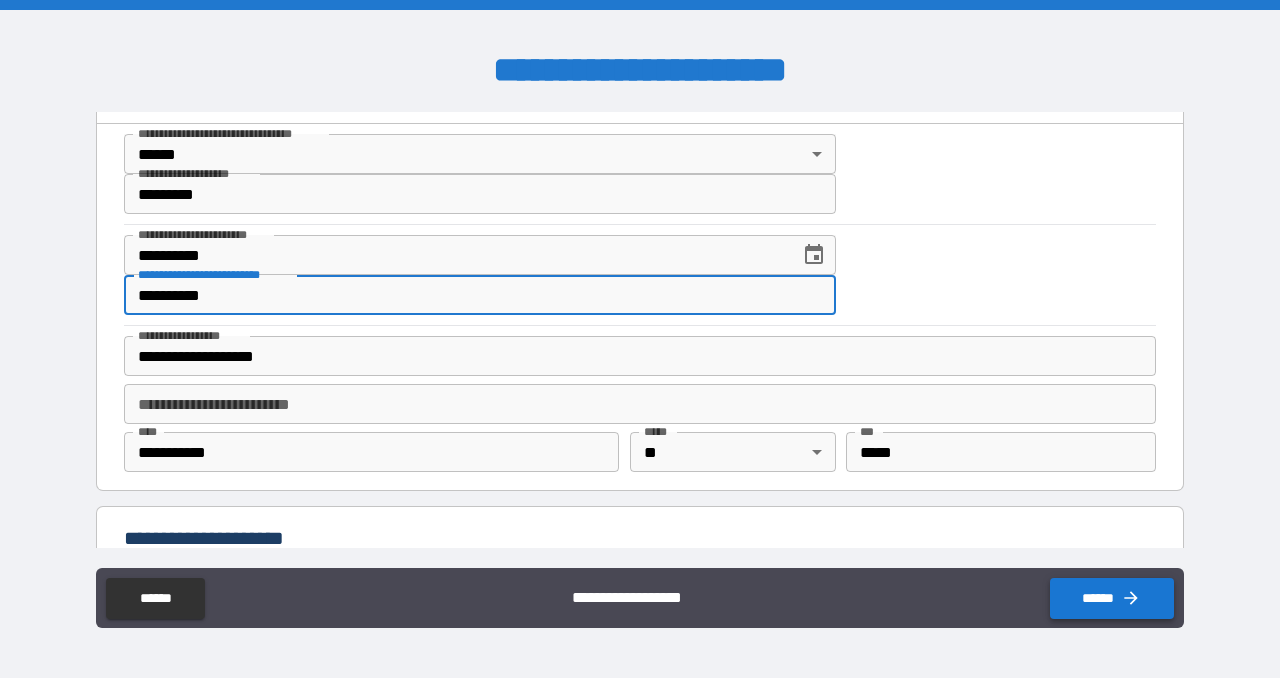 type on "**********" 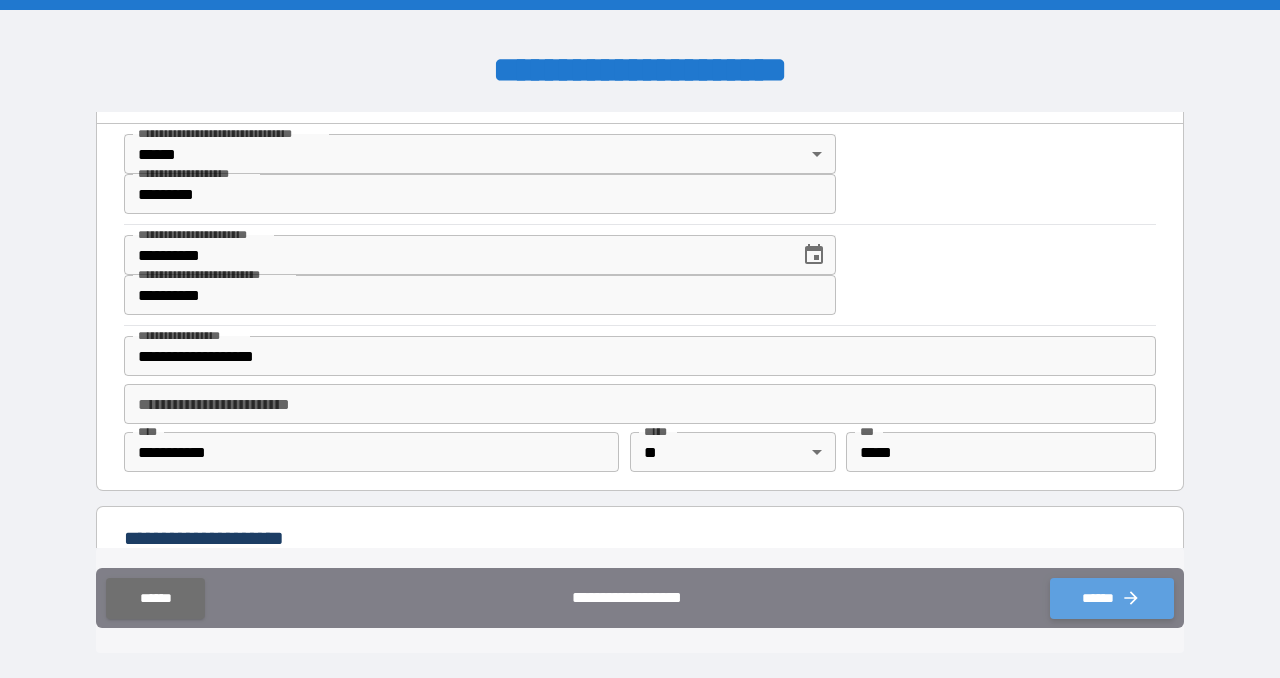 click on "******" at bounding box center [1112, 598] 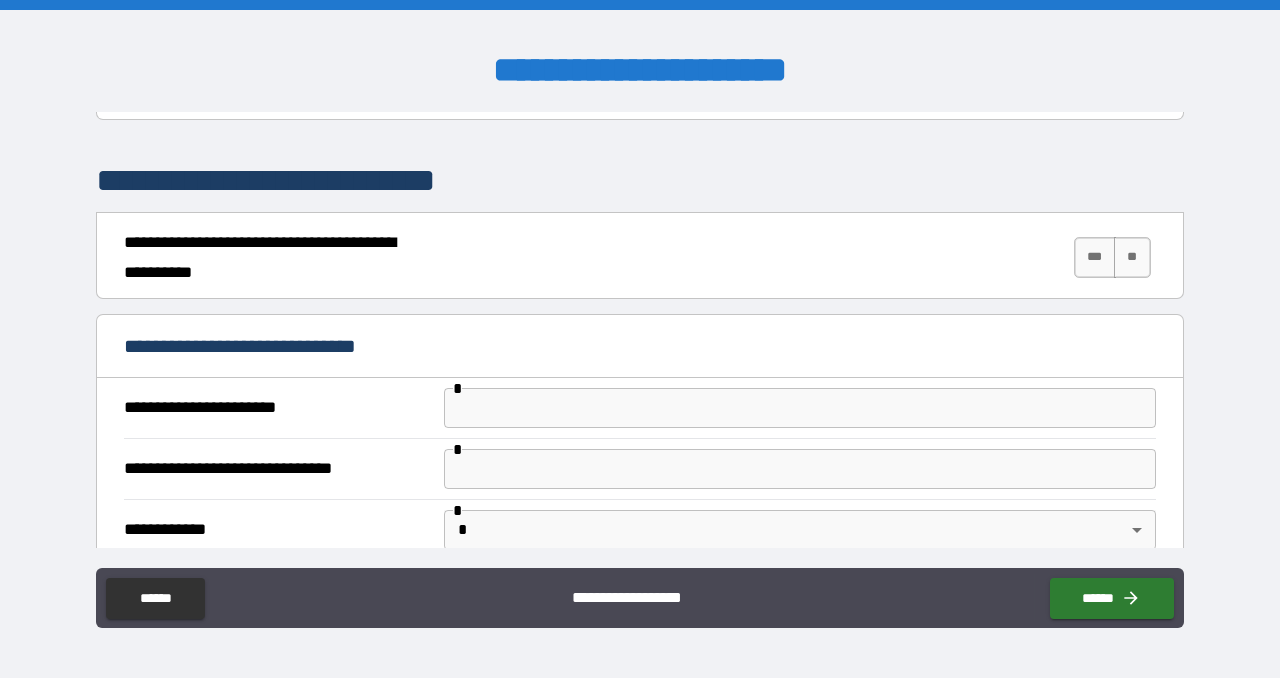 scroll, scrollTop: 1745, scrollLeft: 0, axis: vertical 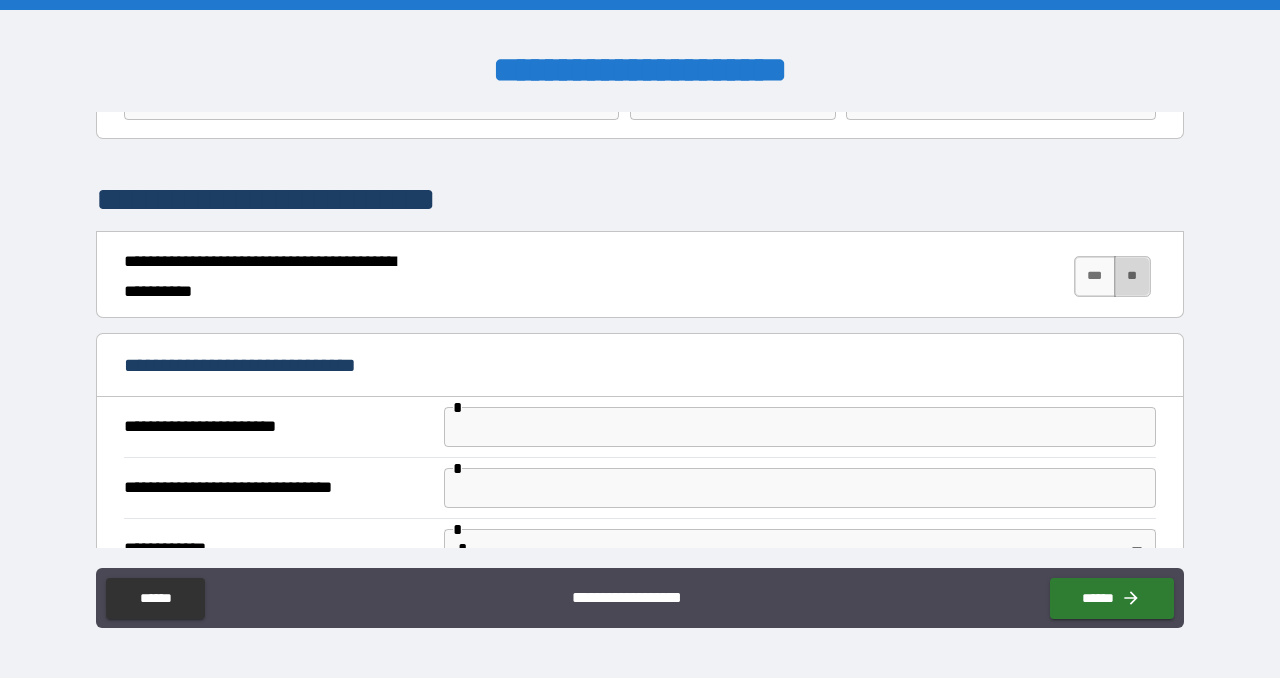 click on "**" at bounding box center [1132, 276] 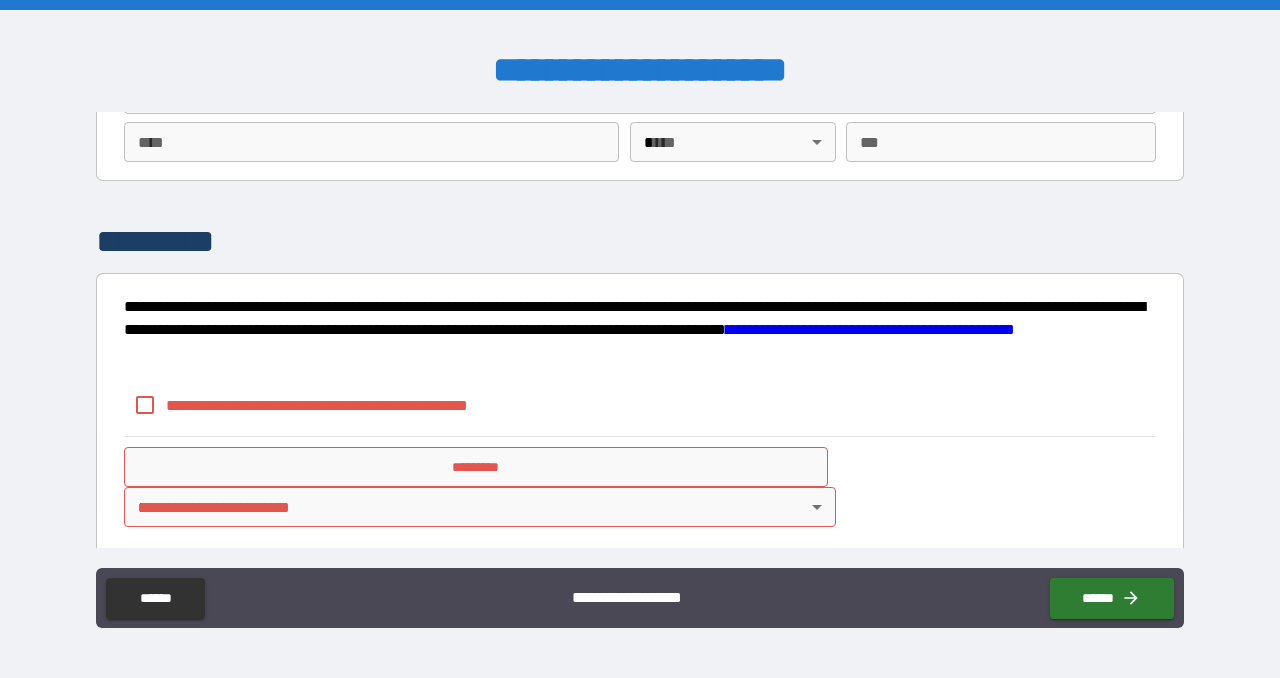 scroll, scrollTop: 3179, scrollLeft: 0, axis: vertical 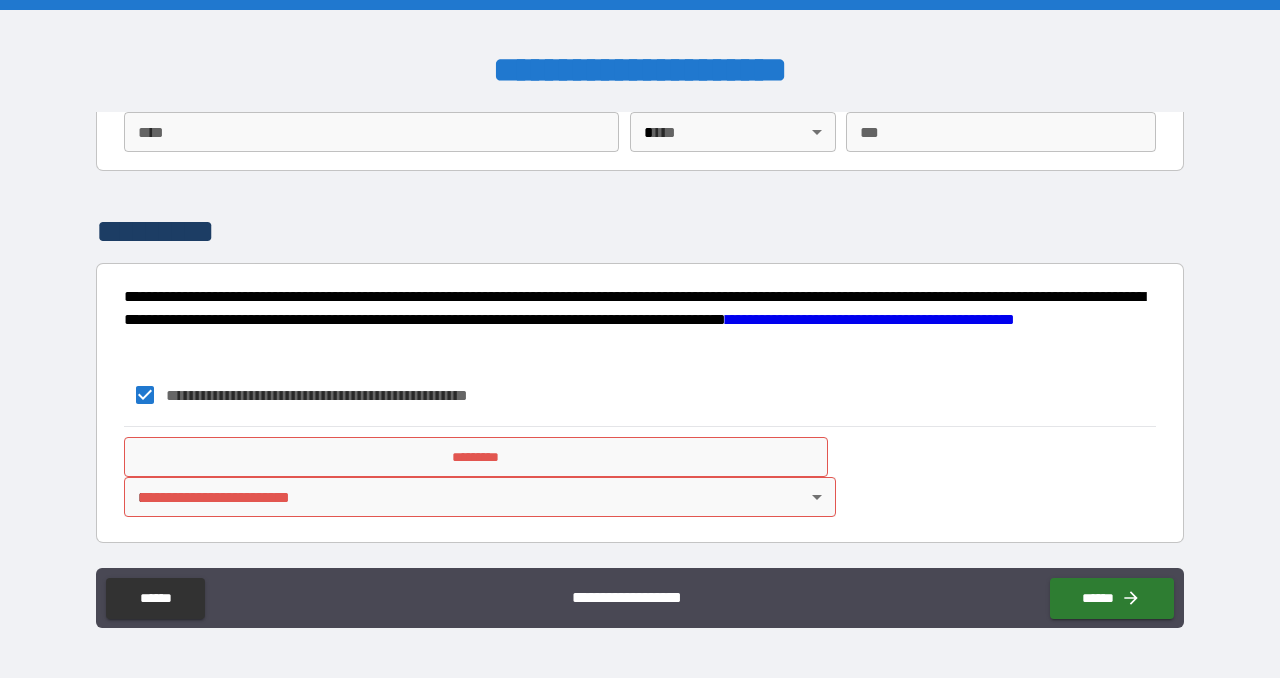 click on "**********" at bounding box center (640, 339) 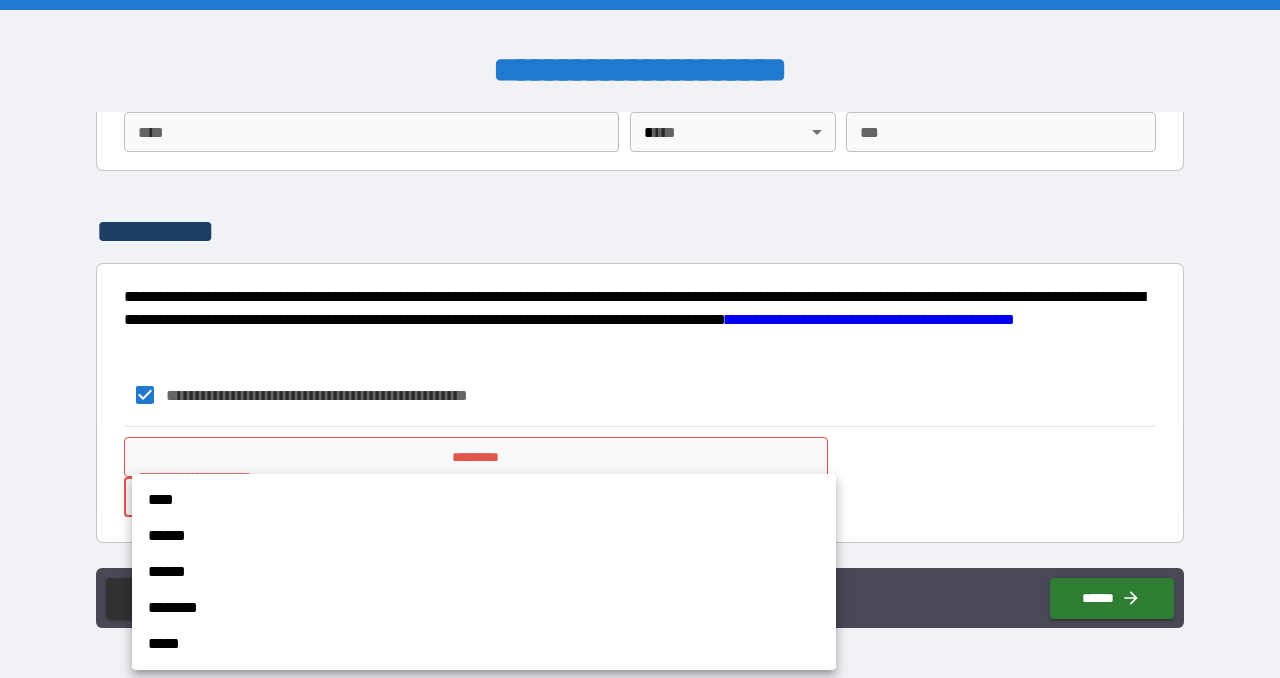 click on "******" at bounding box center (484, 572) 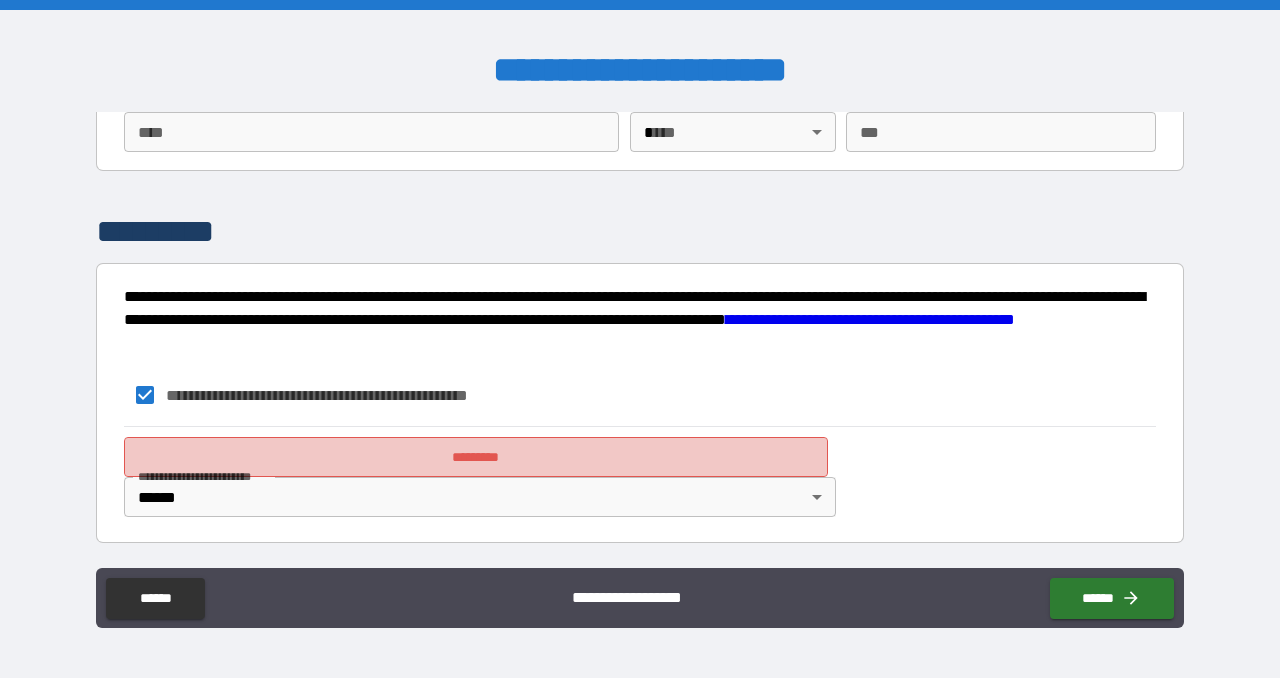 click on "*********" at bounding box center [476, 457] 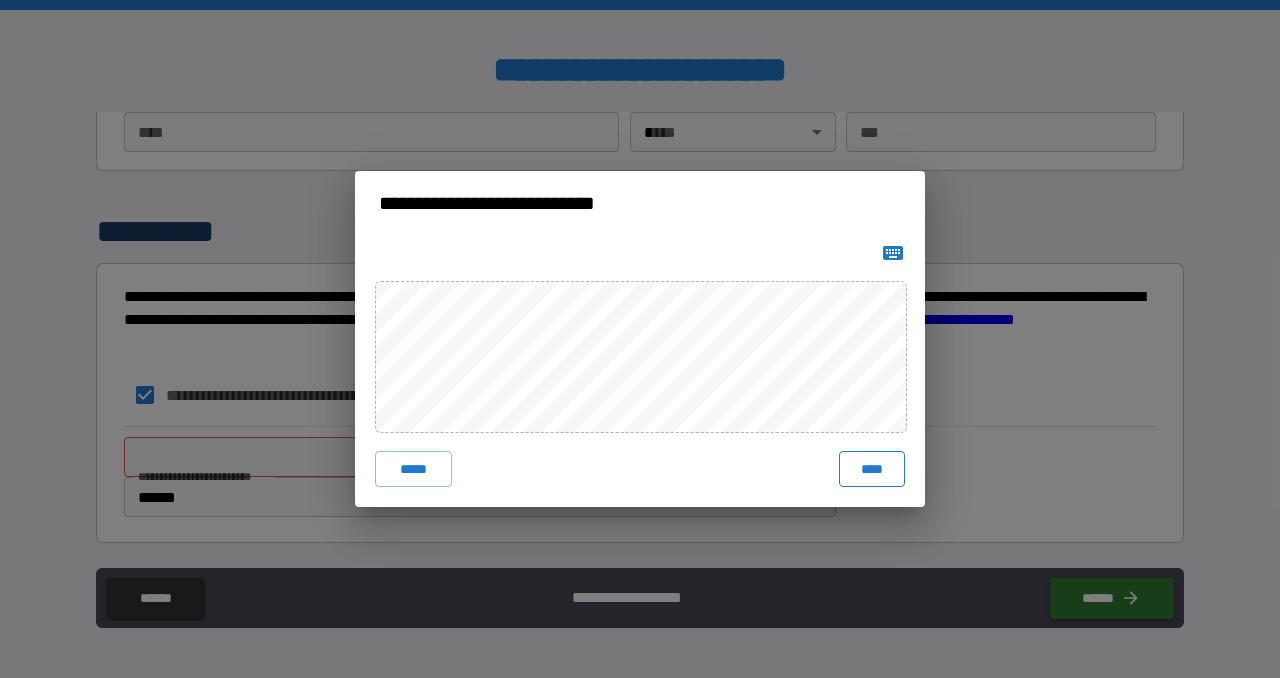 click on "****" at bounding box center (872, 469) 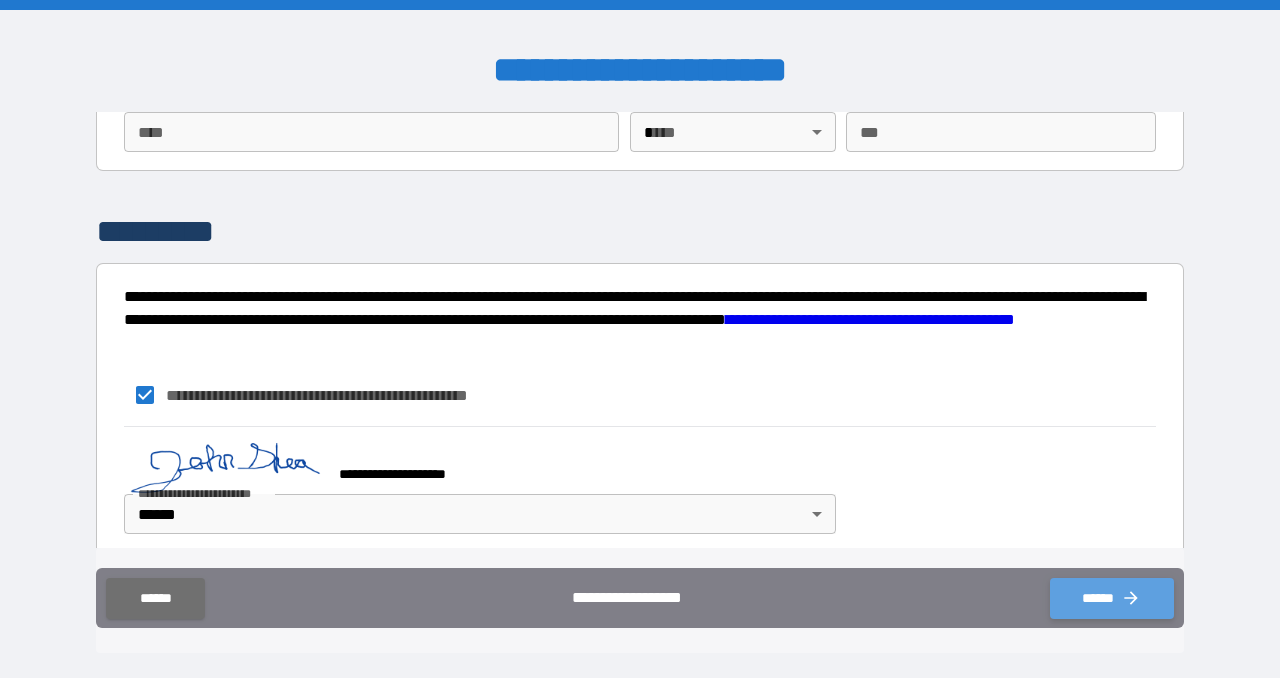 click on "******" at bounding box center [1112, 598] 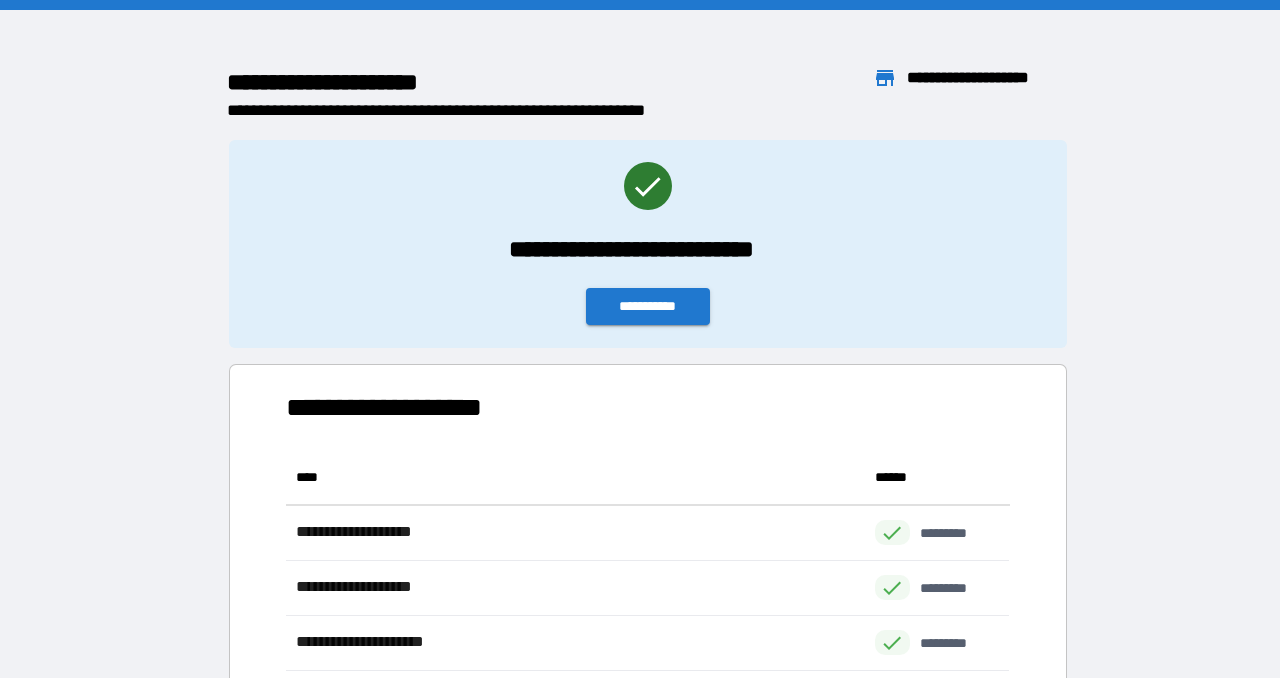 scroll, scrollTop: 1, scrollLeft: 0, axis: vertical 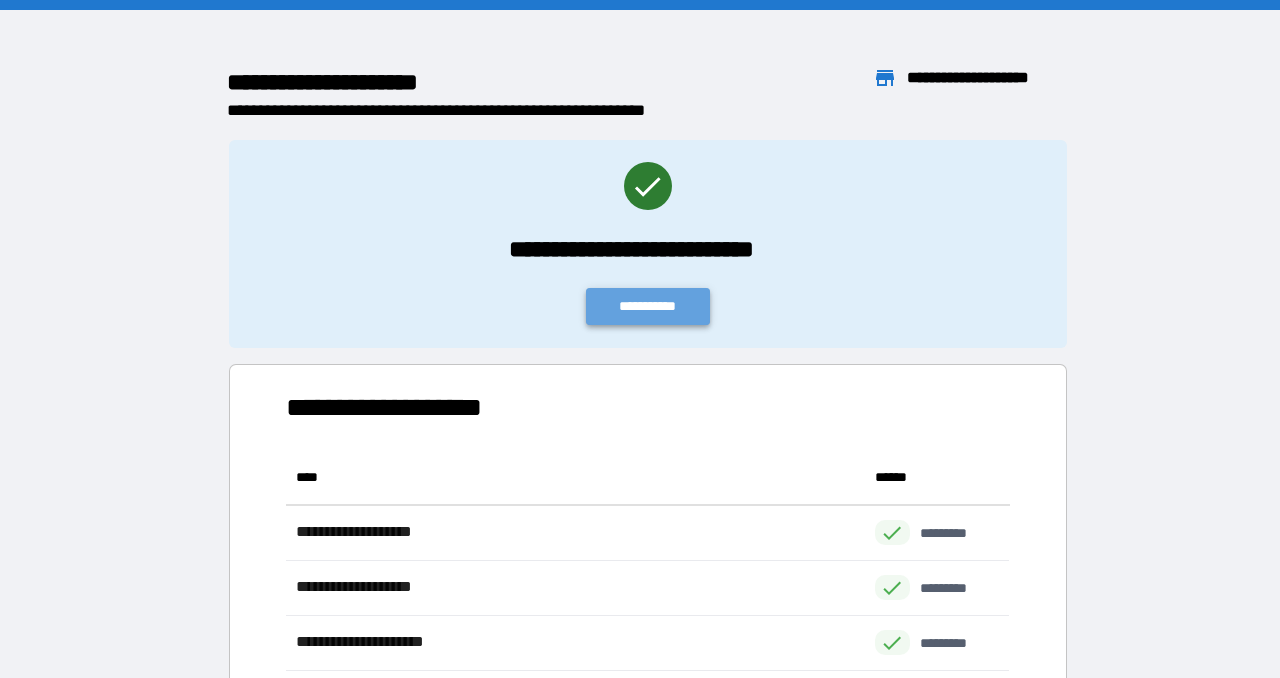 click on "**********" at bounding box center (648, 306) 